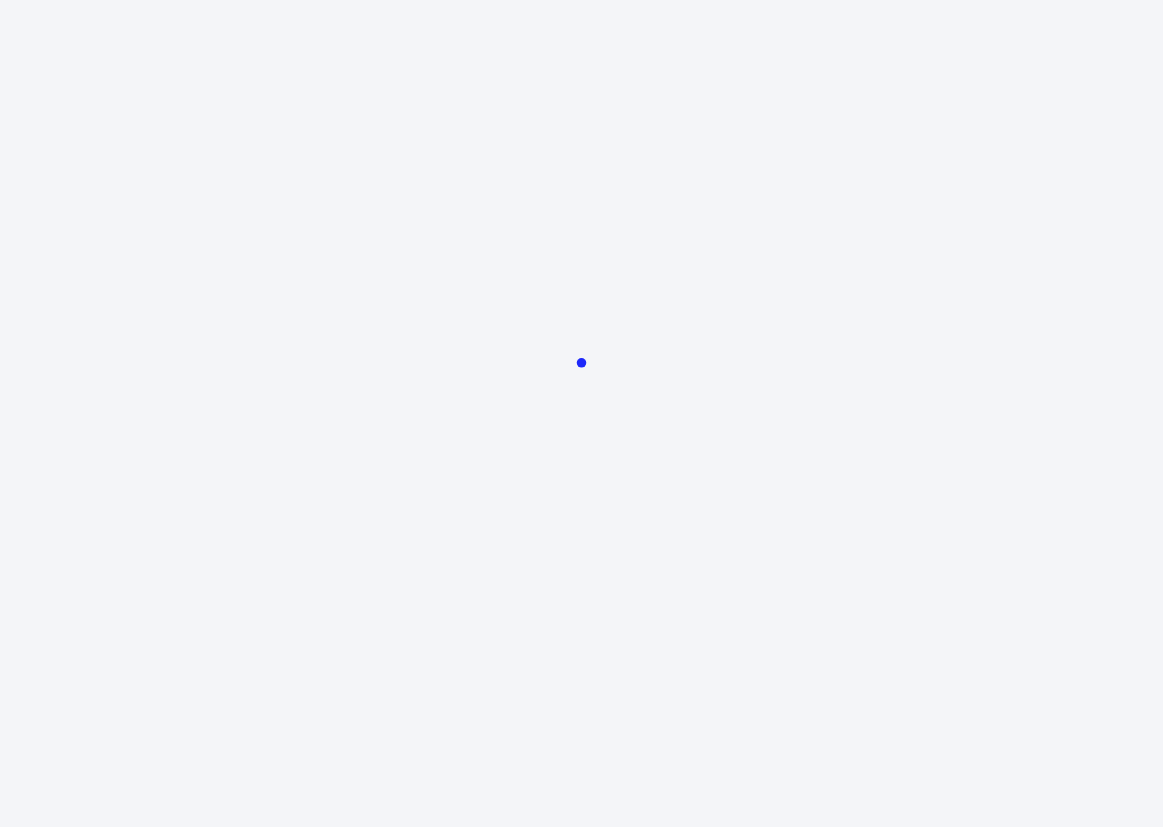 scroll, scrollTop: 0, scrollLeft: 0, axis: both 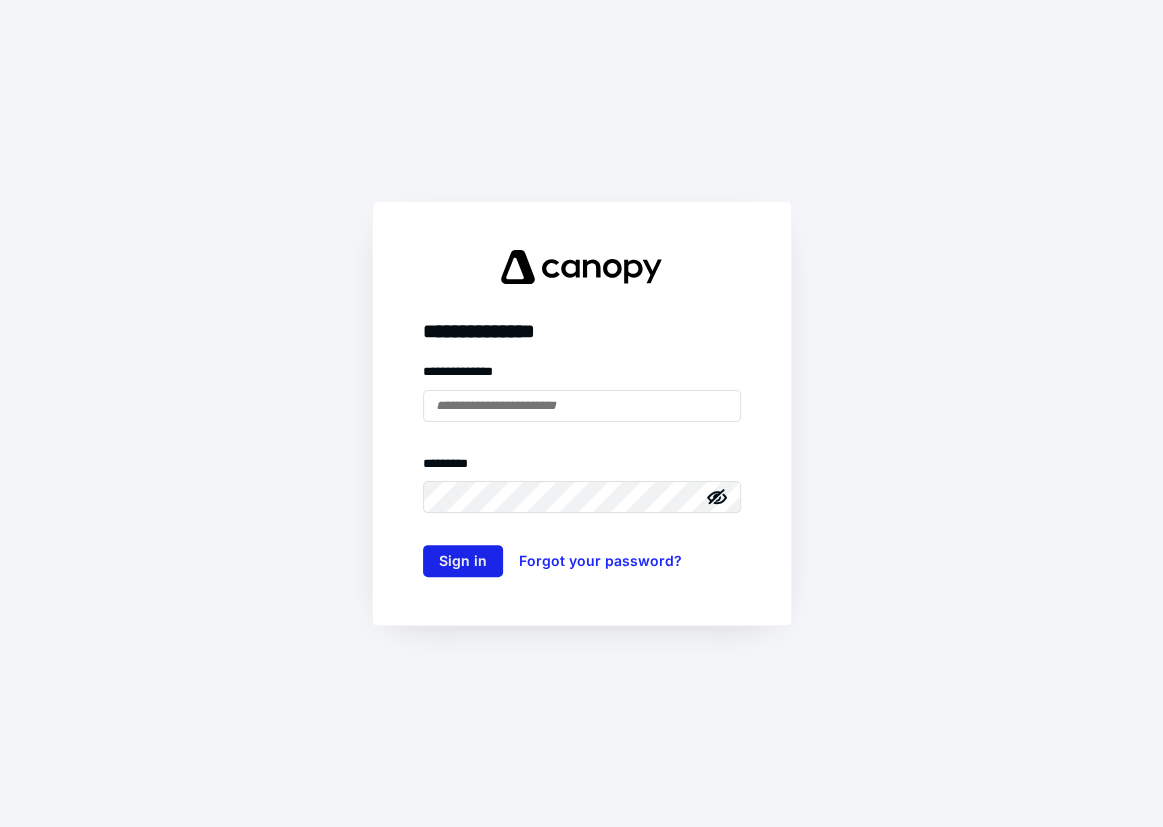 type on "**********" 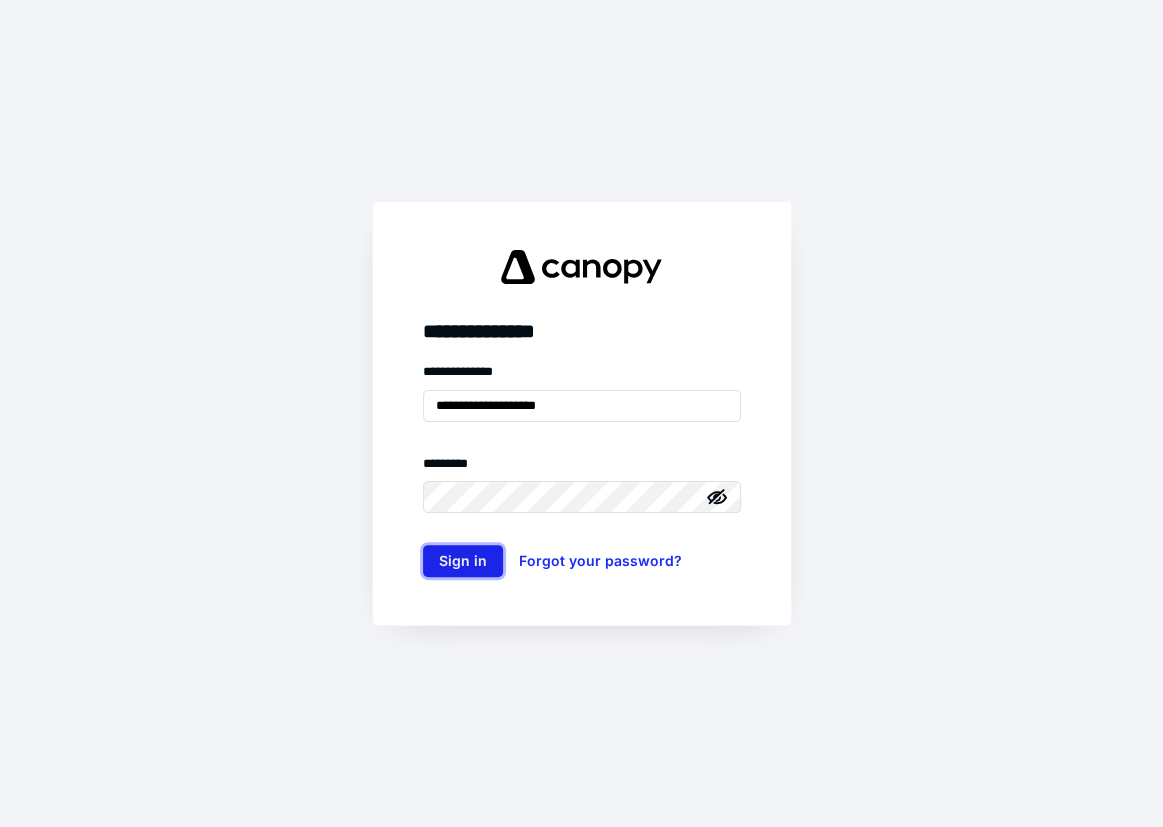 click on "Sign in" at bounding box center (463, 561) 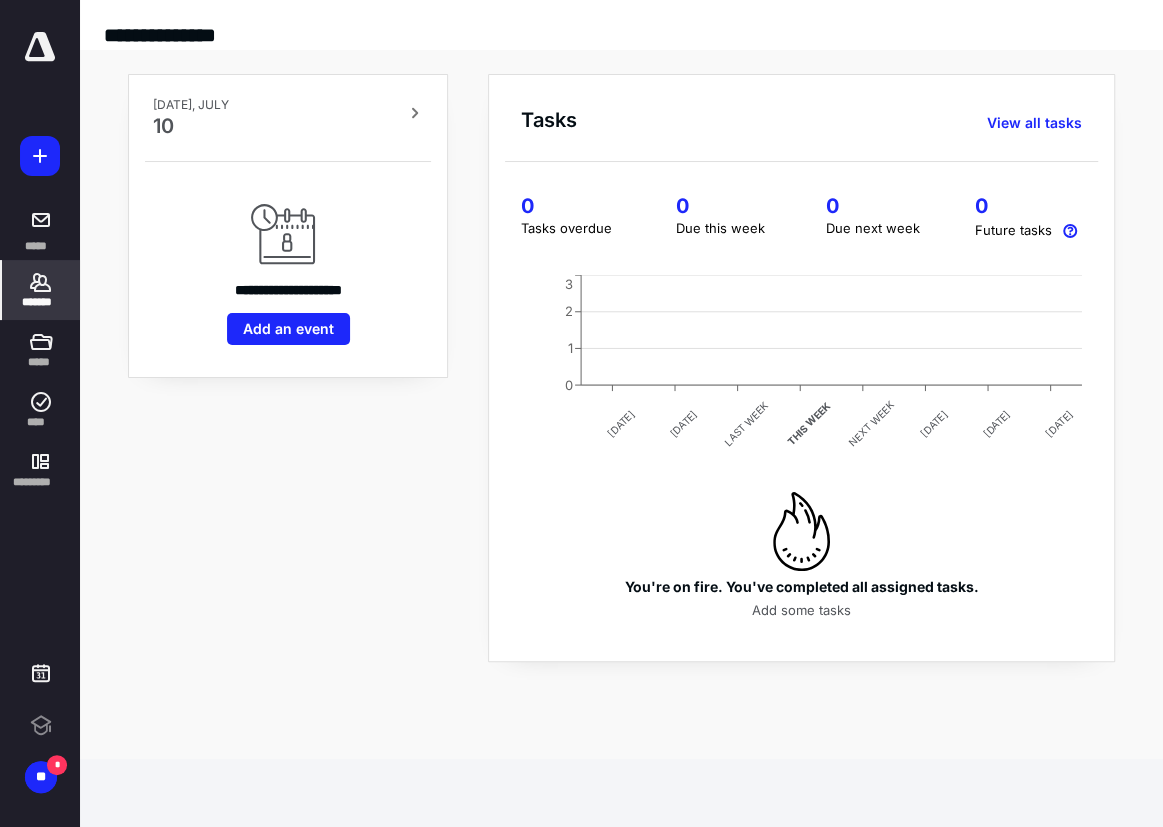 scroll, scrollTop: 0, scrollLeft: 0, axis: both 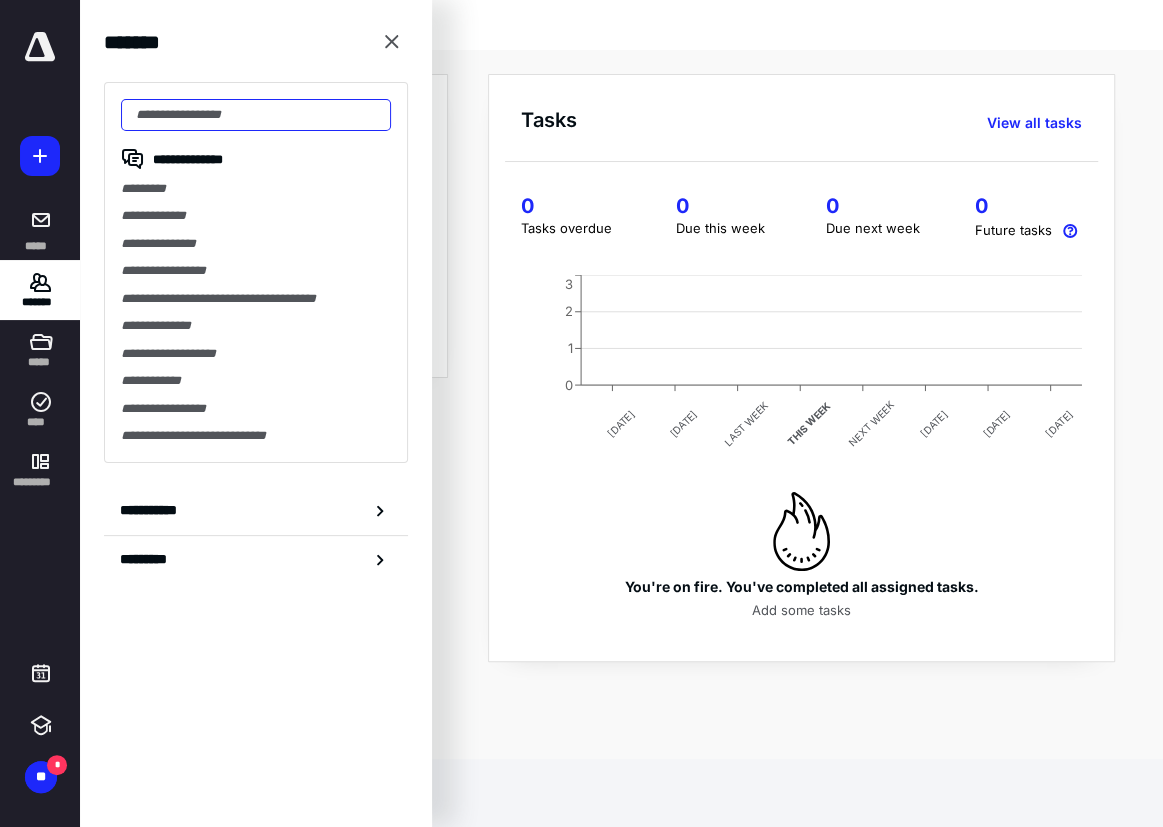 click at bounding box center (256, 115) 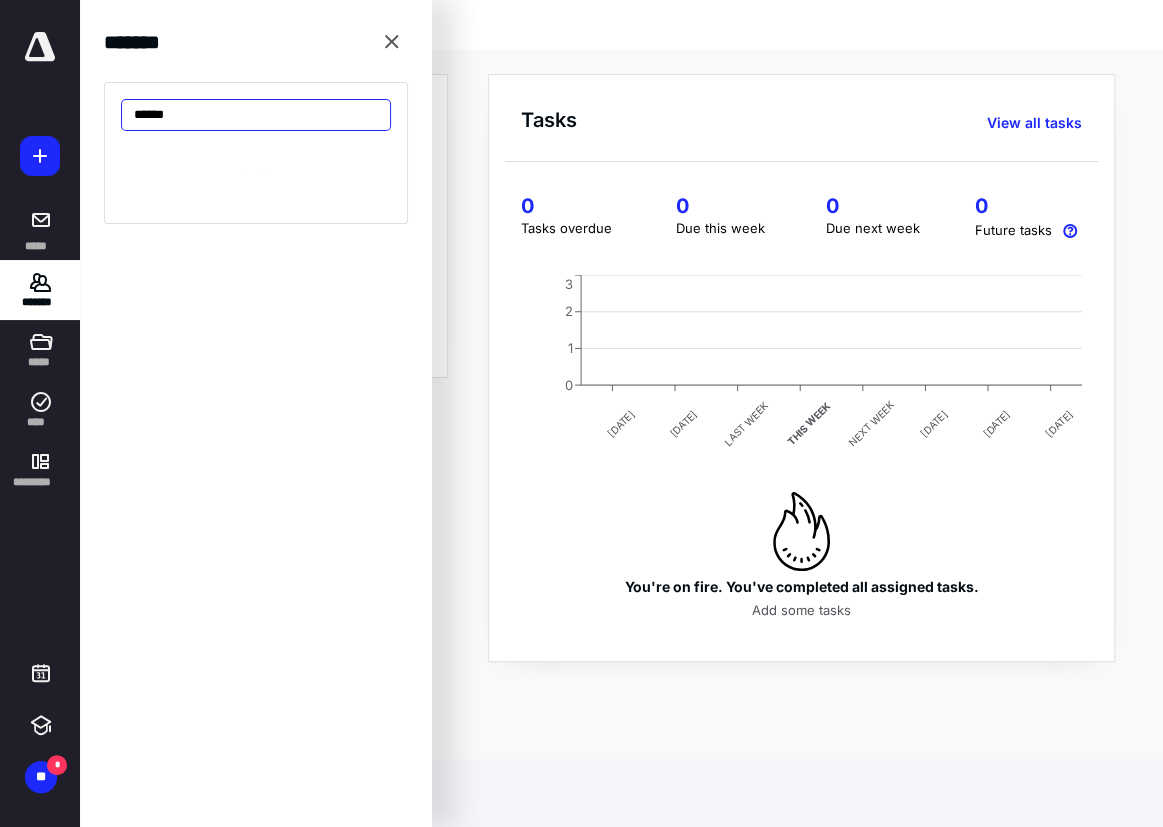 type on "*******" 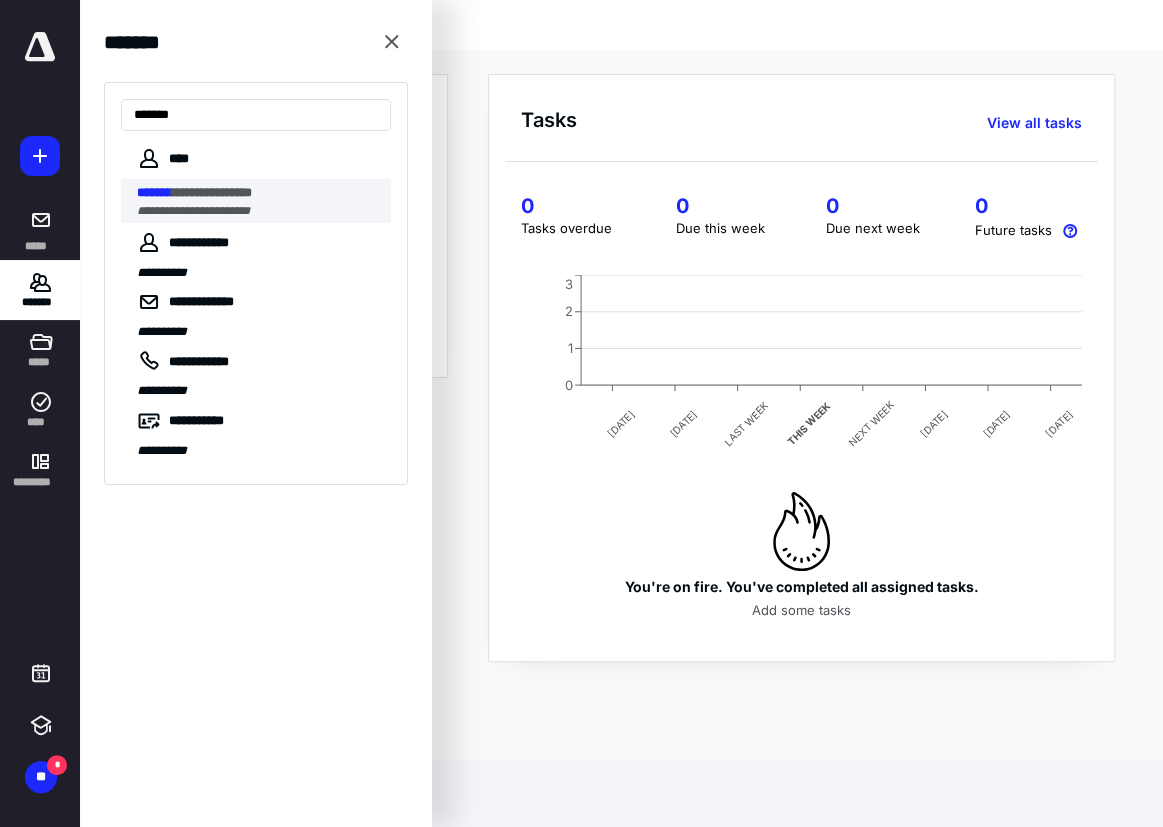 click on "**********" at bounding box center [193, 211] 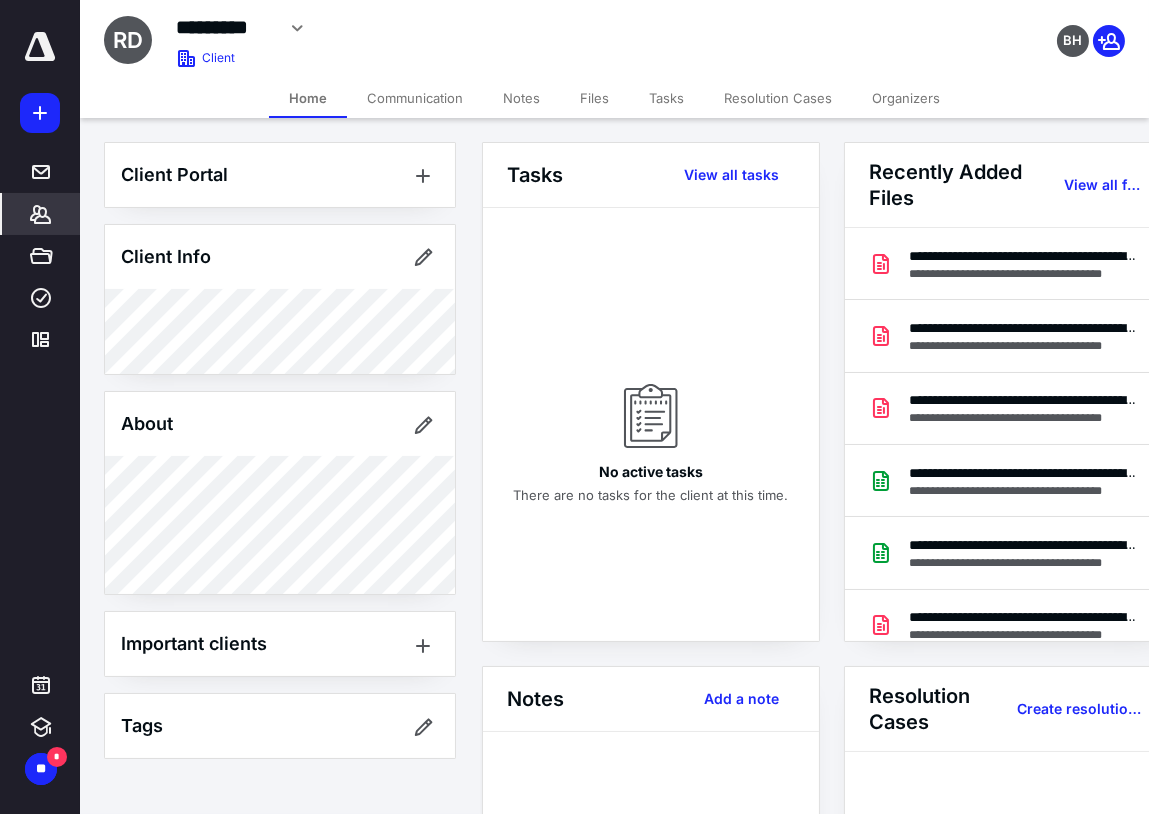 click on "Files" at bounding box center [594, 98] 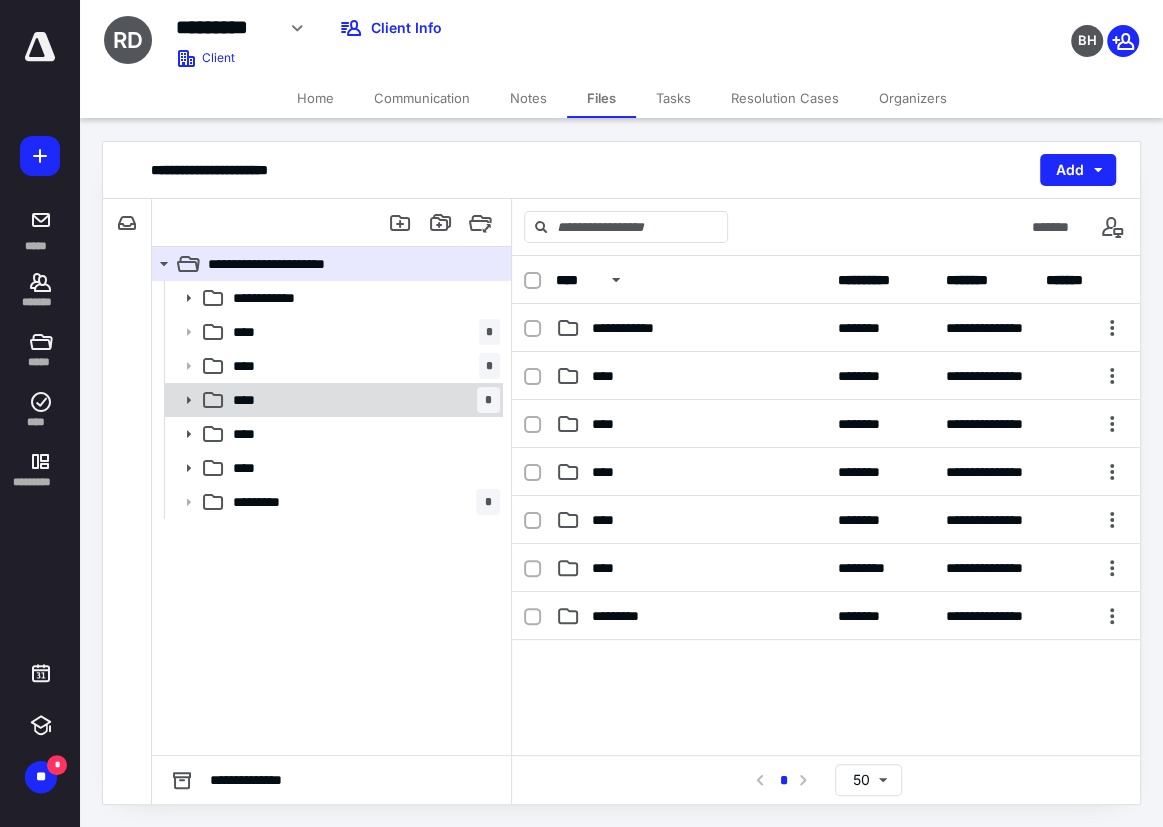 click on "**** *" at bounding box center (362, 400) 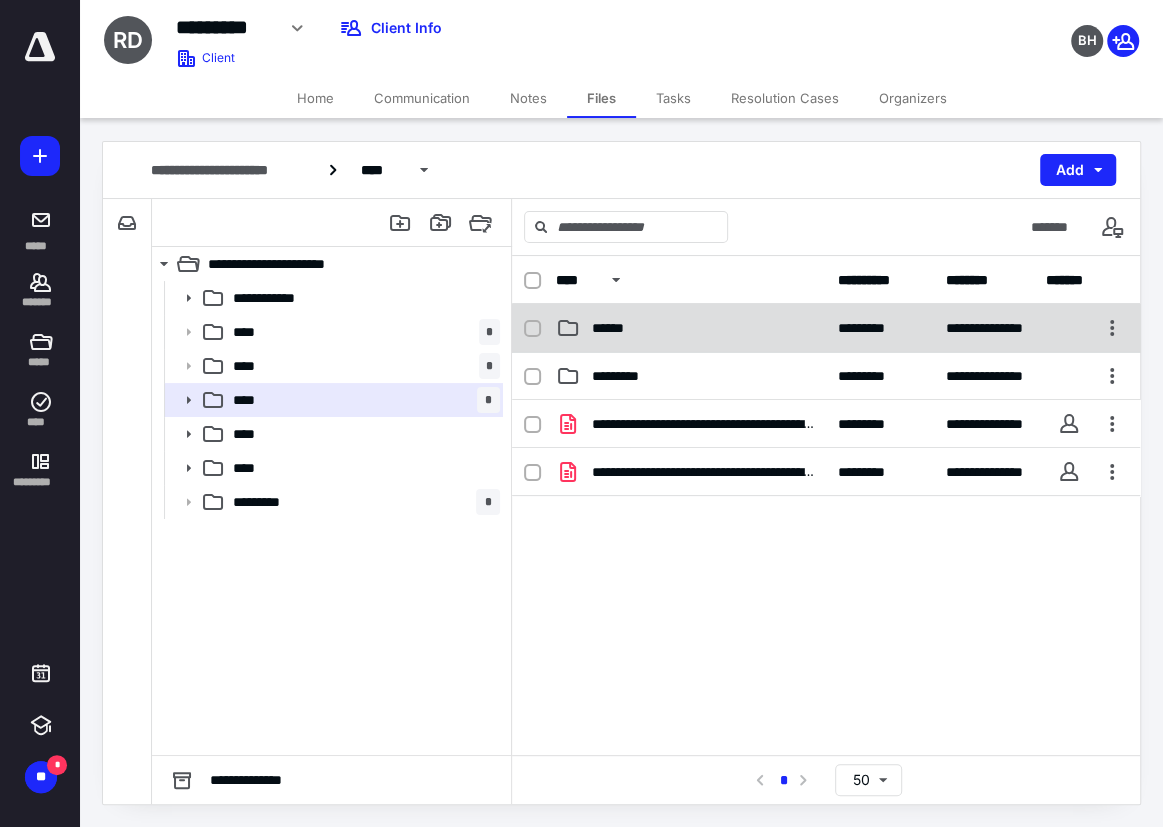 click on "******" at bounding box center [691, 328] 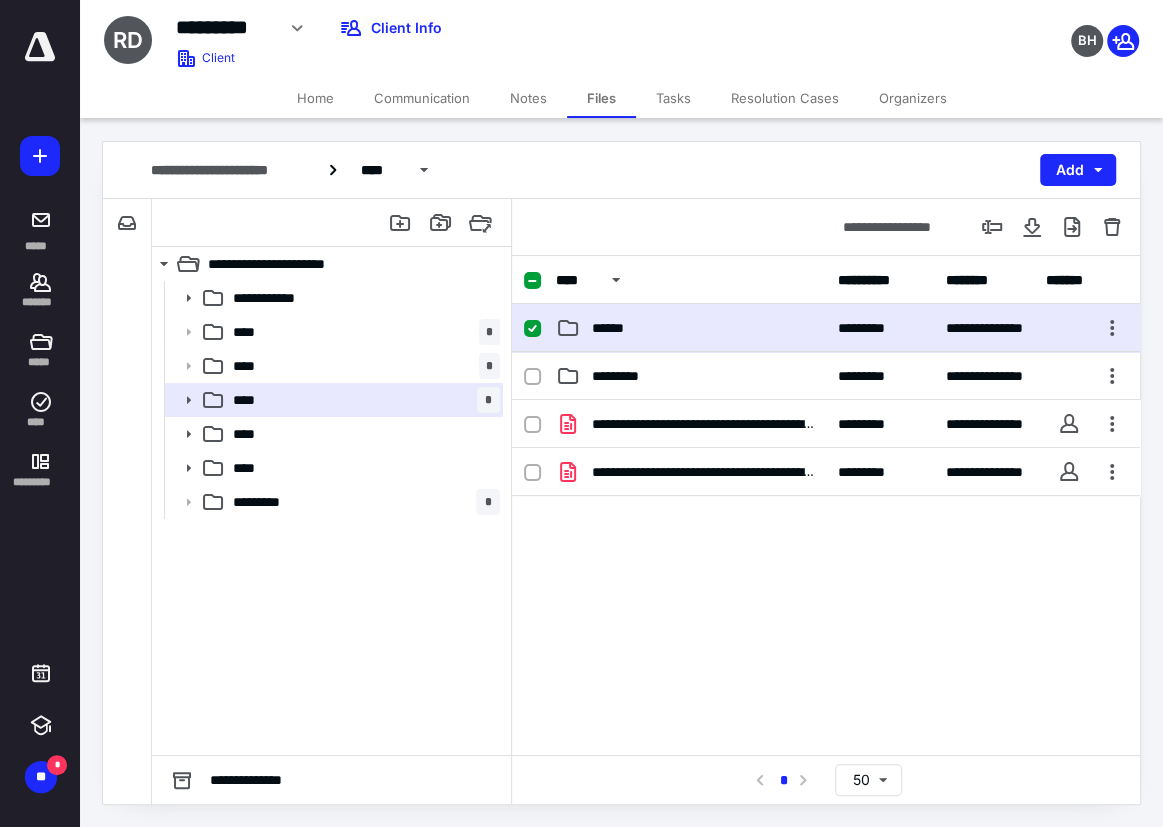 click on "******" at bounding box center (691, 328) 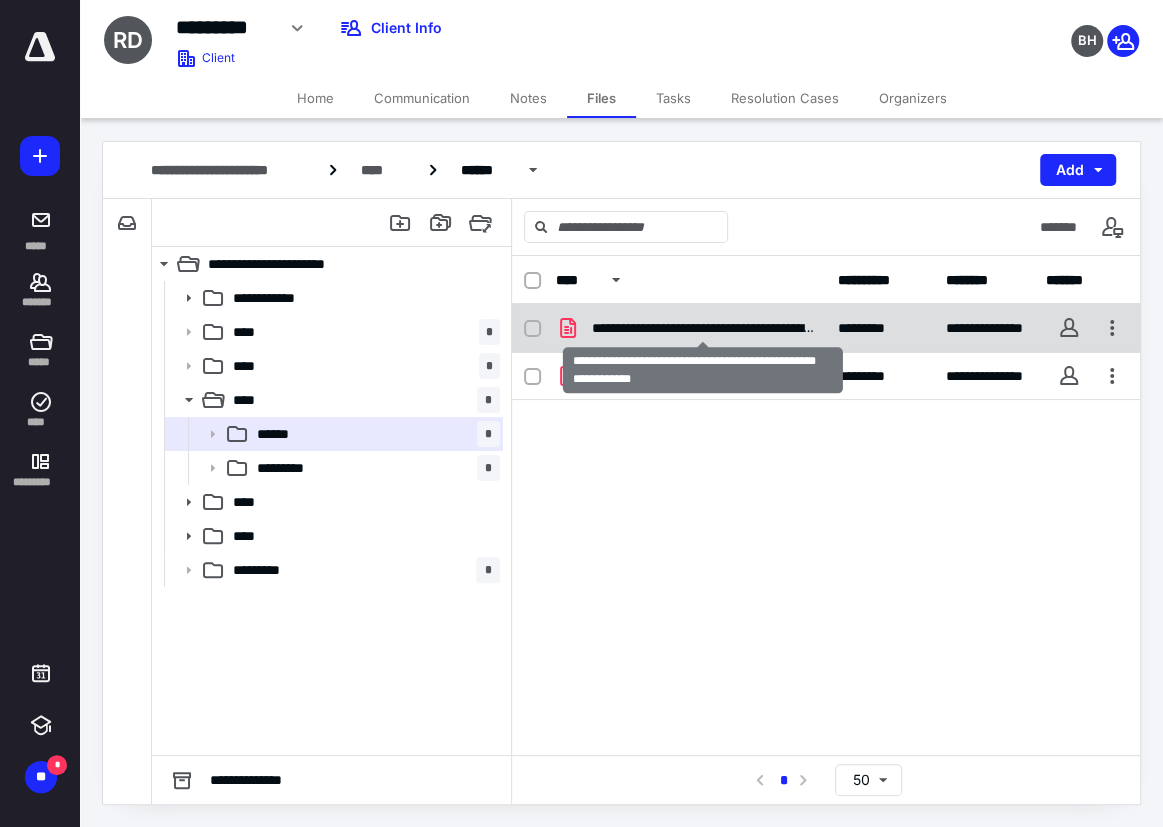 click on "**********" at bounding box center (703, 328) 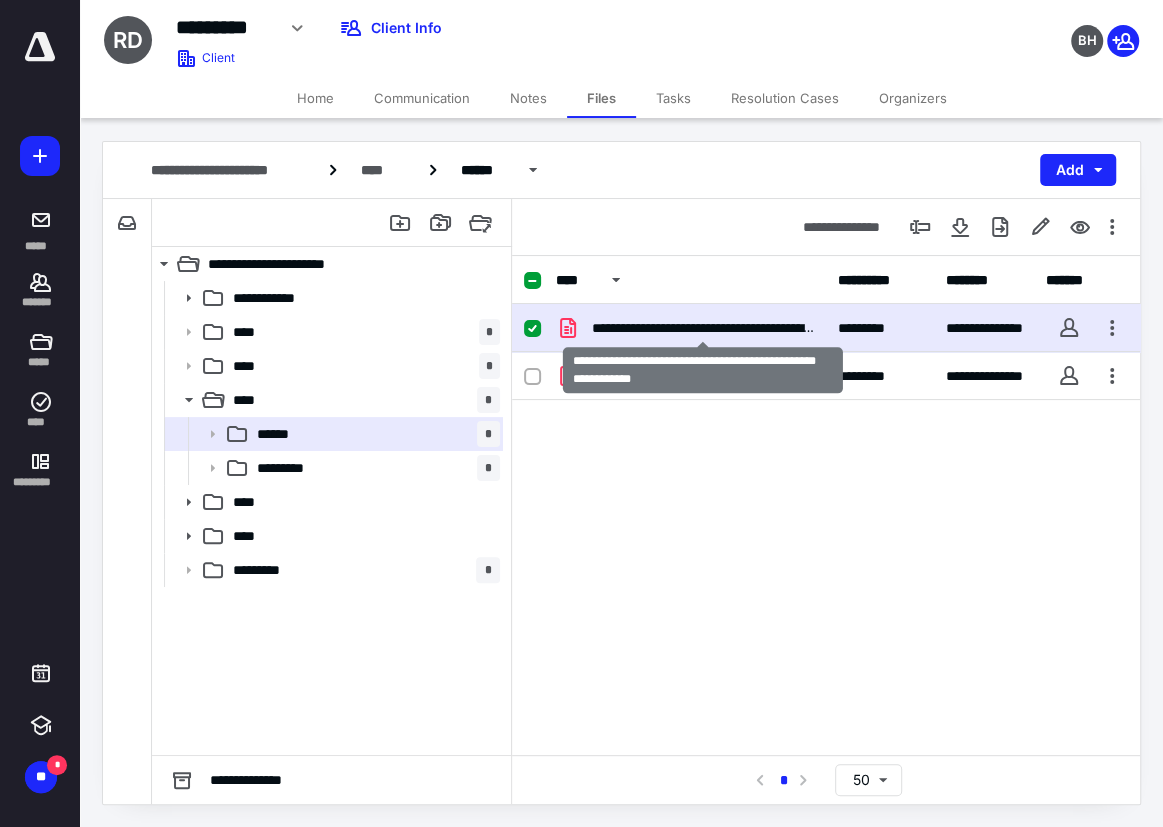click on "**********" at bounding box center (703, 328) 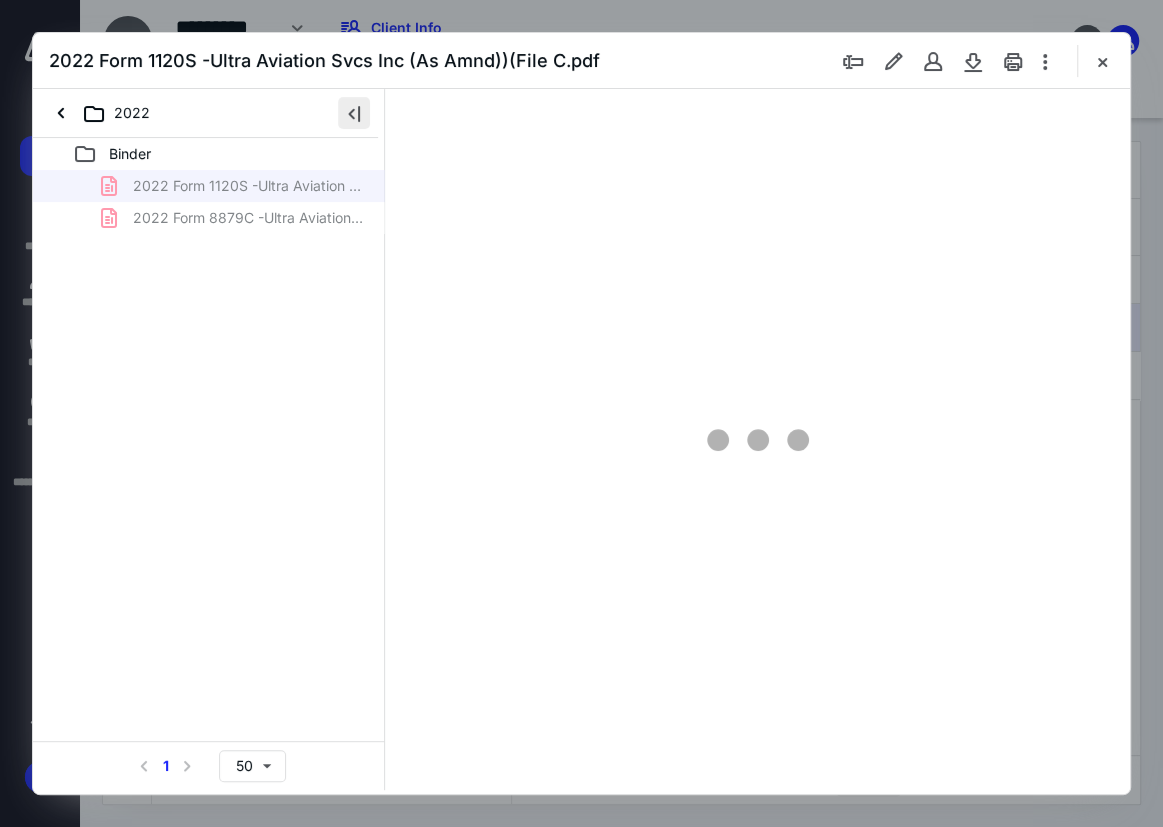 click at bounding box center (354, 113) 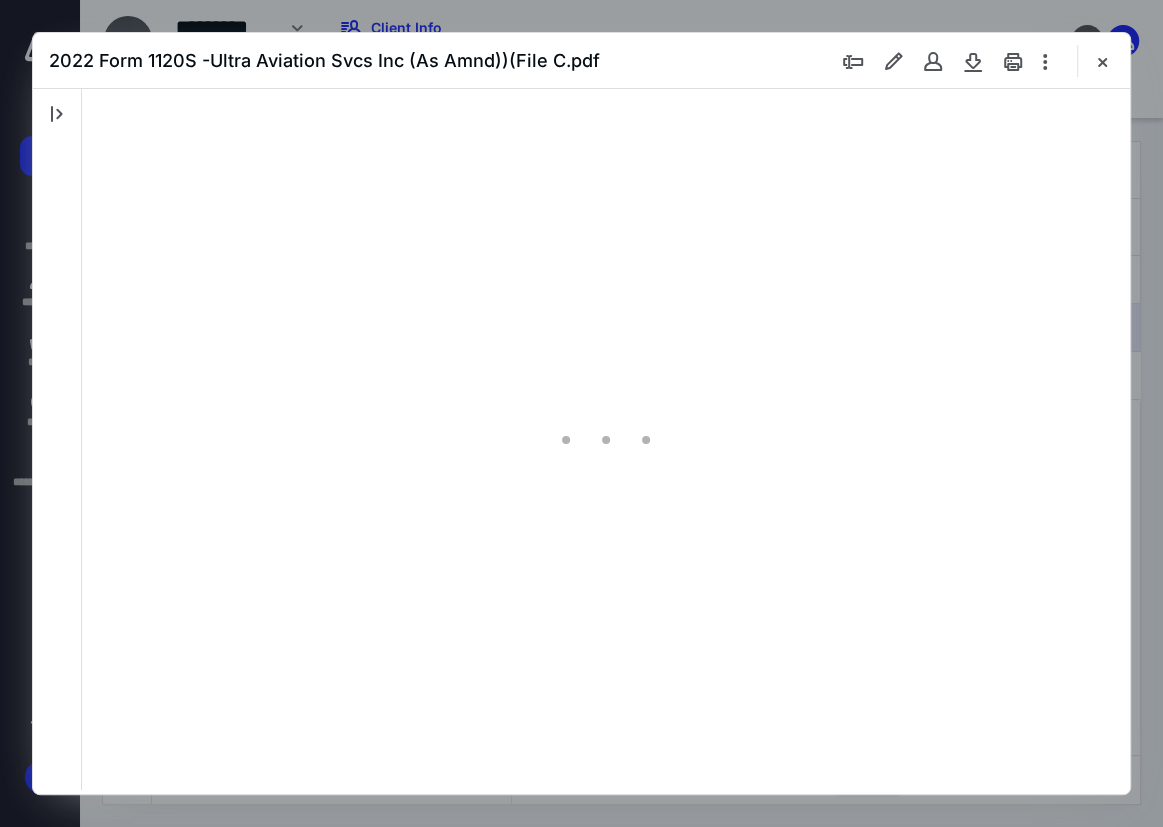 scroll, scrollTop: 0, scrollLeft: 0, axis: both 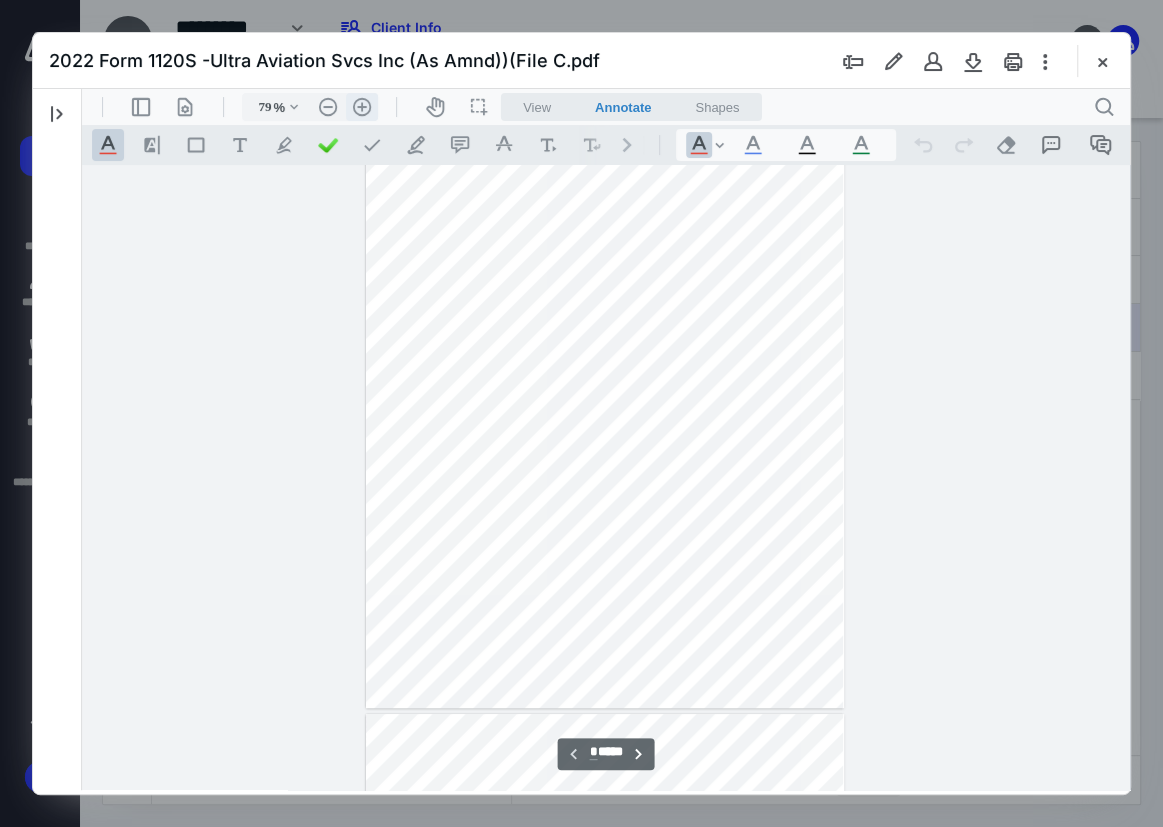 click on ".cls-1{fill:#abb0c4;} icon - header - zoom - in - line" at bounding box center [362, 107] 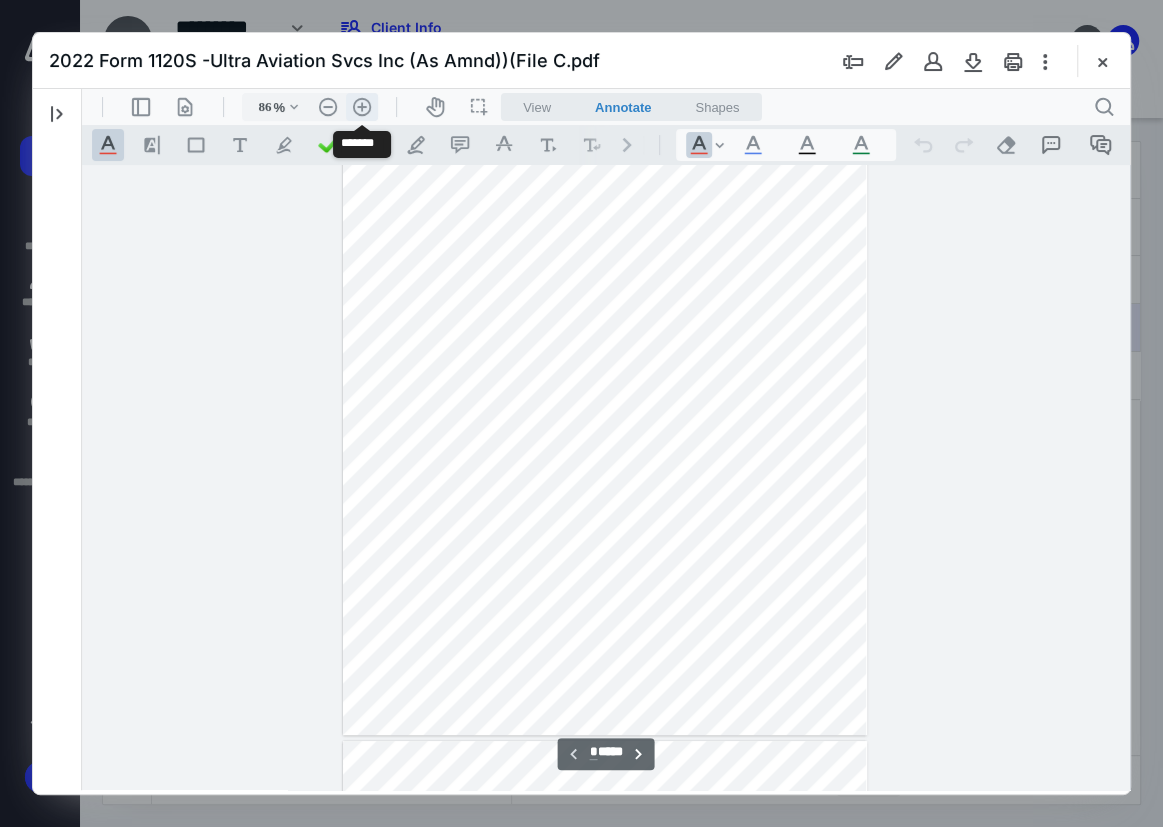 click on ".cls-1{fill:#abb0c4;} icon - header - zoom - in - line" at bounding box center [362, 107] 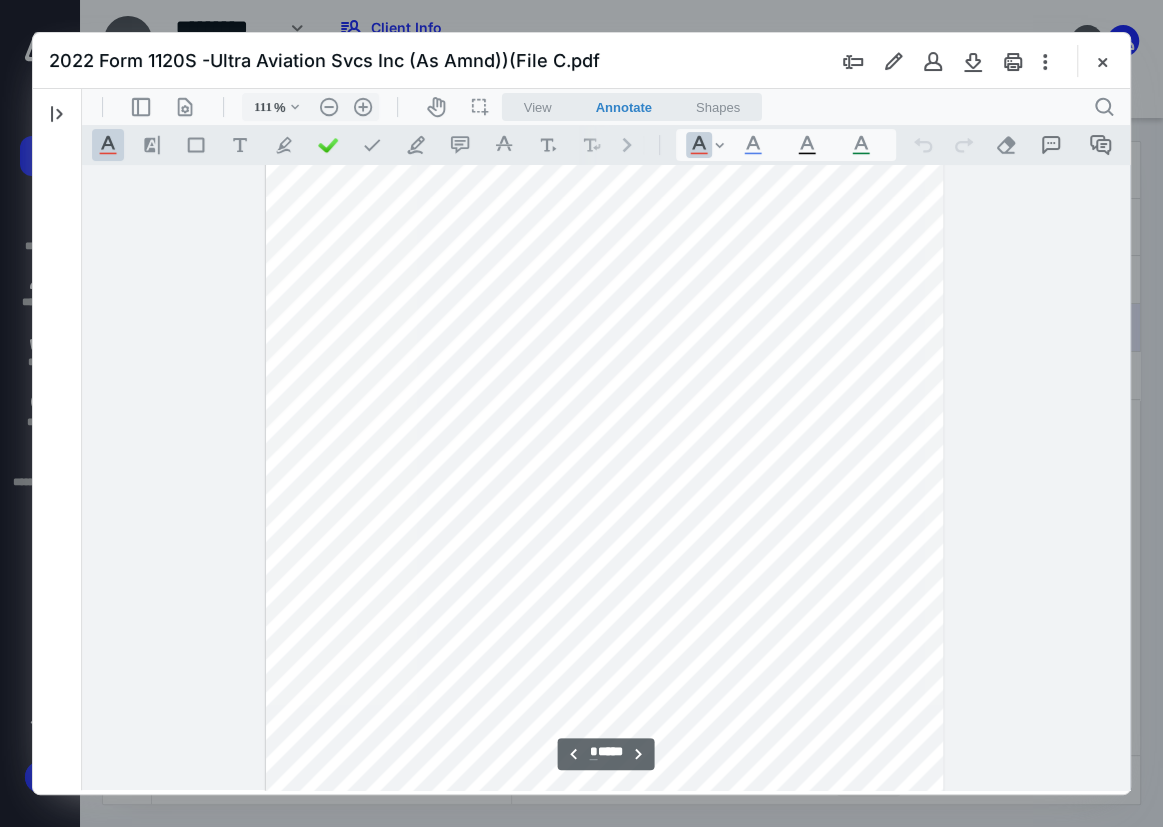 scroll, scrollTop: 6317, scrollLeft: 0, axis: vertical 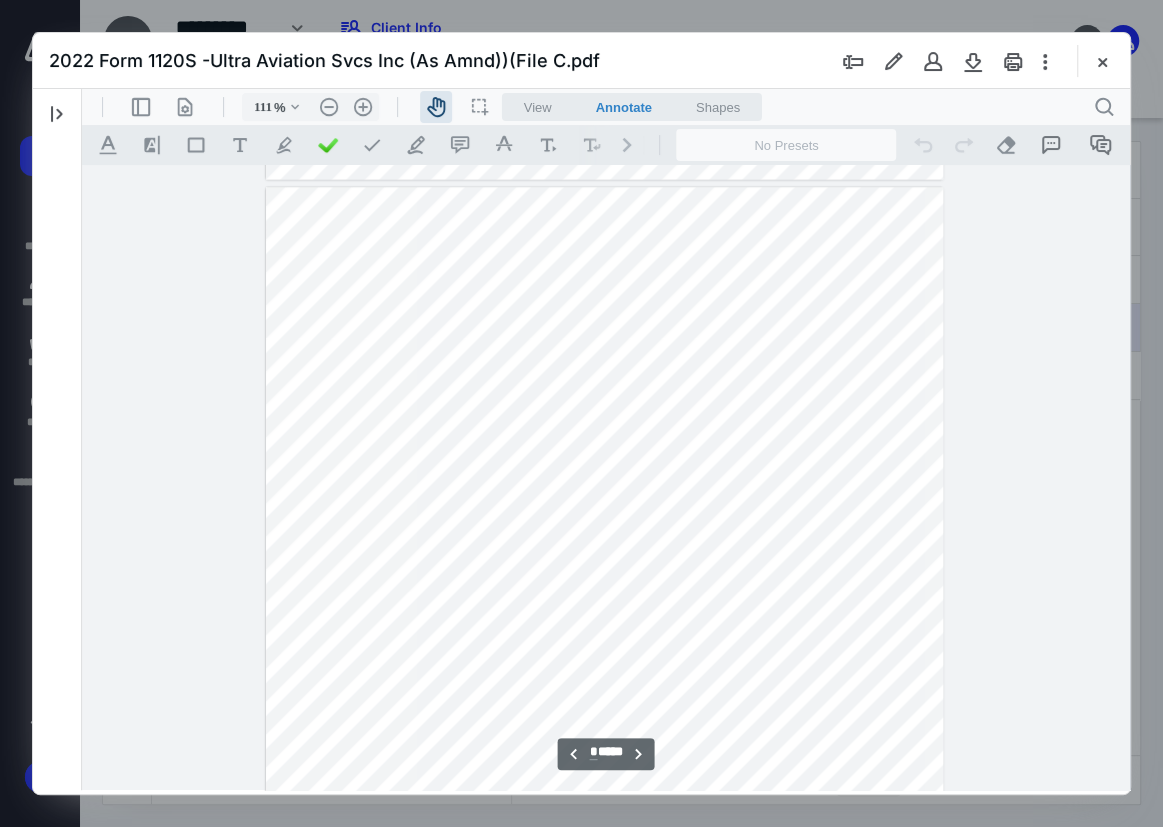 drag, startPoint x: 617, startPoint y: 370, endPoint x: 621, endPoint y: 502, distance: 132.0606 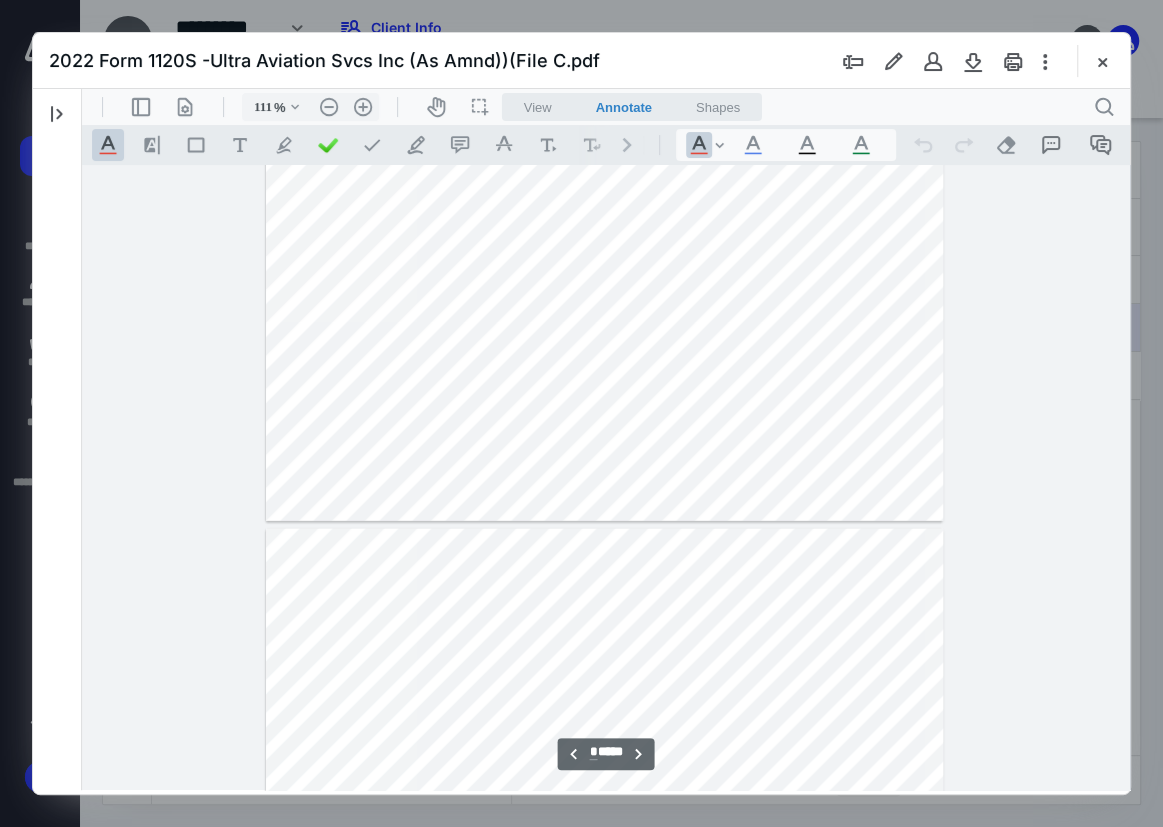scroll, scrollTop: 6721, scrollLeft: 0, axis: vertical 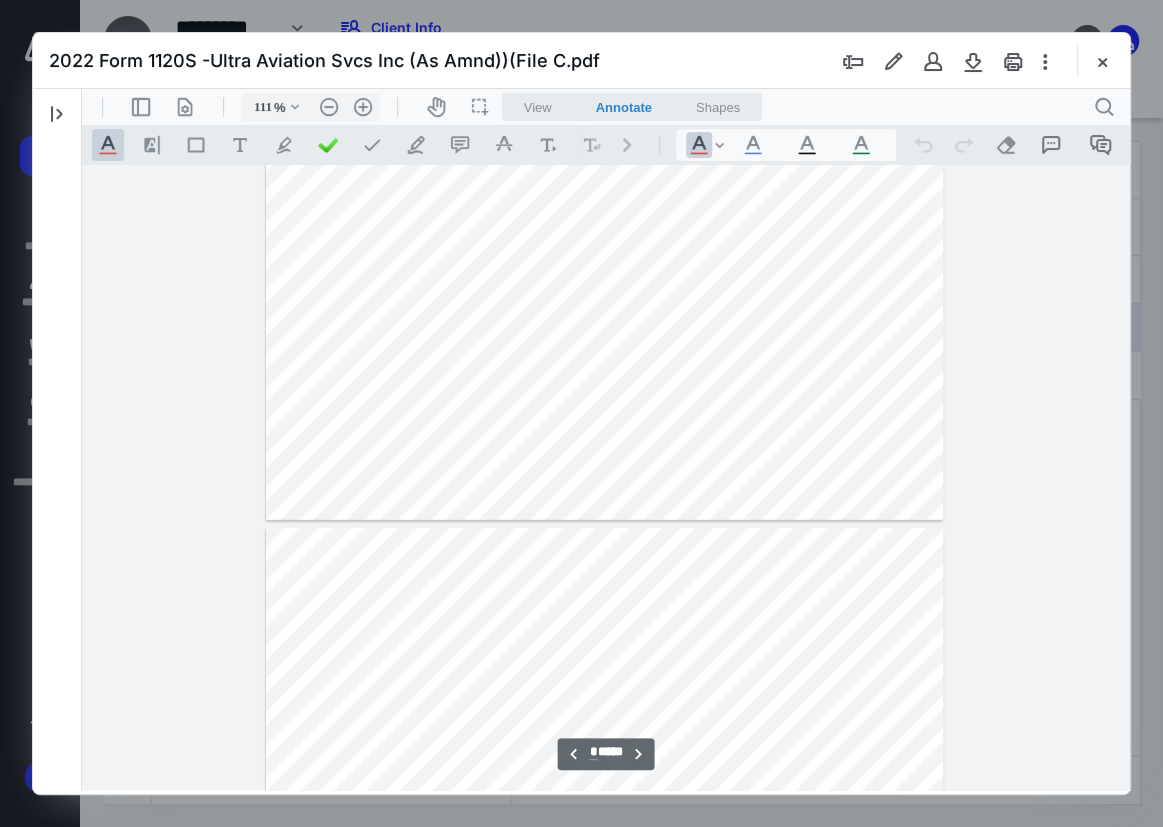 drag, startPoint x: 1119, startPoint y: 306, endPoint x: 1125, endPoint y: 323, distance: 18.027756 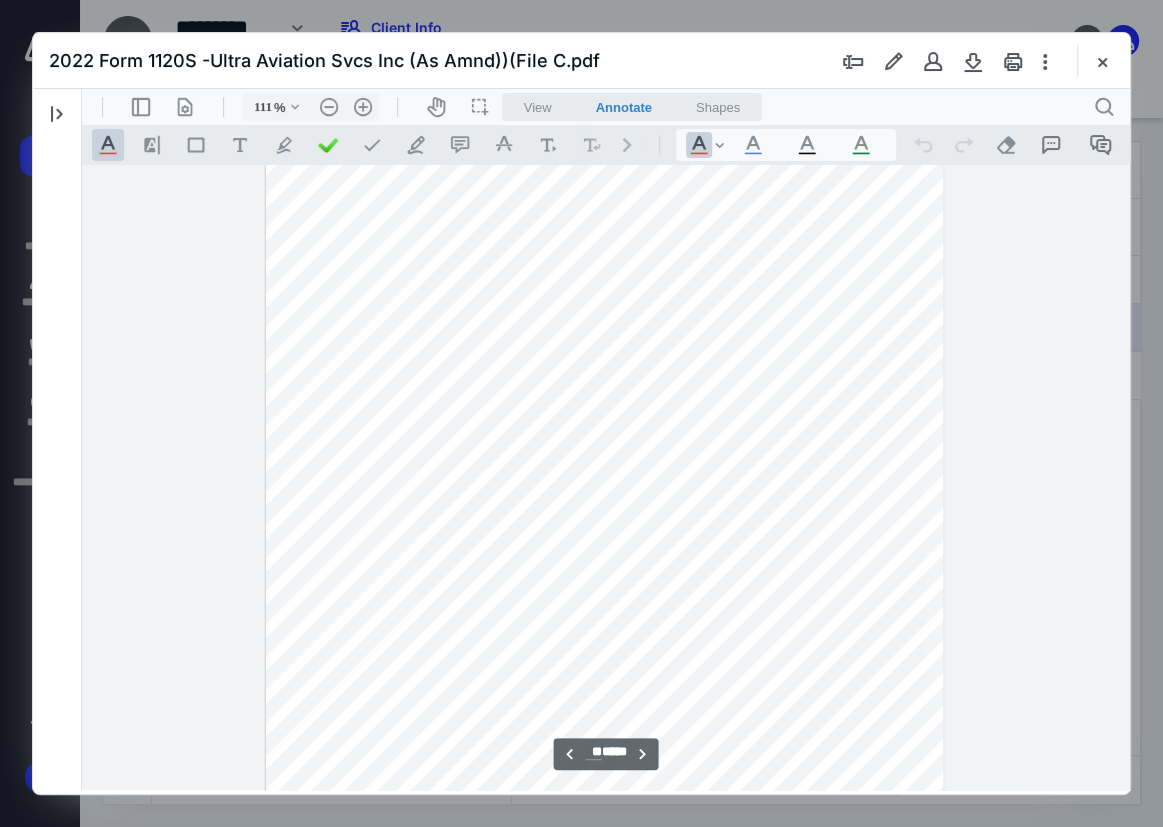 scroll, scrollTop: 18614, scrollLeft: 0, axis: vertical 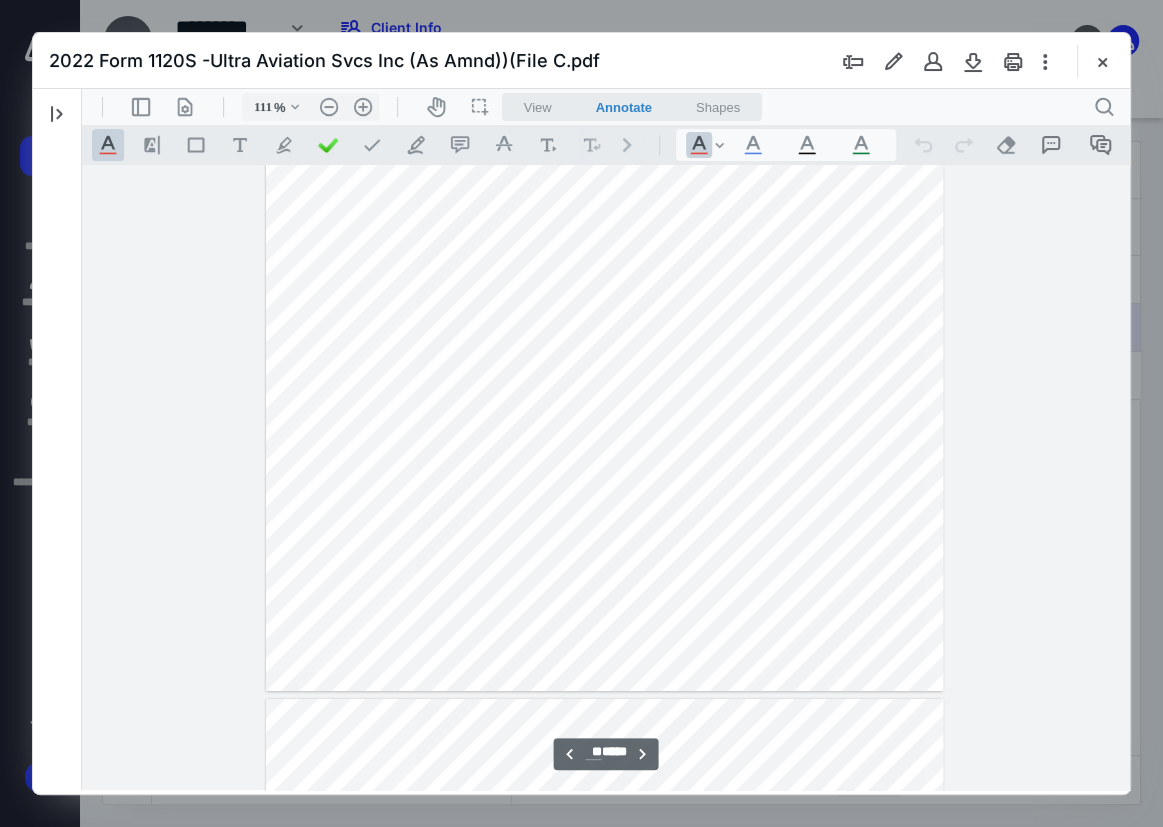 type on "**" 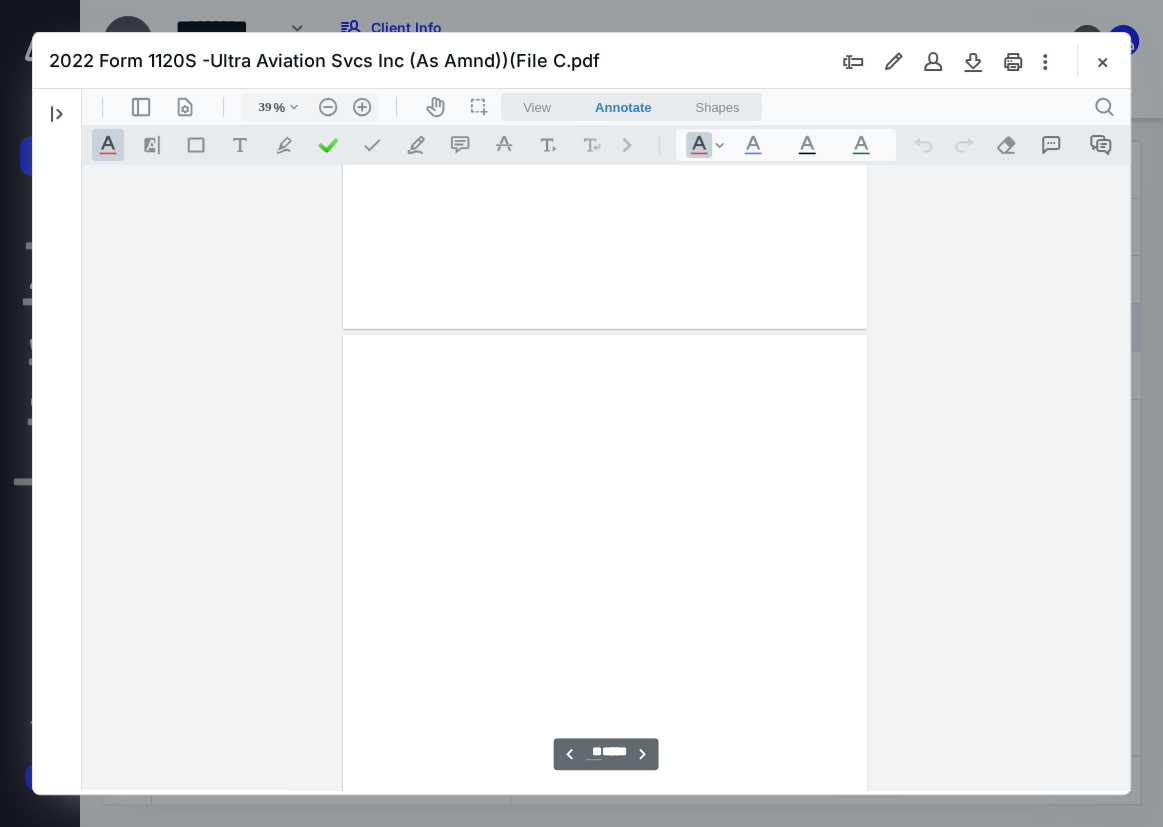type on "24" 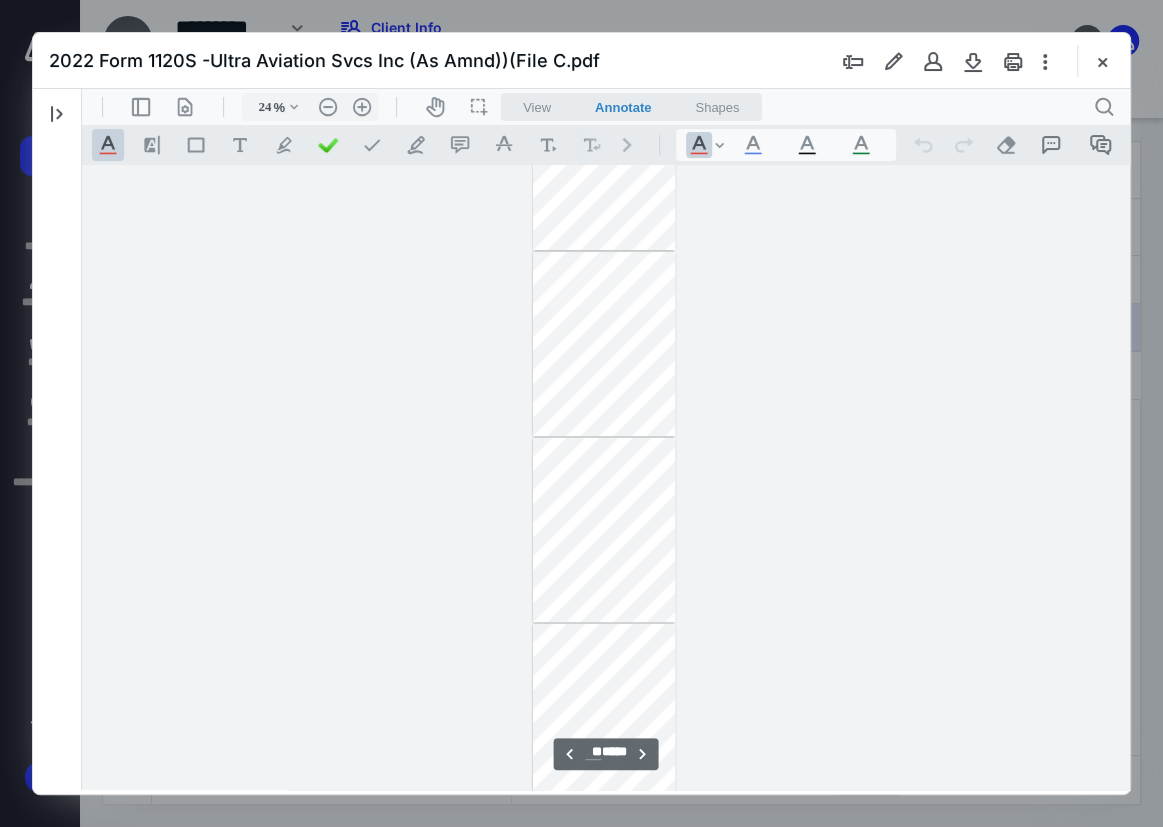 type on "5" 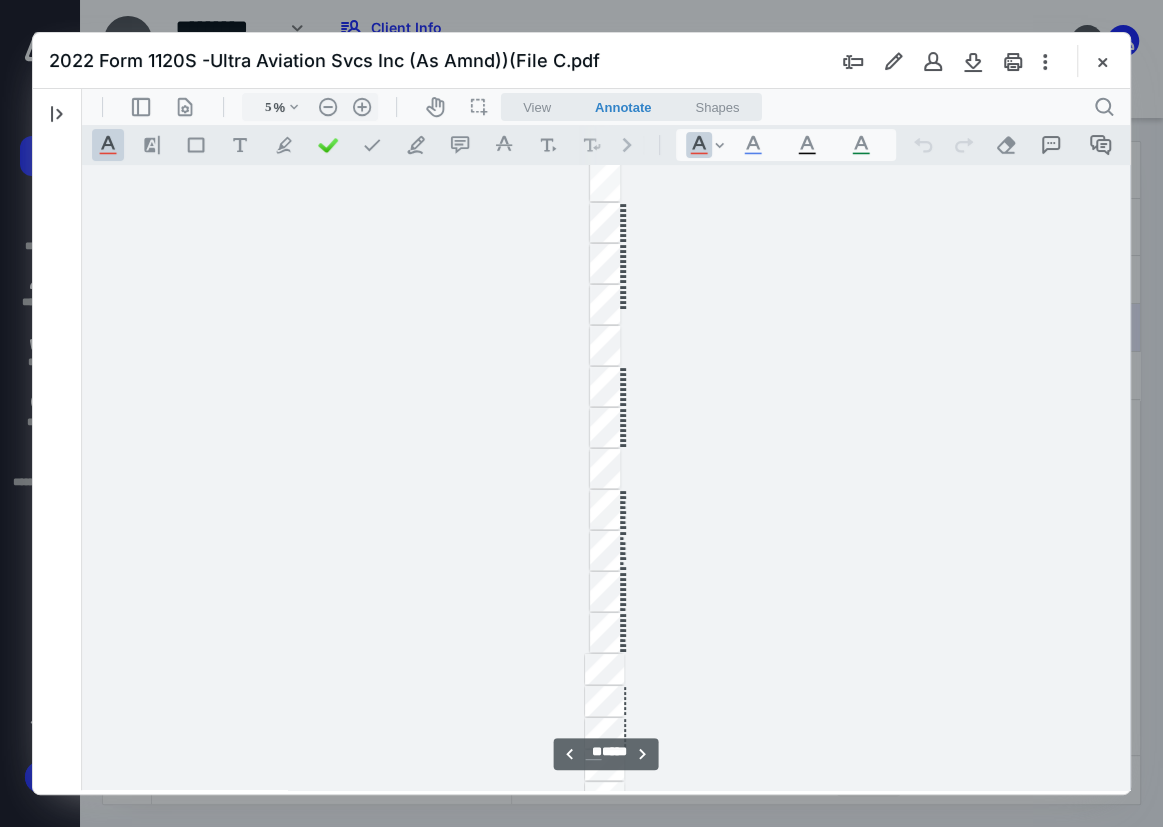 type on "13" 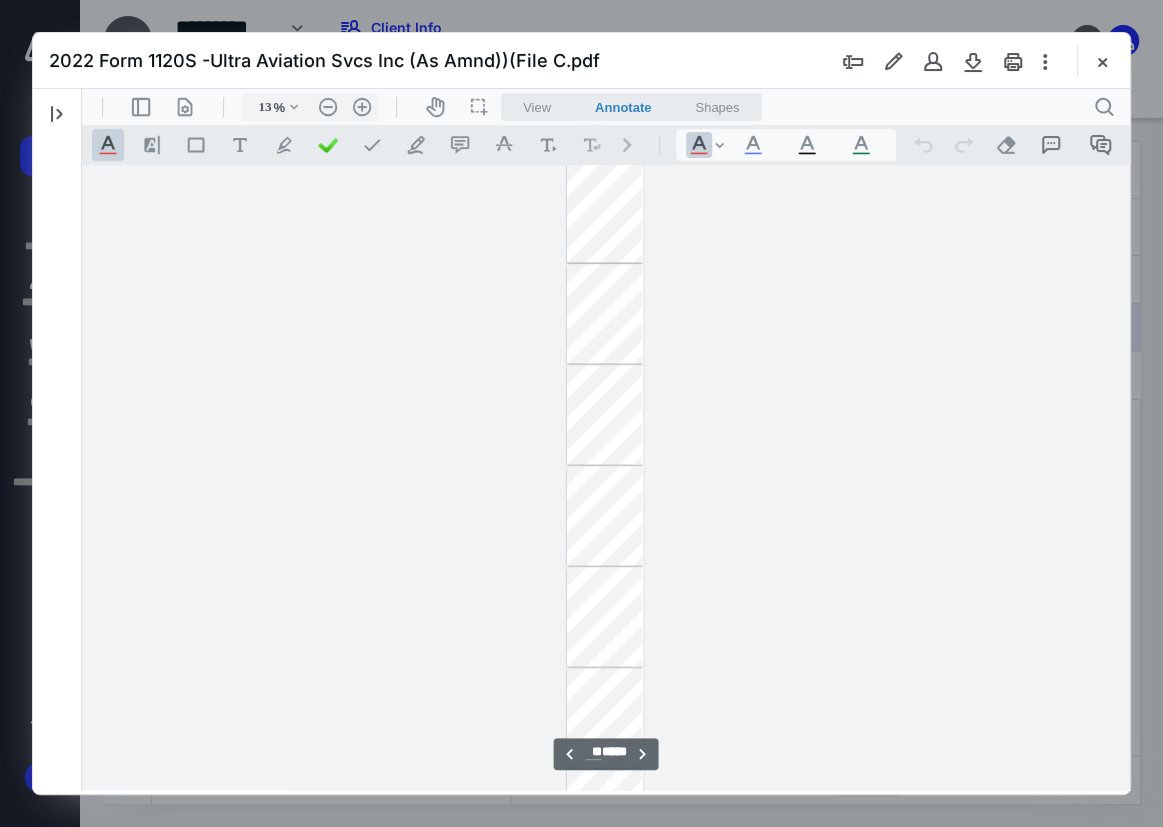 type on "13" 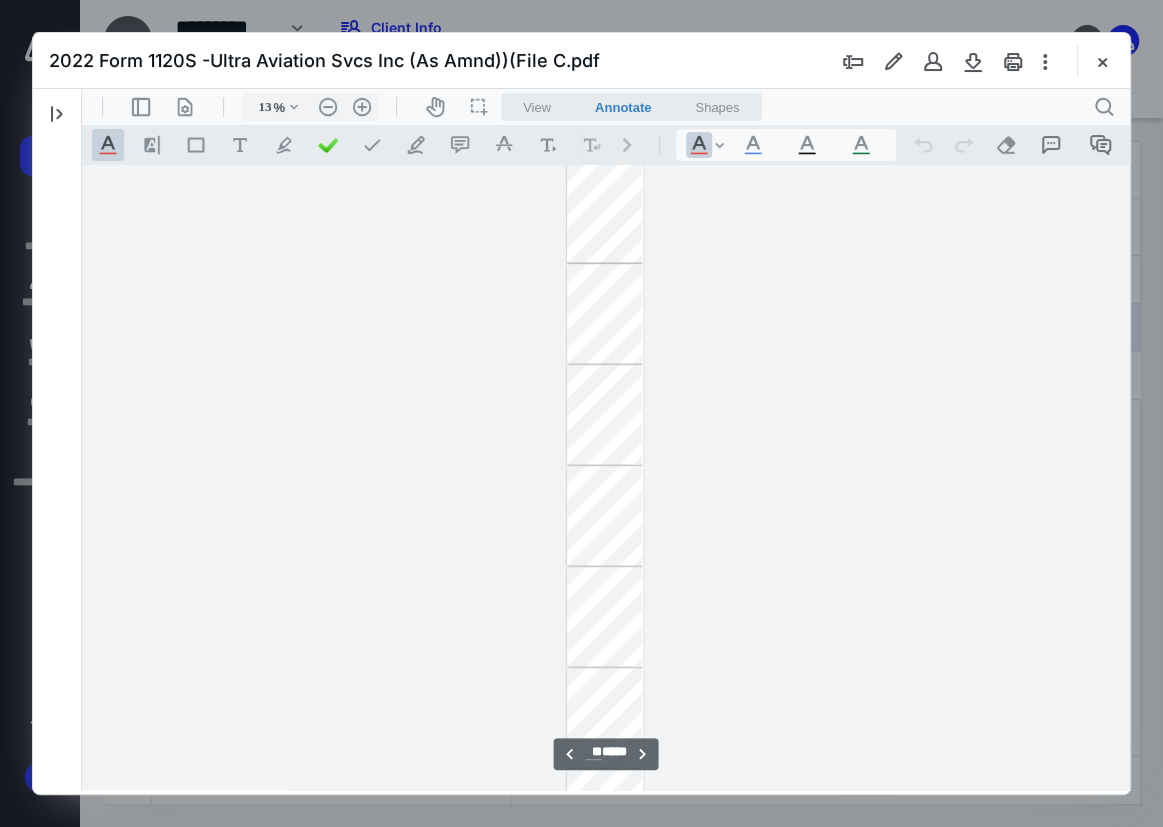 scroll, scrollTop: 2124, scrollLeft: 0, axis: vertical 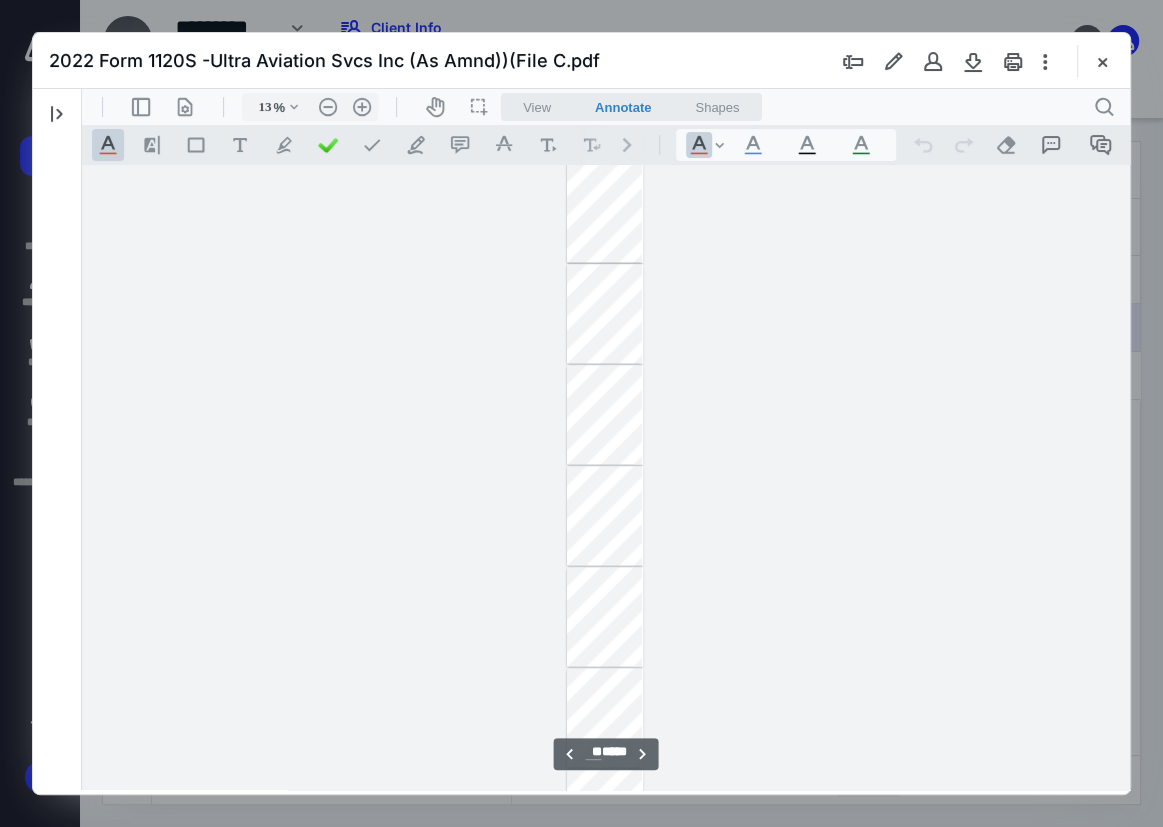 type on "43" 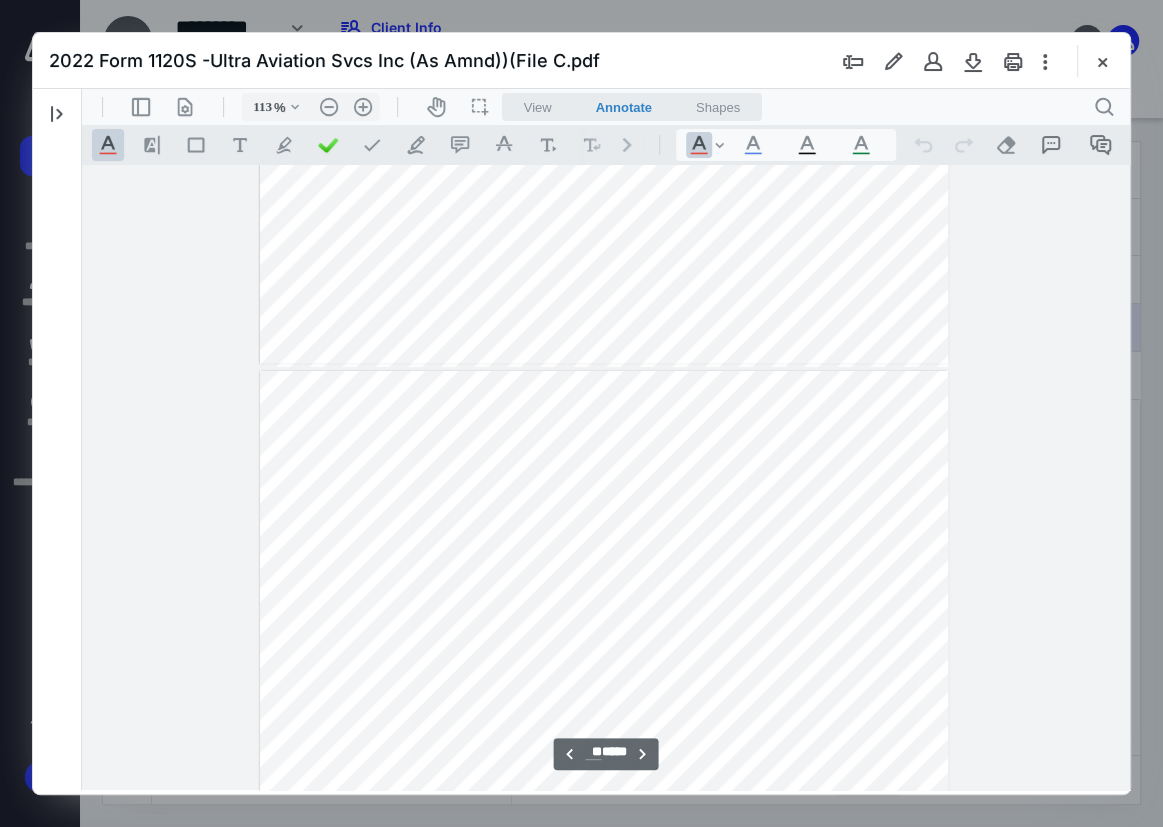 scroll, scrollTop: 21613, scrollLeft: 0, axis: vertical 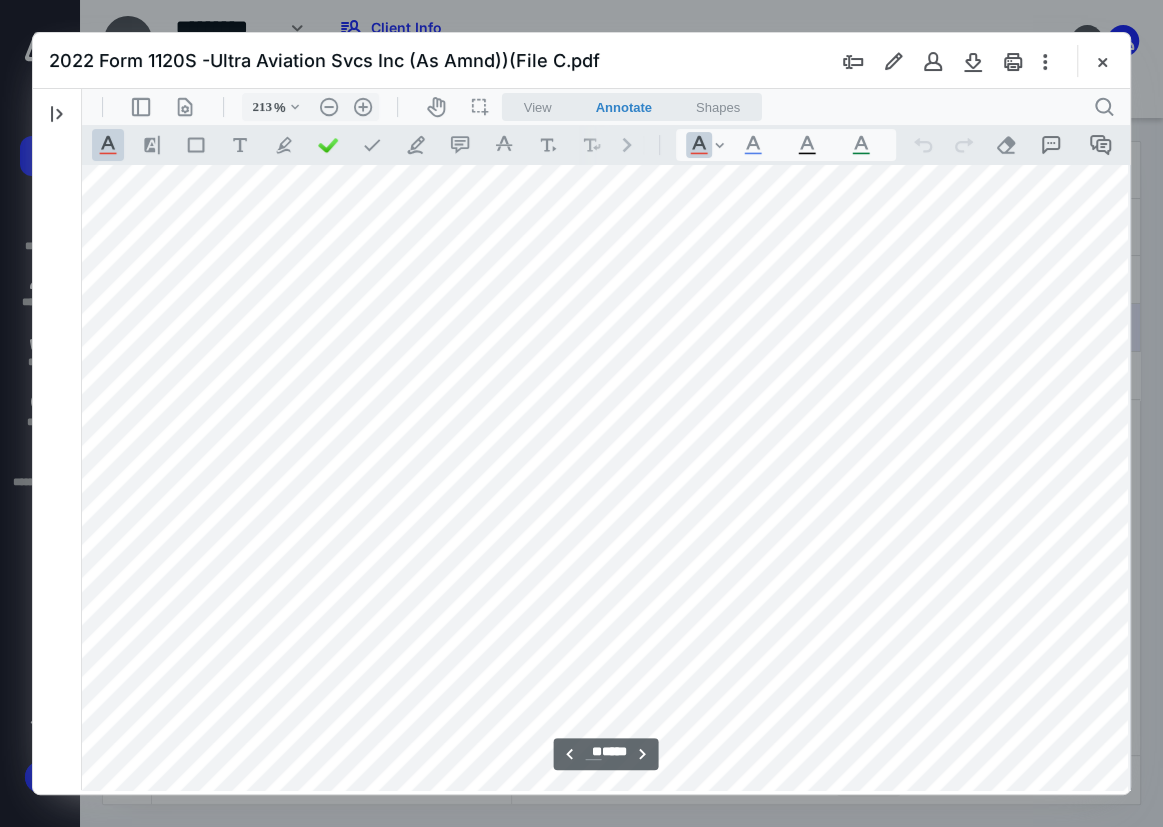 type on "163" 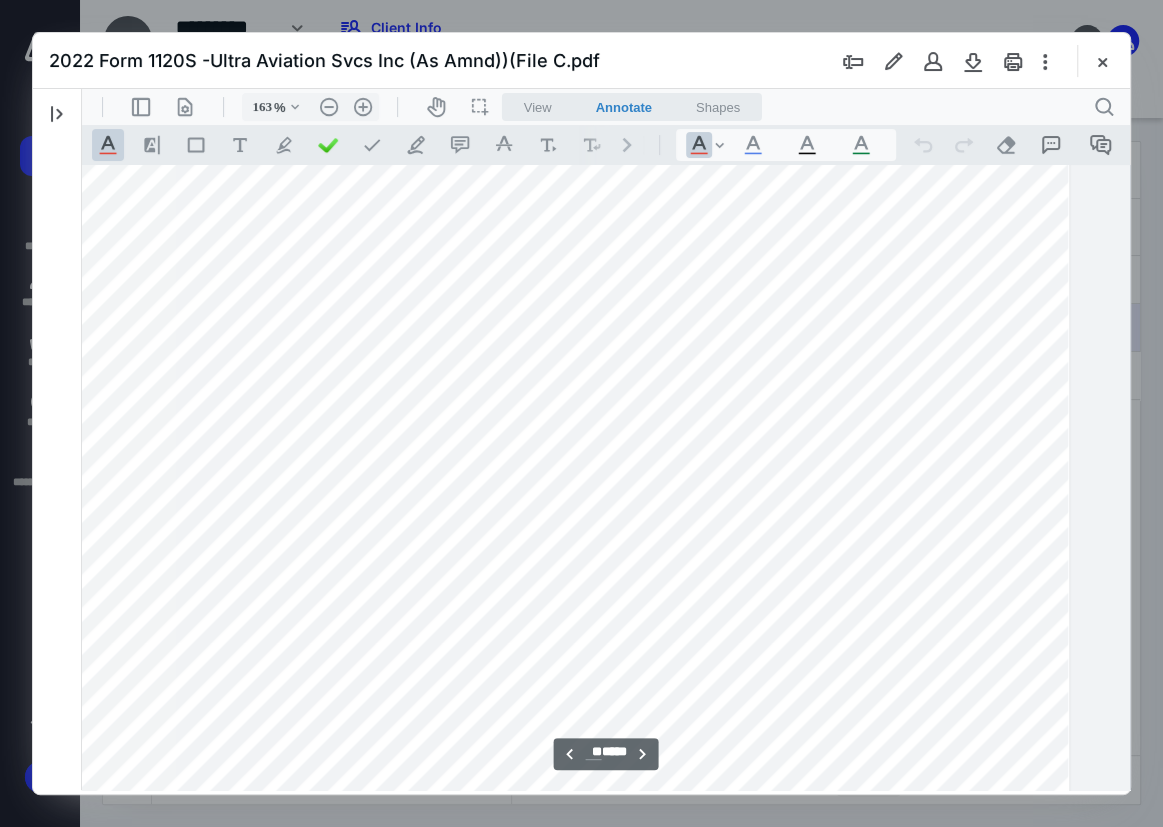 scroll, scrollTop: 31559, scrollLeft: 161, axis: both 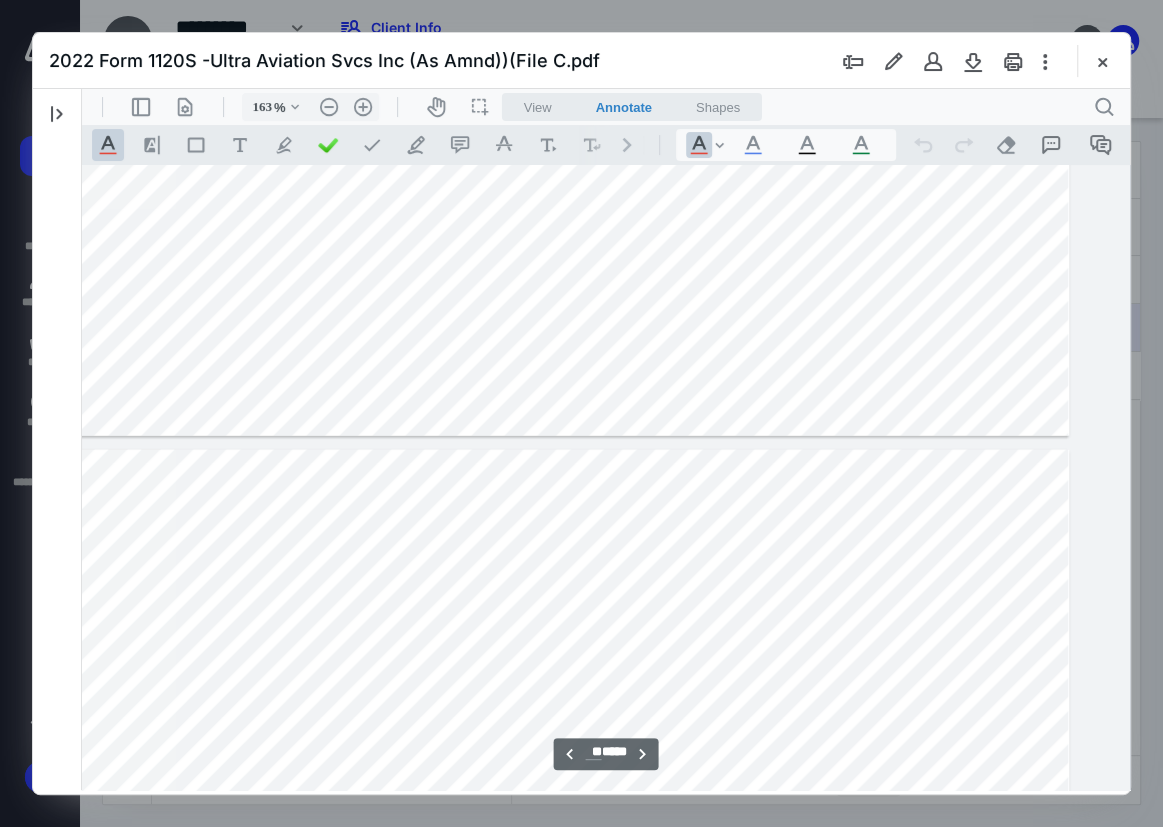 type on "**" 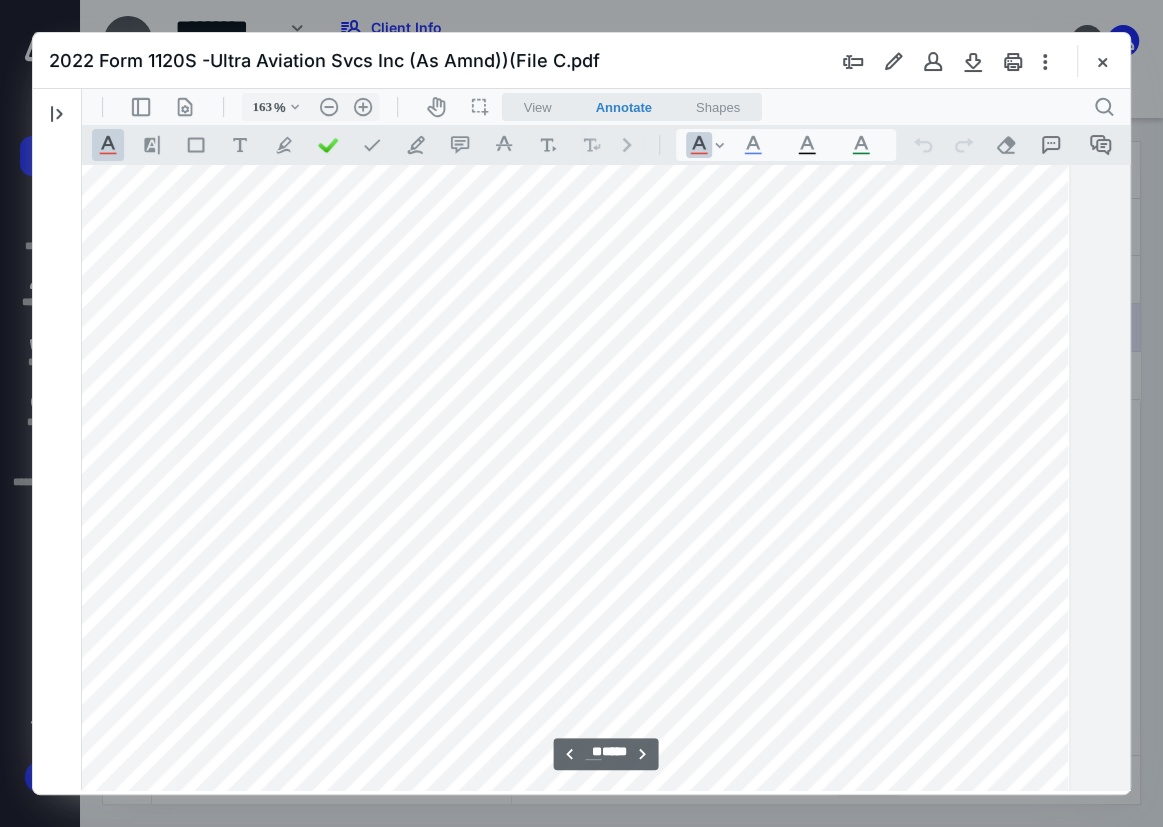 scroll, scrollTop: 32646, scrollLeft: 161, axis: both 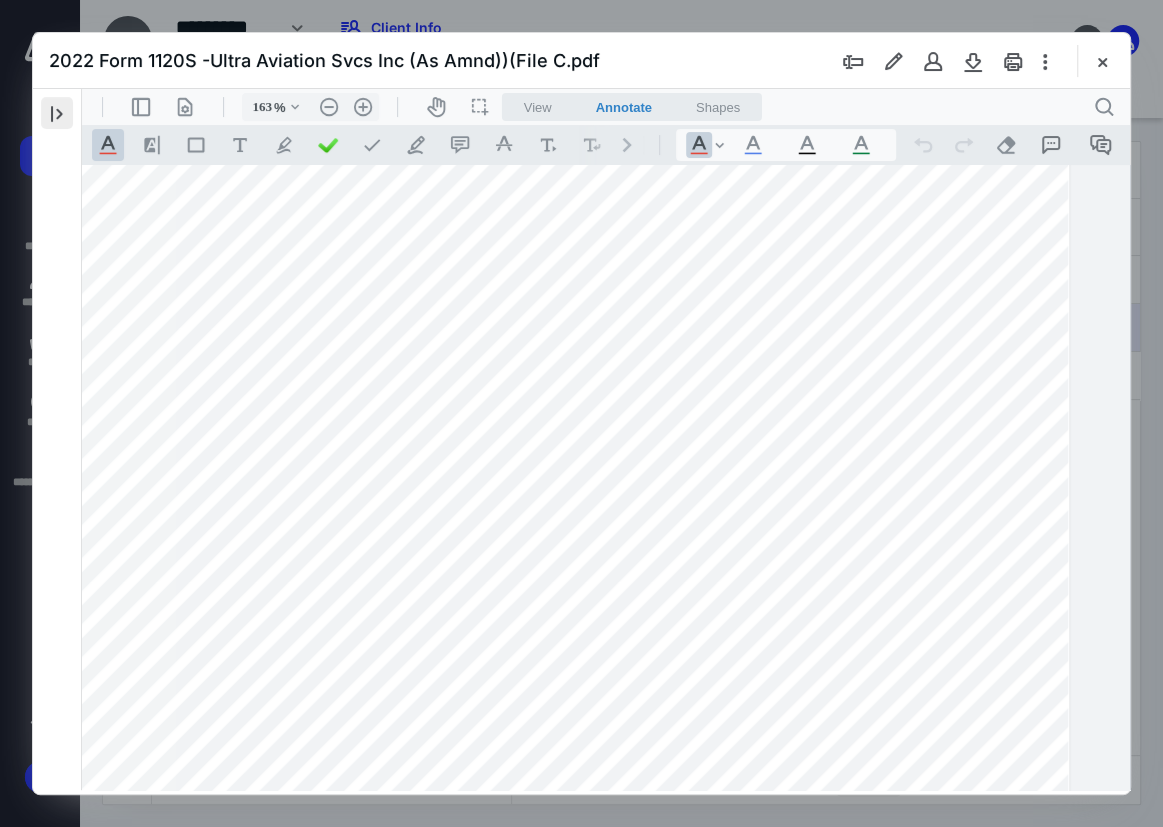 click at bounding box center (57, 113) 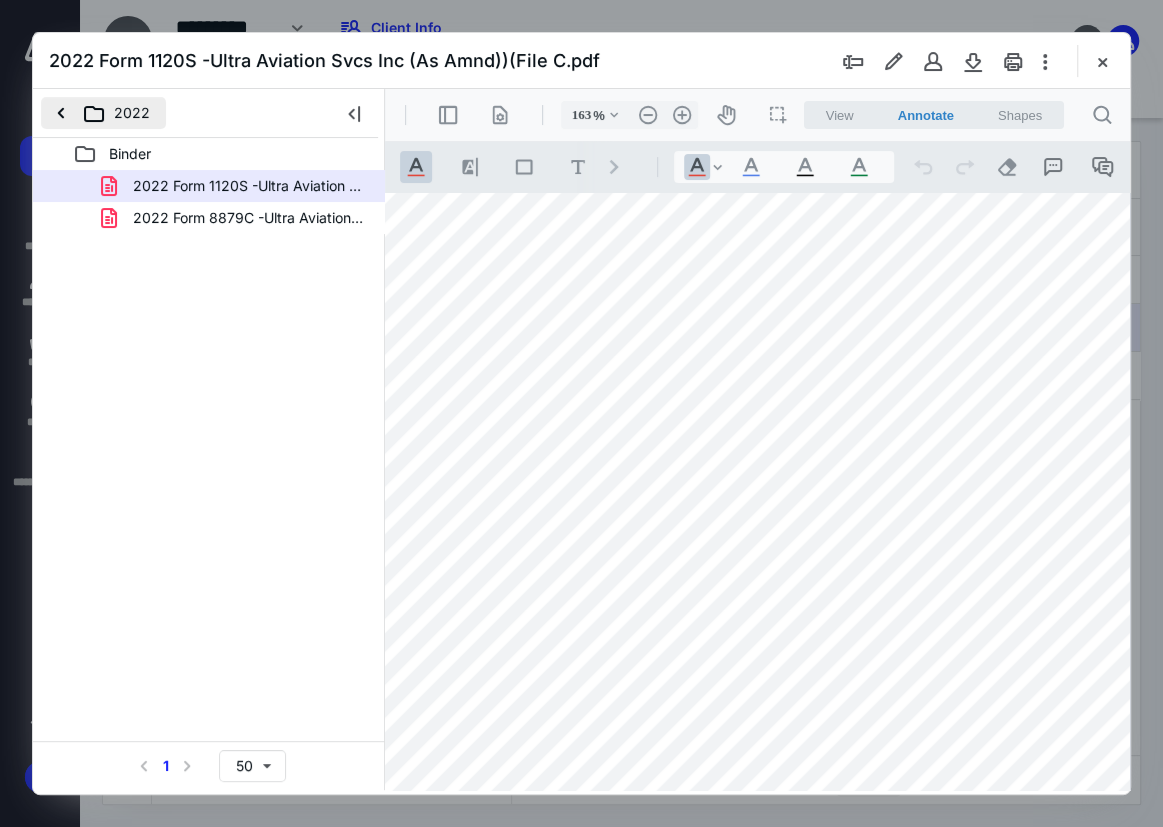 click on "2022" at bounding box center [103, 113] 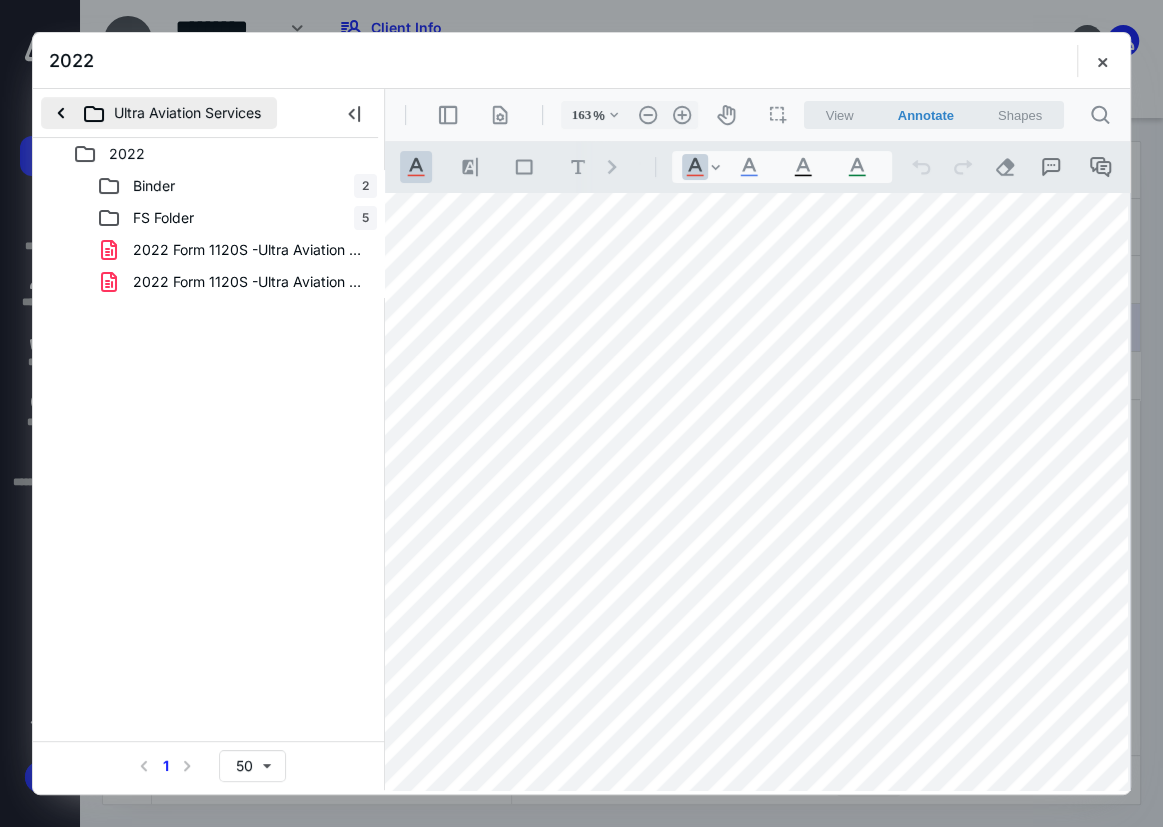 click on "Ultra Aviation Services" at bounding box center (159, 113) 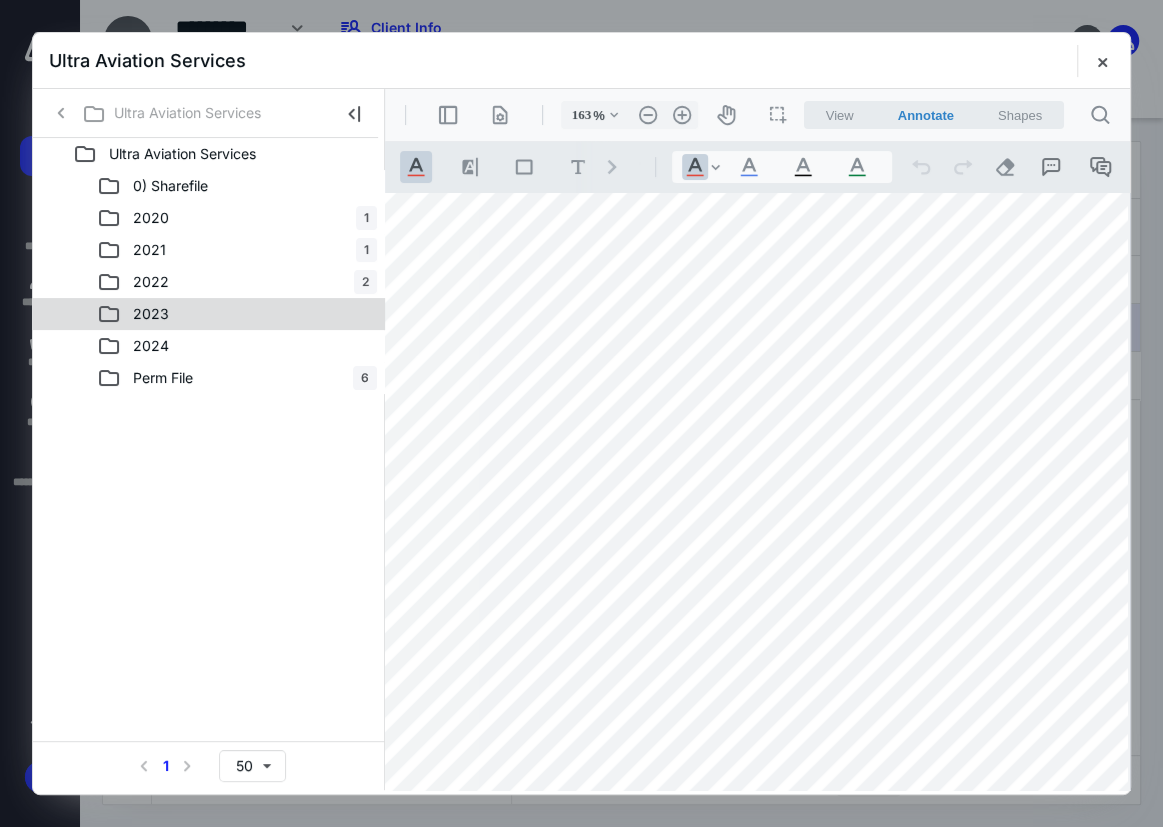 click on "2023" at bounding box center [151, 314] 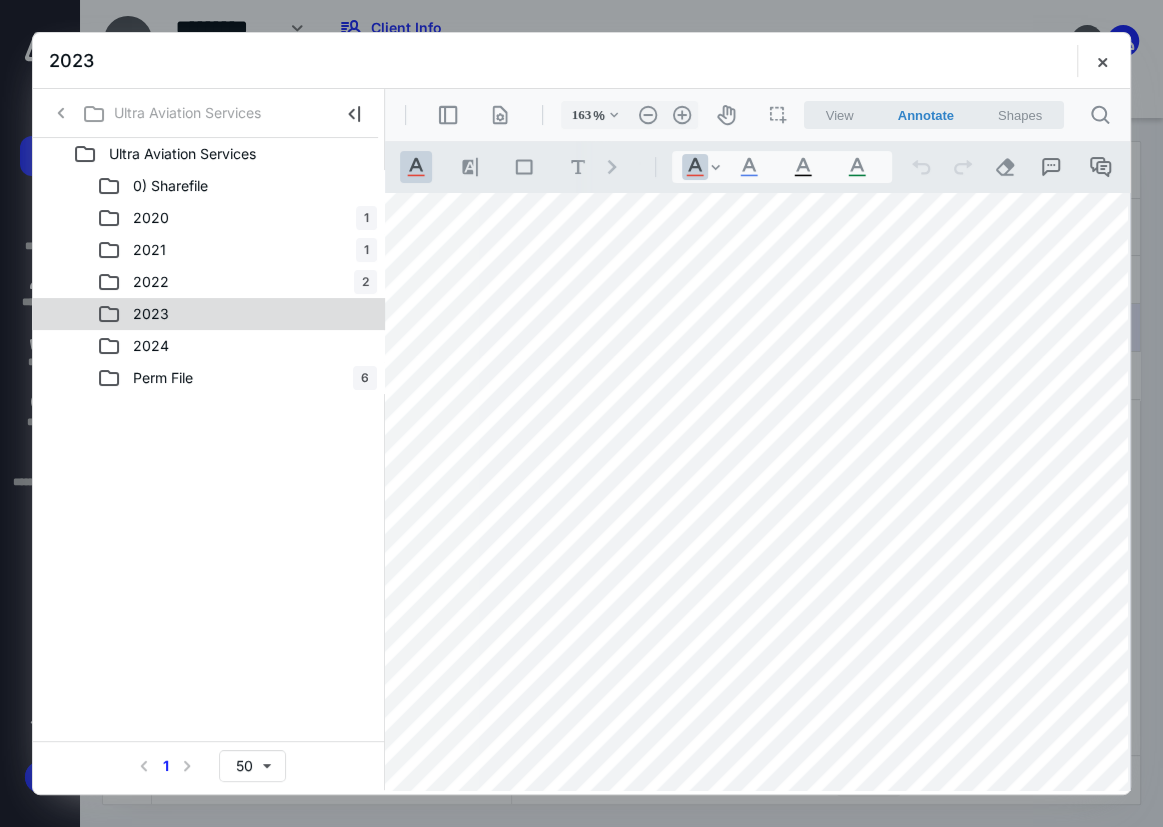 click on "2023" at bounding box center (151, 314) 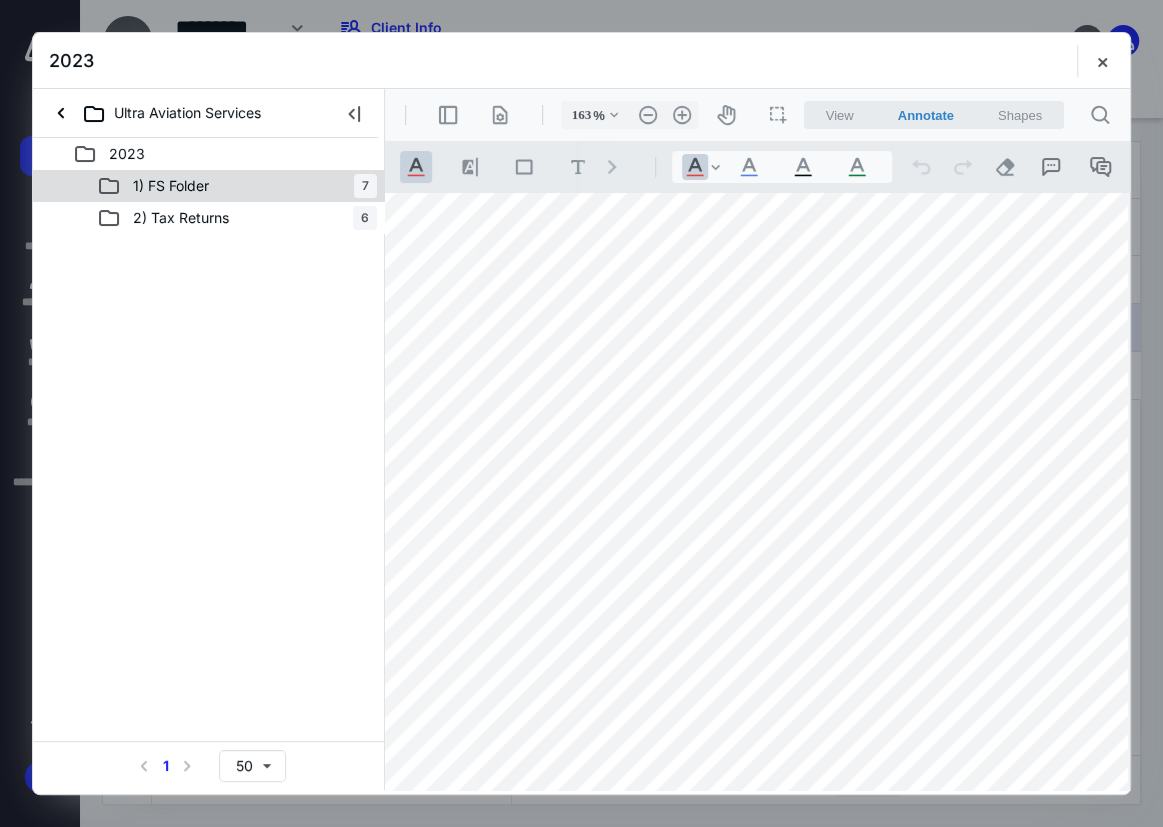 click on "1) FS Folder 7" at bounding box center (237, 186) 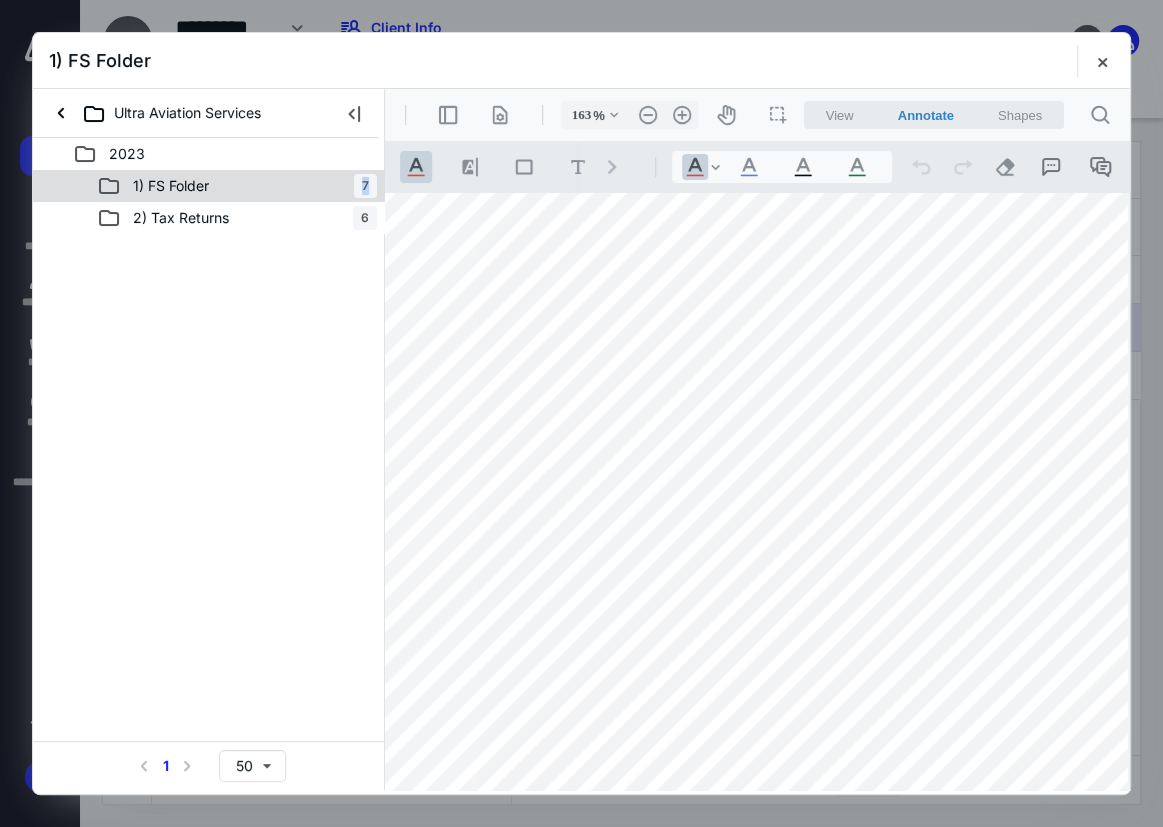 click on "1) FS Folder 7" at bounding box center [237, 186] 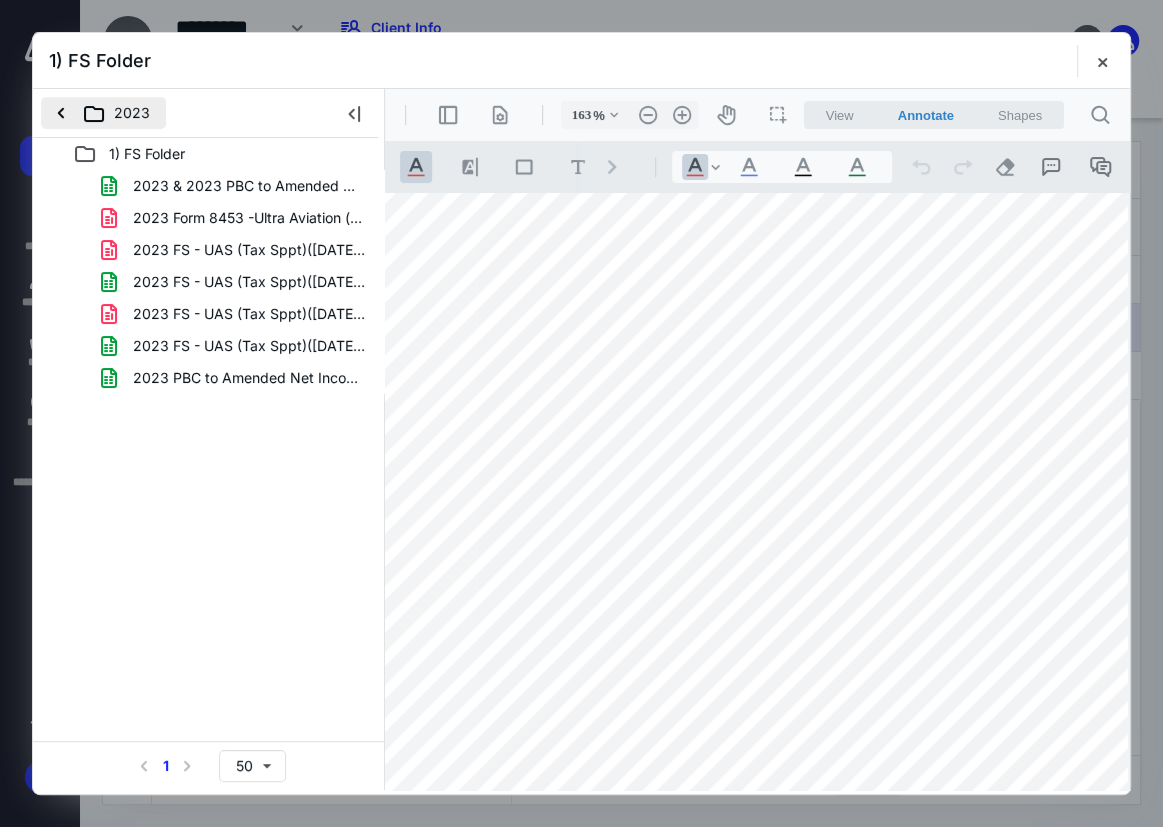 click on "2023" at bounding box center [103, 113] 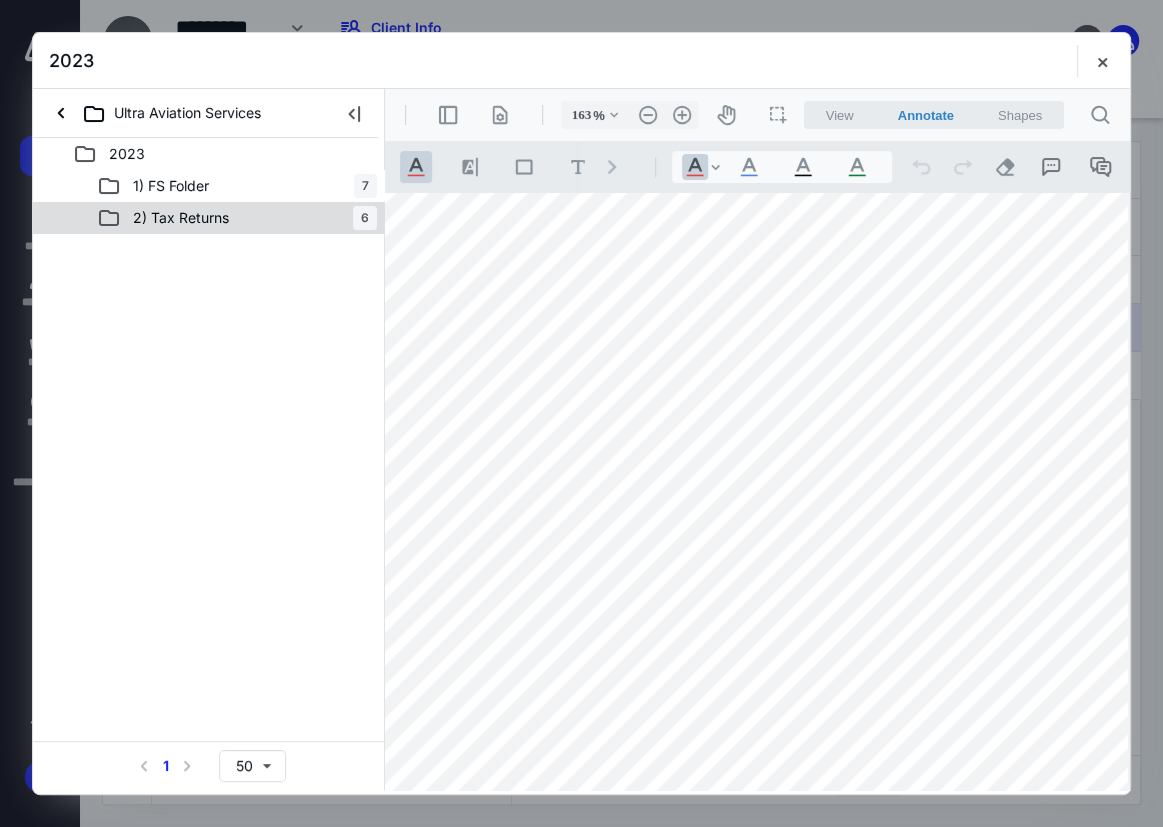 click on "2) Tax Returns 6" at bounding box center (237, 218) 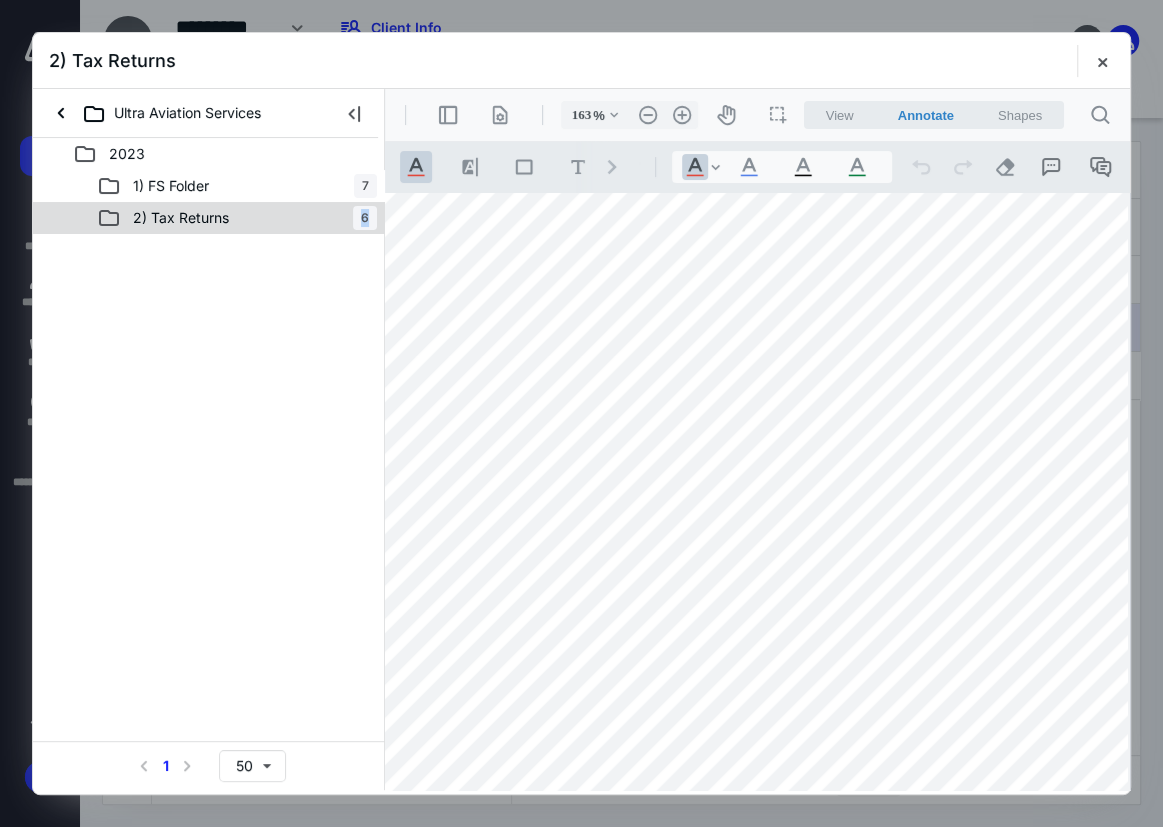 click on "2) Tax Returns 6" at bounding box center (237, 218) 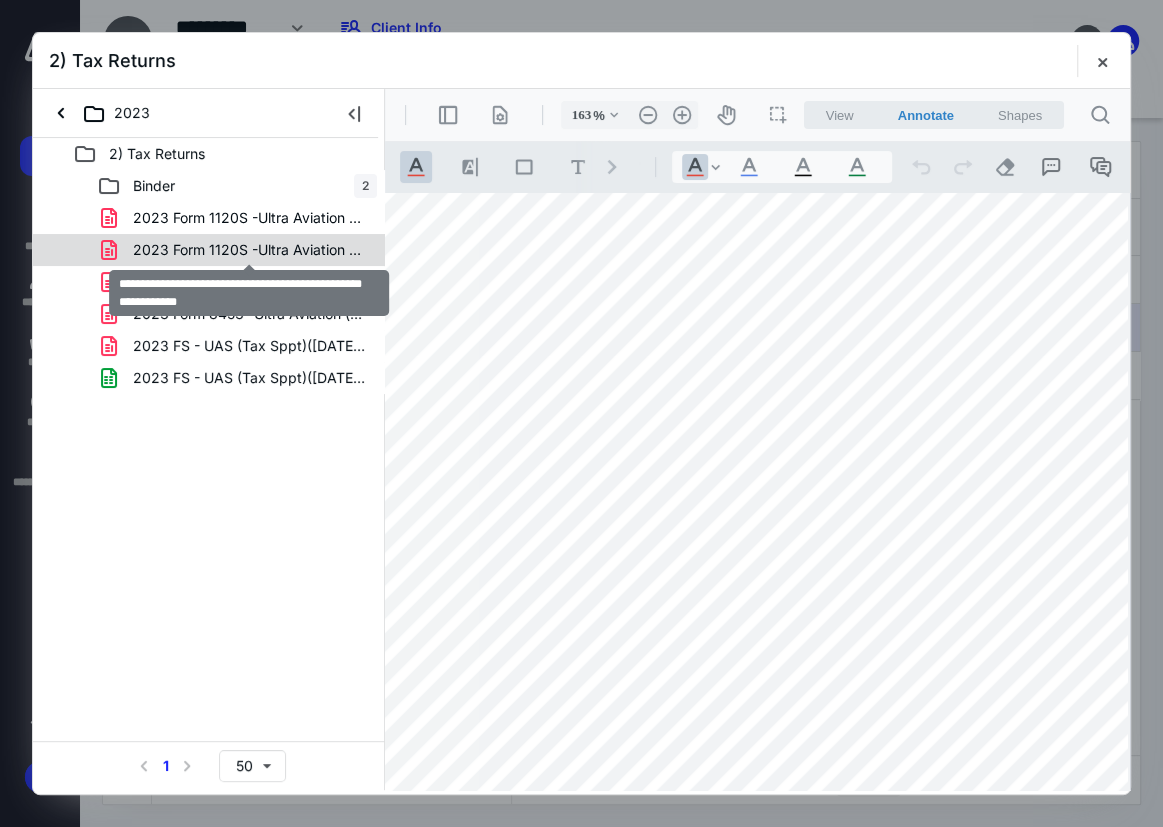 click on "2023 Form 1120S -Ultra Aviation Svcs Inc (Amnd)(File Copy).pdf" at bounding box center [249, 250] 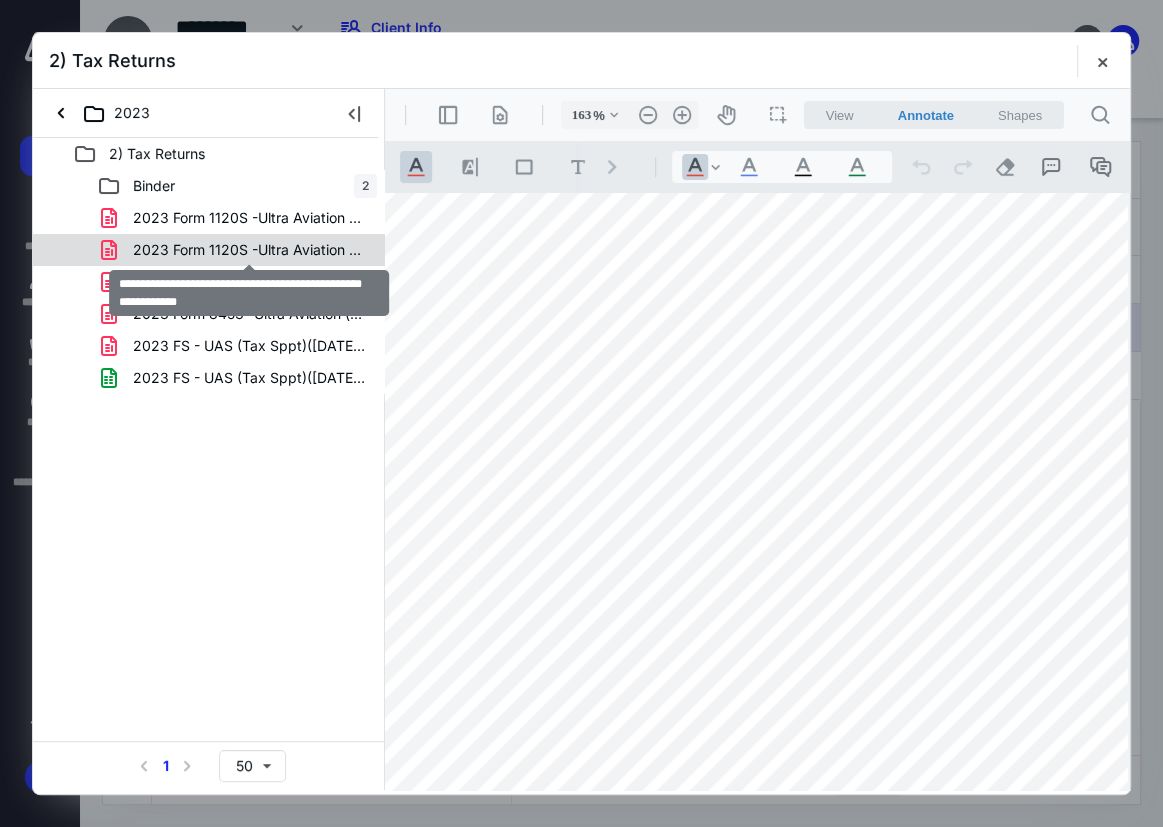 click on "Binder 2 2023 Form 1120S -Ultra Aviation Svcs (PBC).pdf 2023 Form 1120S -Ultra Aviation Svcs Inc (Amnd)(File Copy).pdf 2023 Form 1120S -Ultra Aviation Svcs Inc (As Amnd)(Draft).pdf 2023 Form 8453 -Ultra Aviation (e-file auth).pdf 2023 FS - UAS (Tax Sppt)([DATE])(rvsd).pdf 2023 FS - UAS (Tax Sppt)([DATE])(rvsd).xlsx" at bounding box center [209, 282] 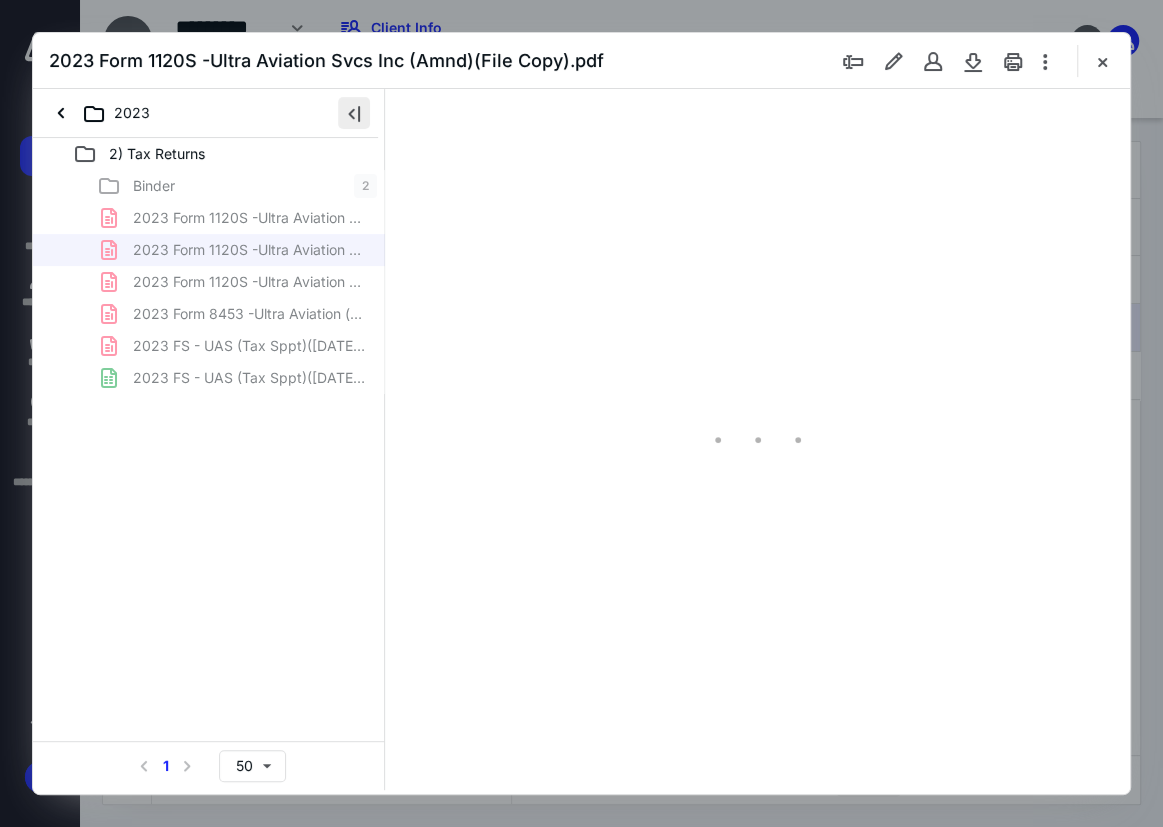 click at bounding box center (354, 113) 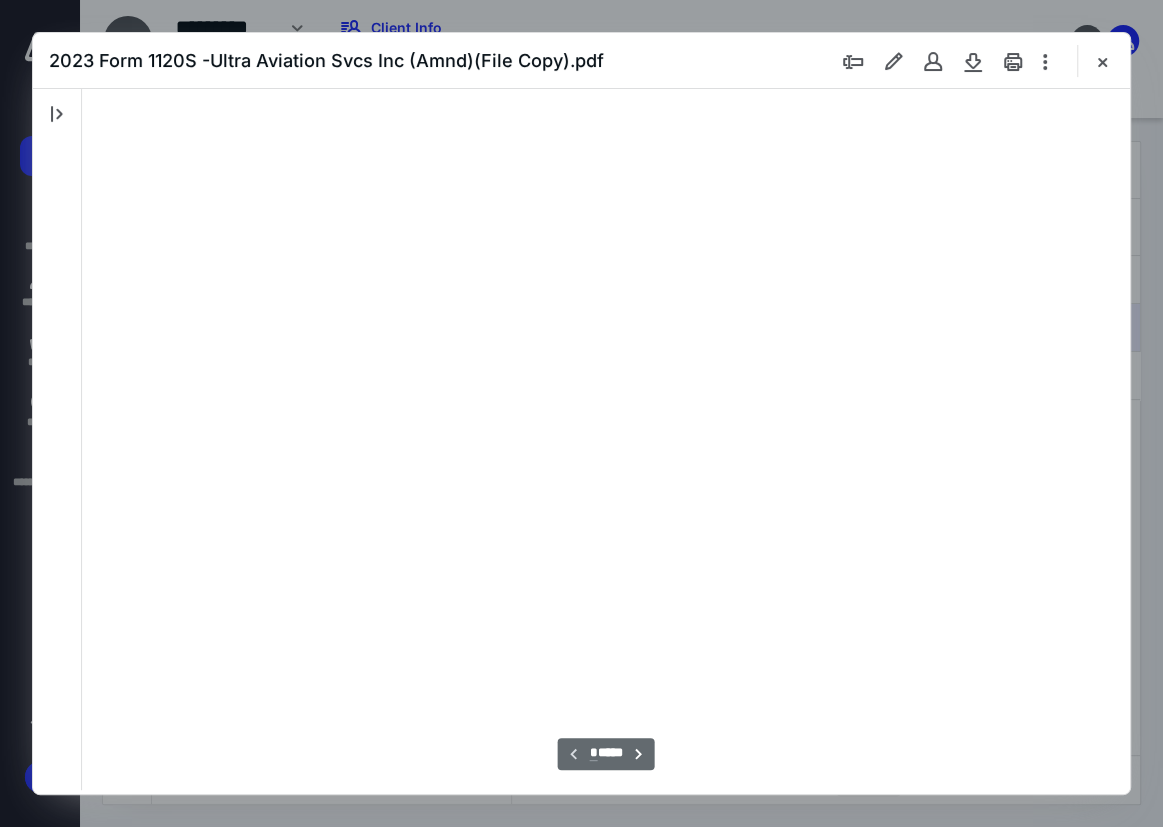 scroll, scrollTop: 79, scrollLeft: 0, axis: vertical 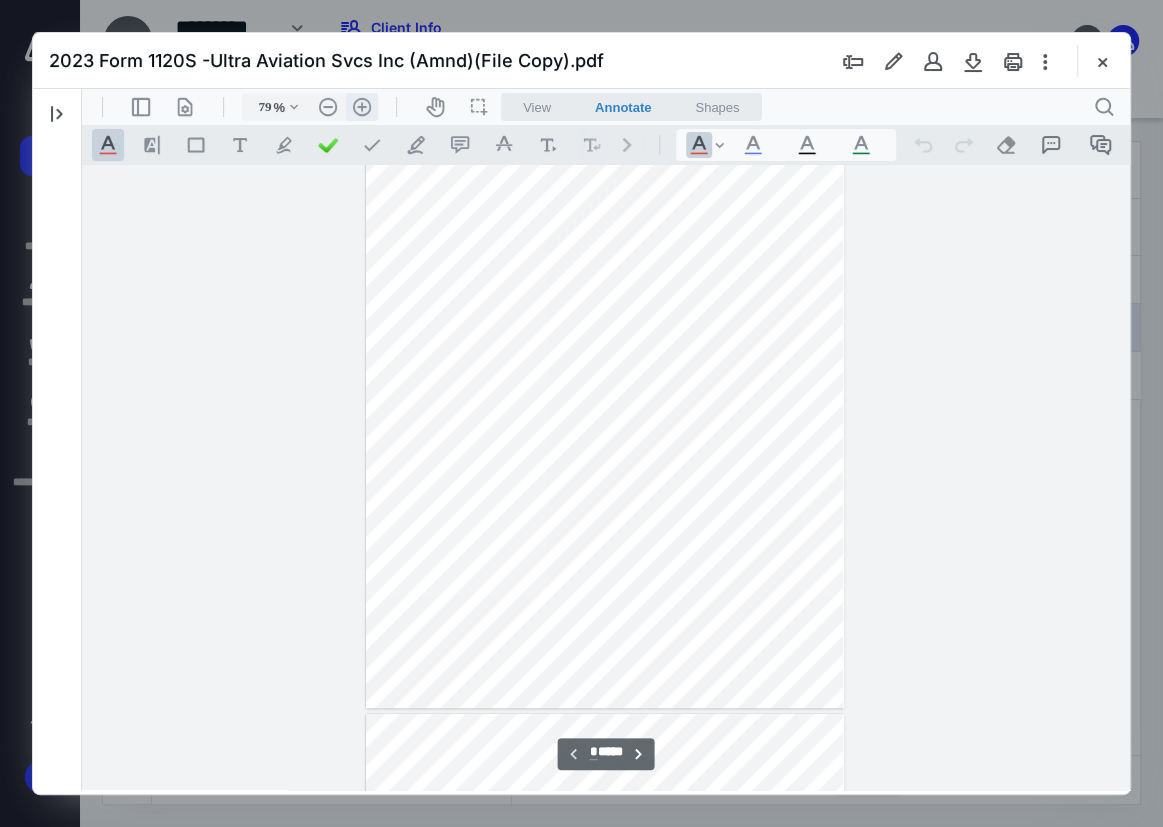 click on ".cls-1{fill:#abb0c4;} icon - header - zoom - in - line" at bounding box center (362, 107) 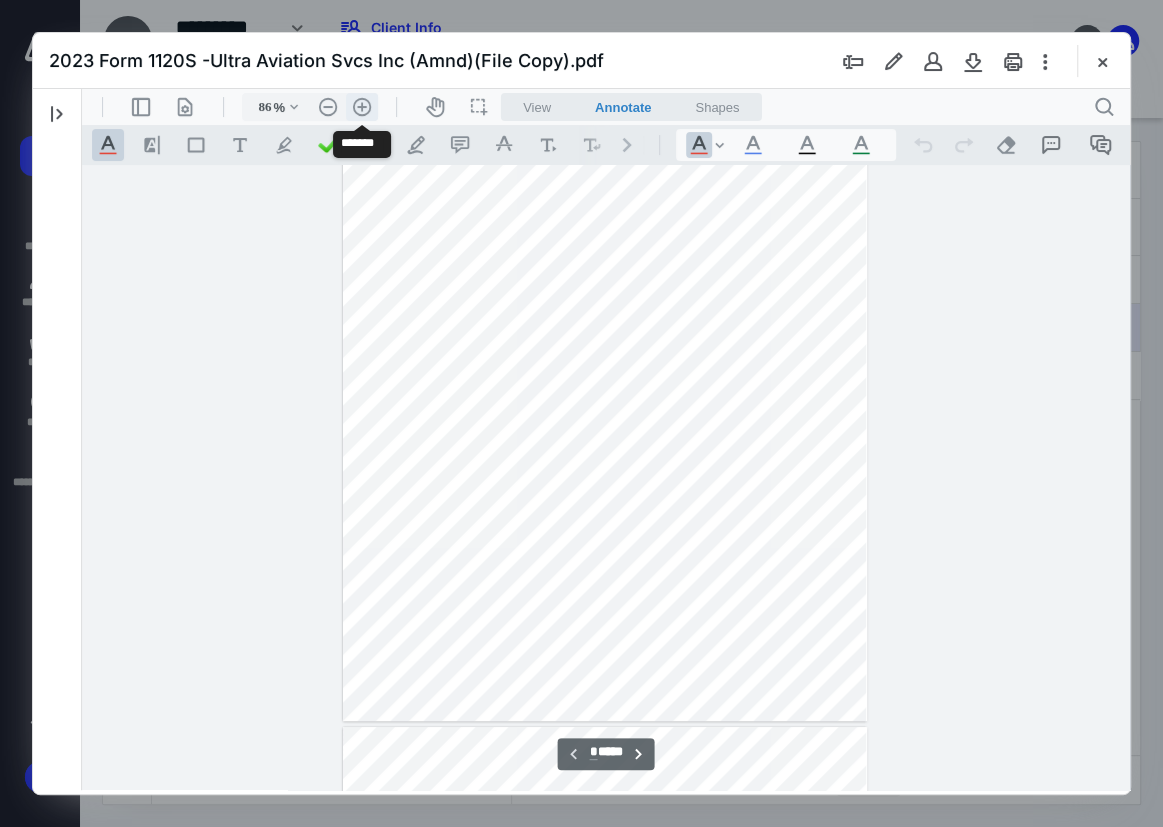 click on ".cls-1{fill:#abb0c4;} icon - header - zoom - in - line" at bounding box center [362, 107] 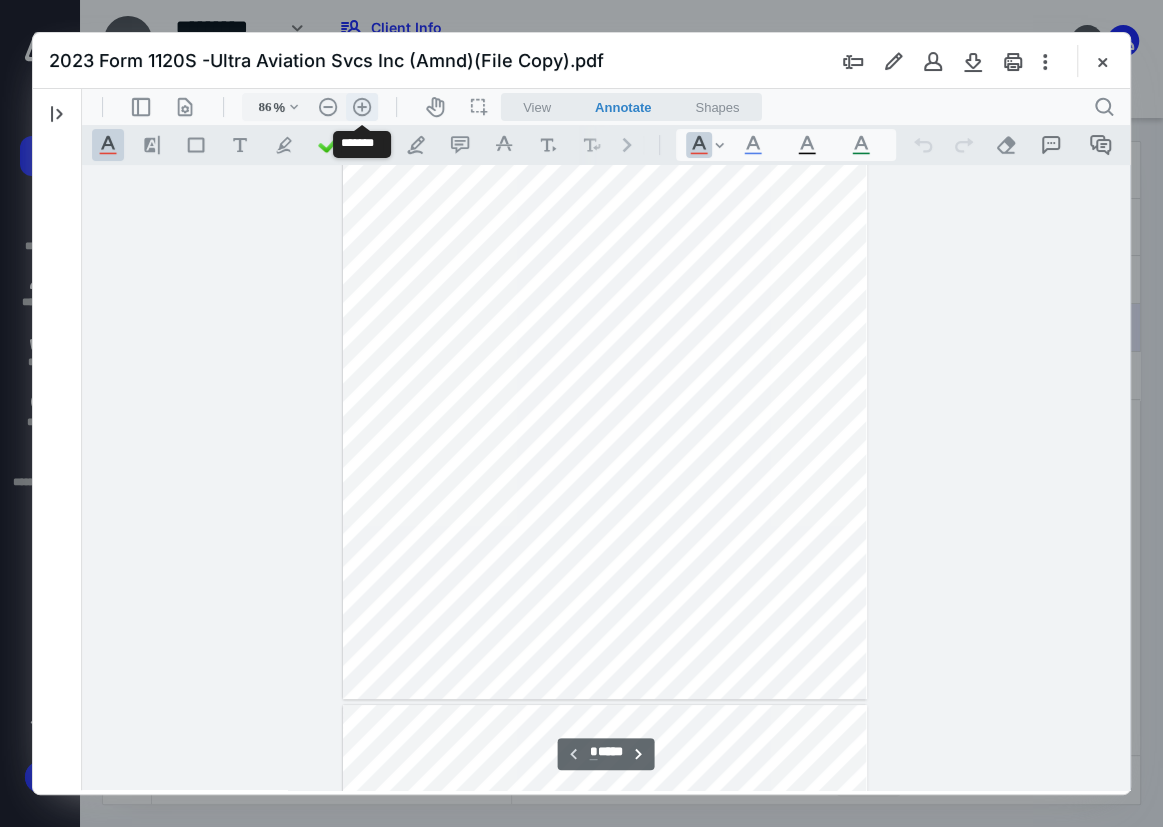 type on "111" 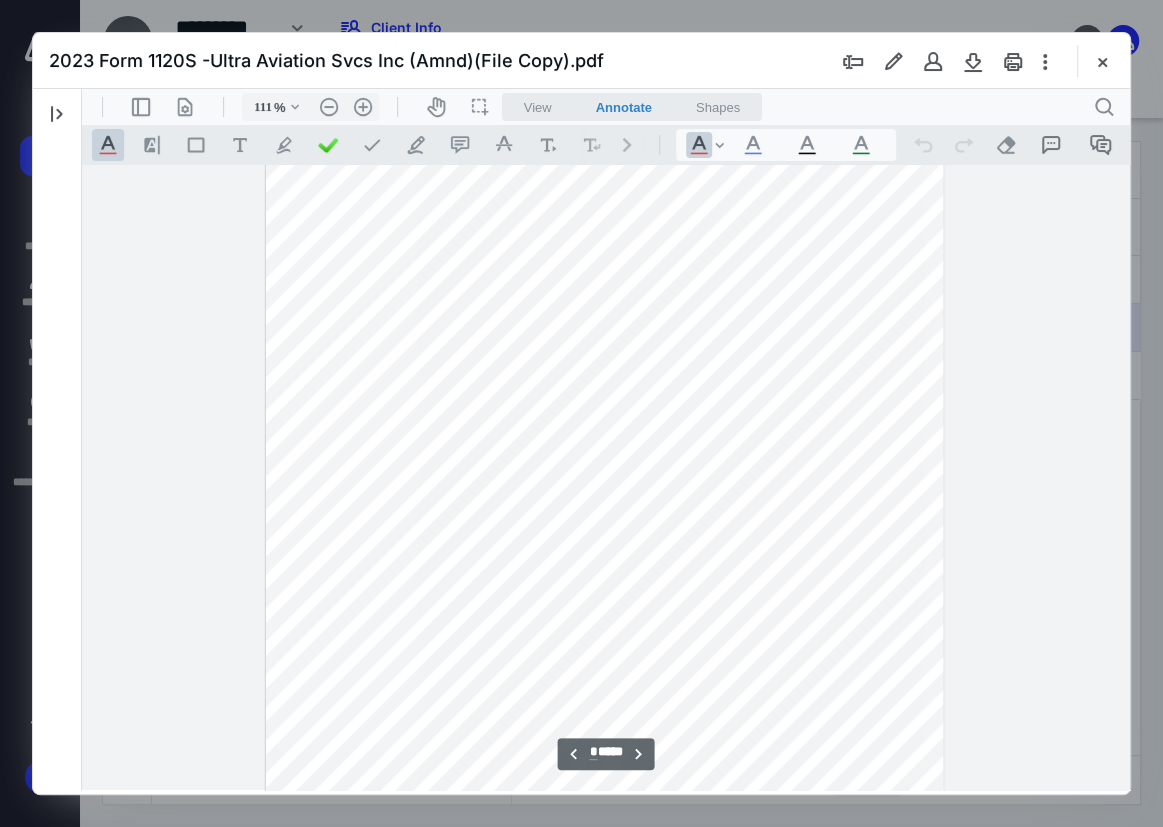 scroll, scrollTop: 4499, scrollLeft: 0, axis: vertical 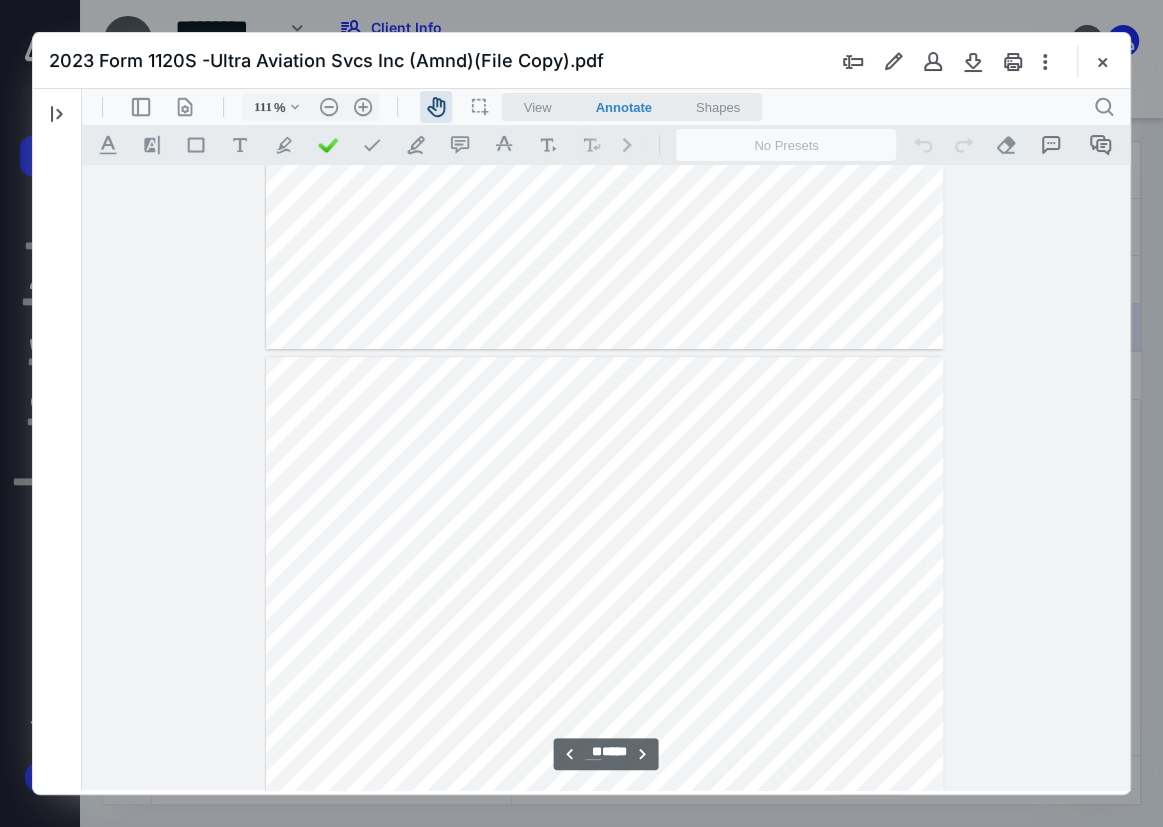 drag, startPoint x: 698, startPoint y: 435, endPoint x: 698, endPoint y: 529, distance: 94 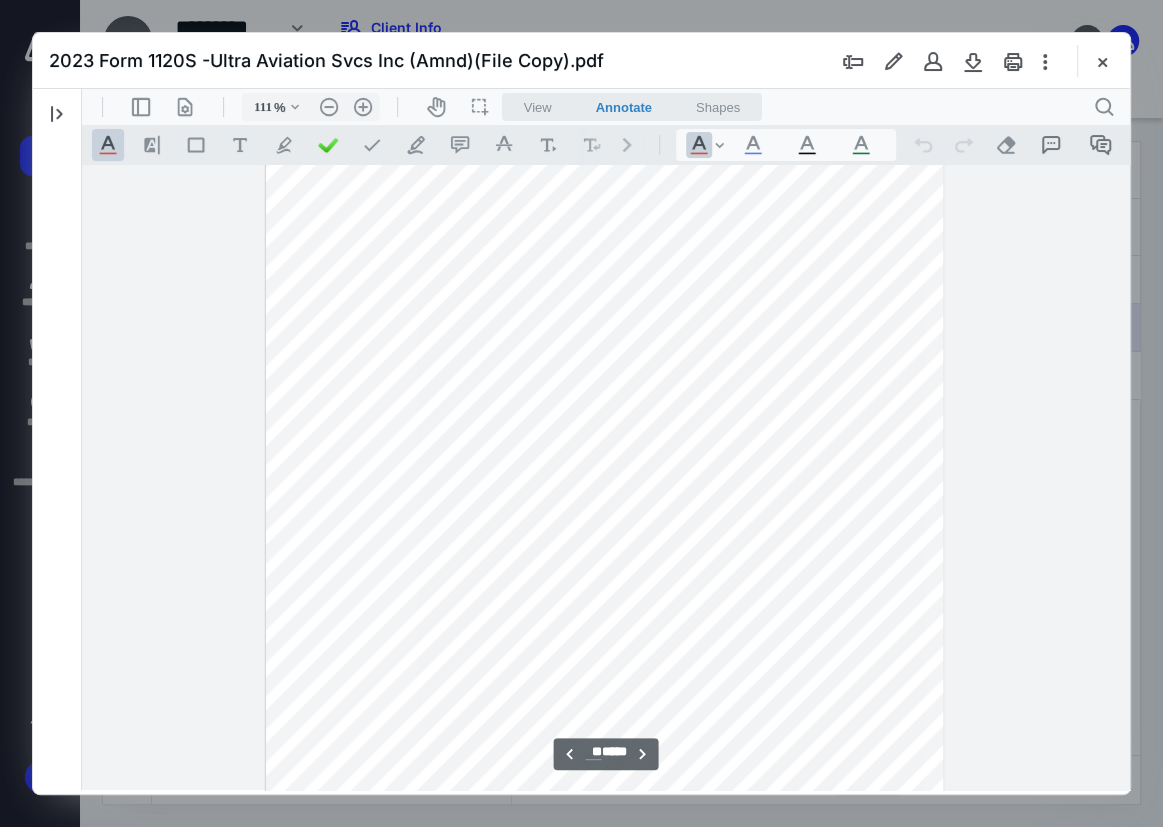 scroll, scrollTop: 20440, scrollLeft: 0, axis: vertical 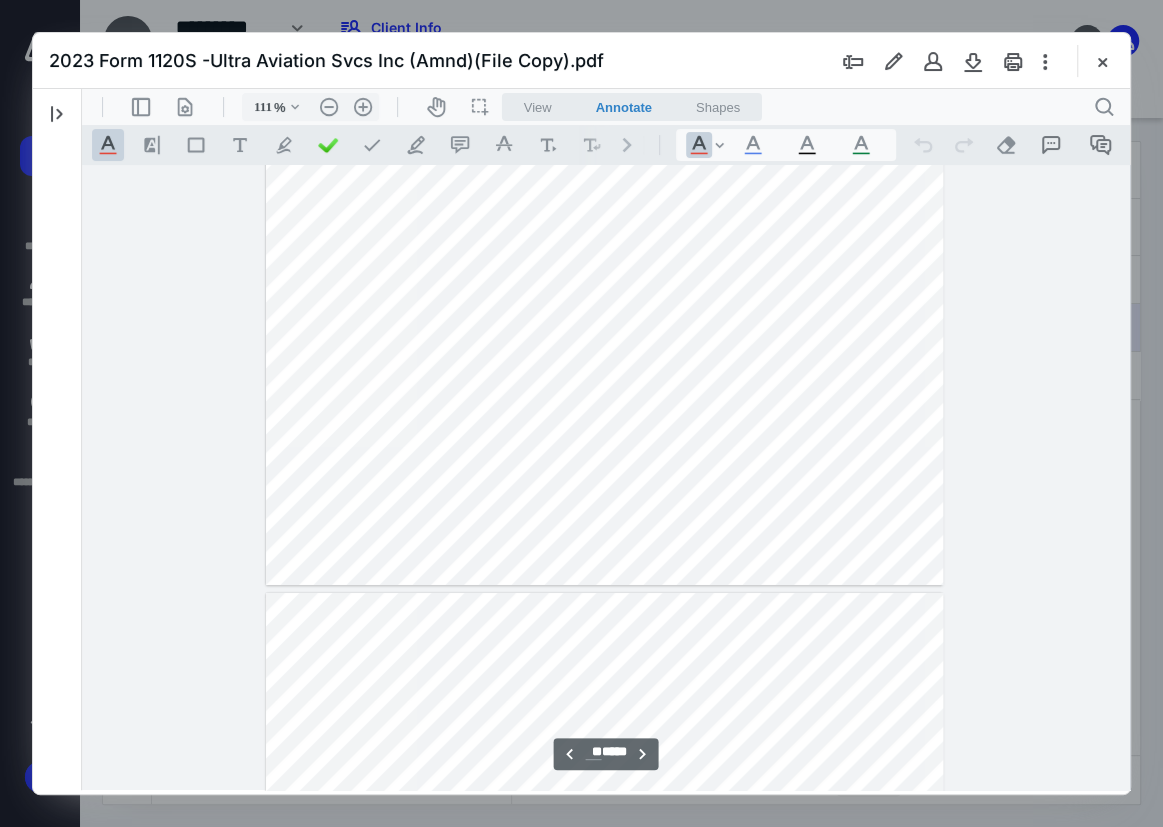 type on "**" 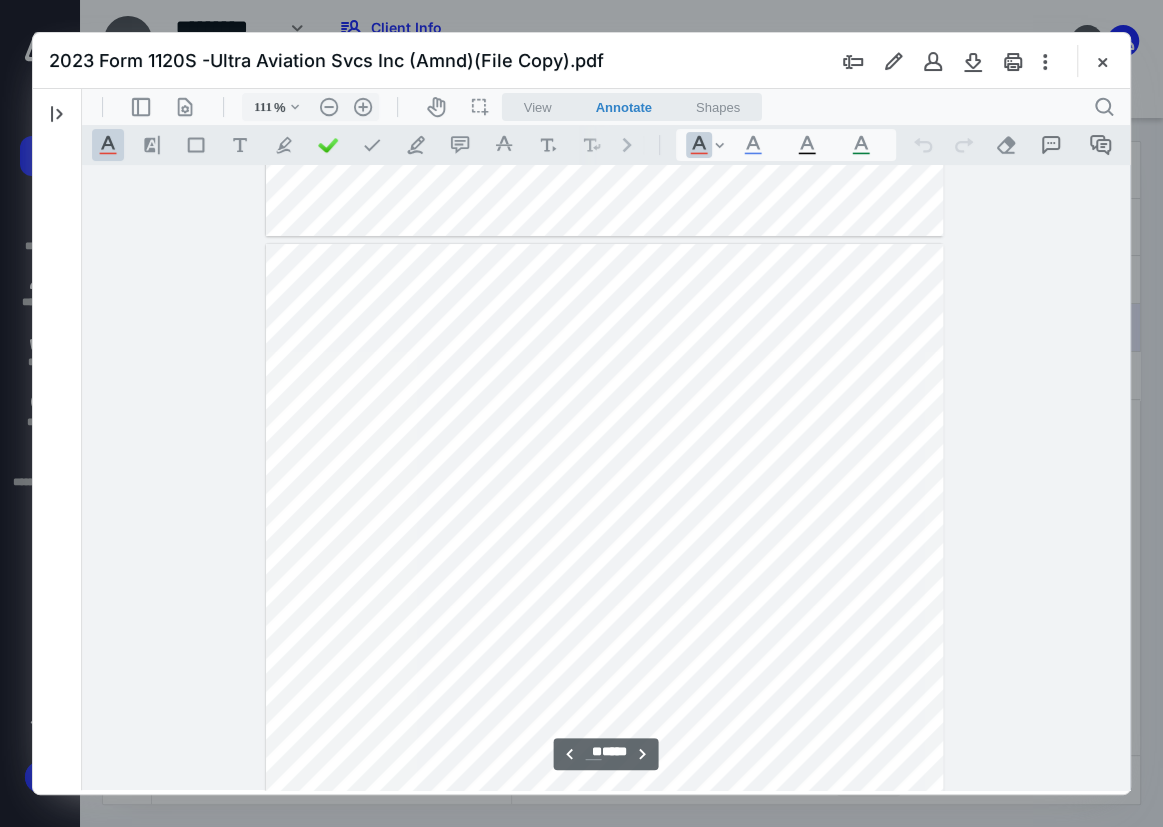 scroll, scrollTop: 21166, scrollLeft: 0, axis: vertical 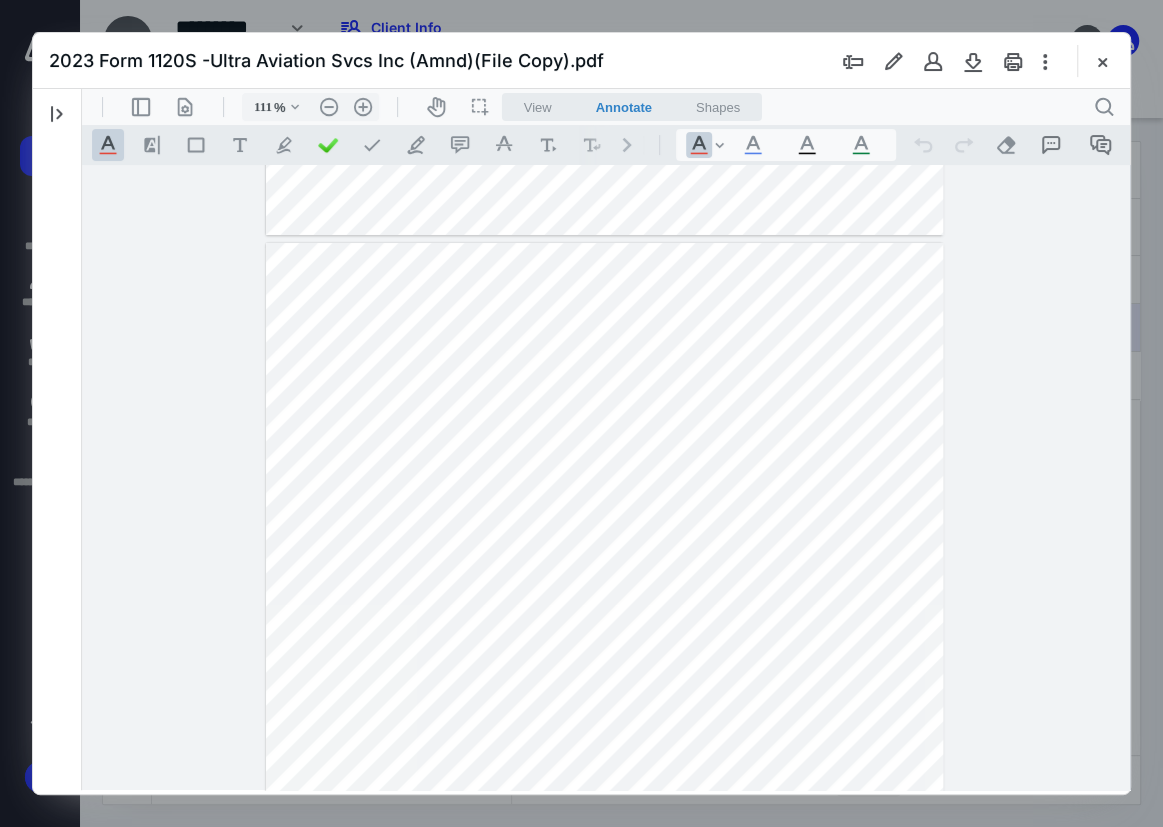drag, startPoint x: 1190, startPoint y: 159, endPoint x: 223, endPoint y: 209, distance: 968.2918 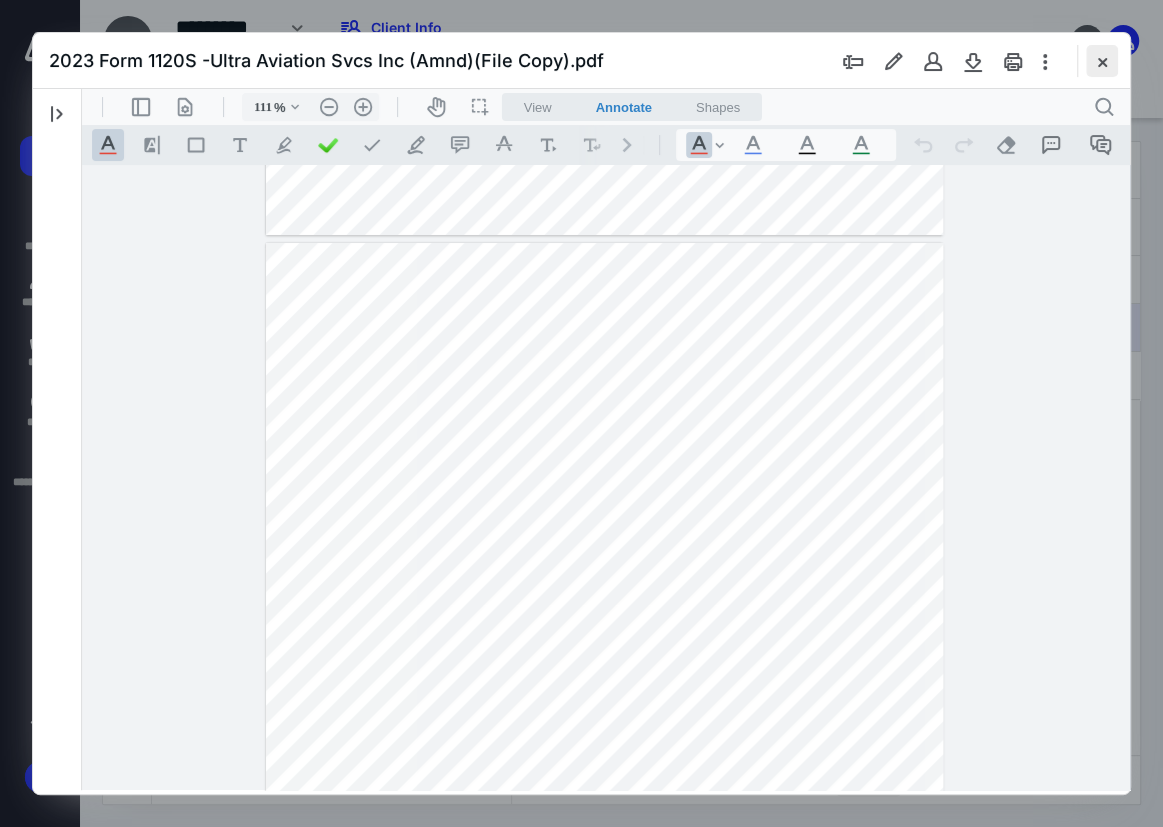 click at bounding box center [1102, 61] 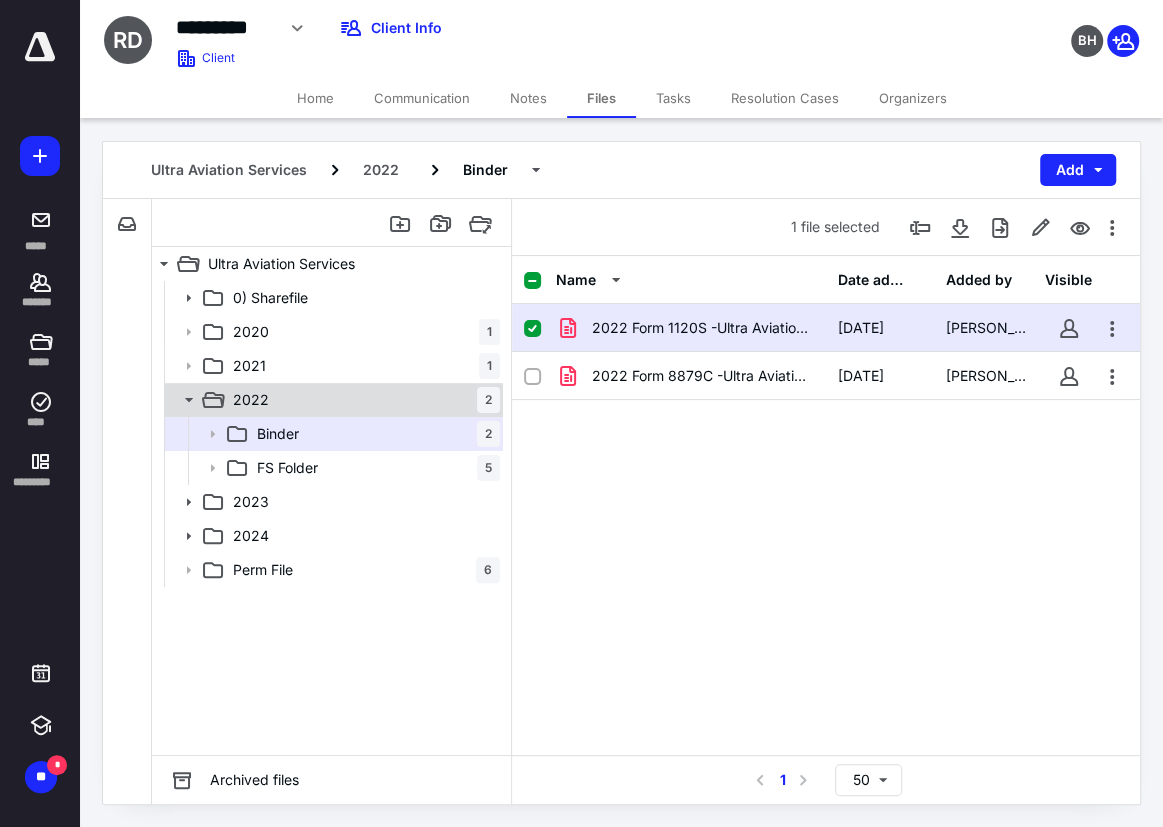 click 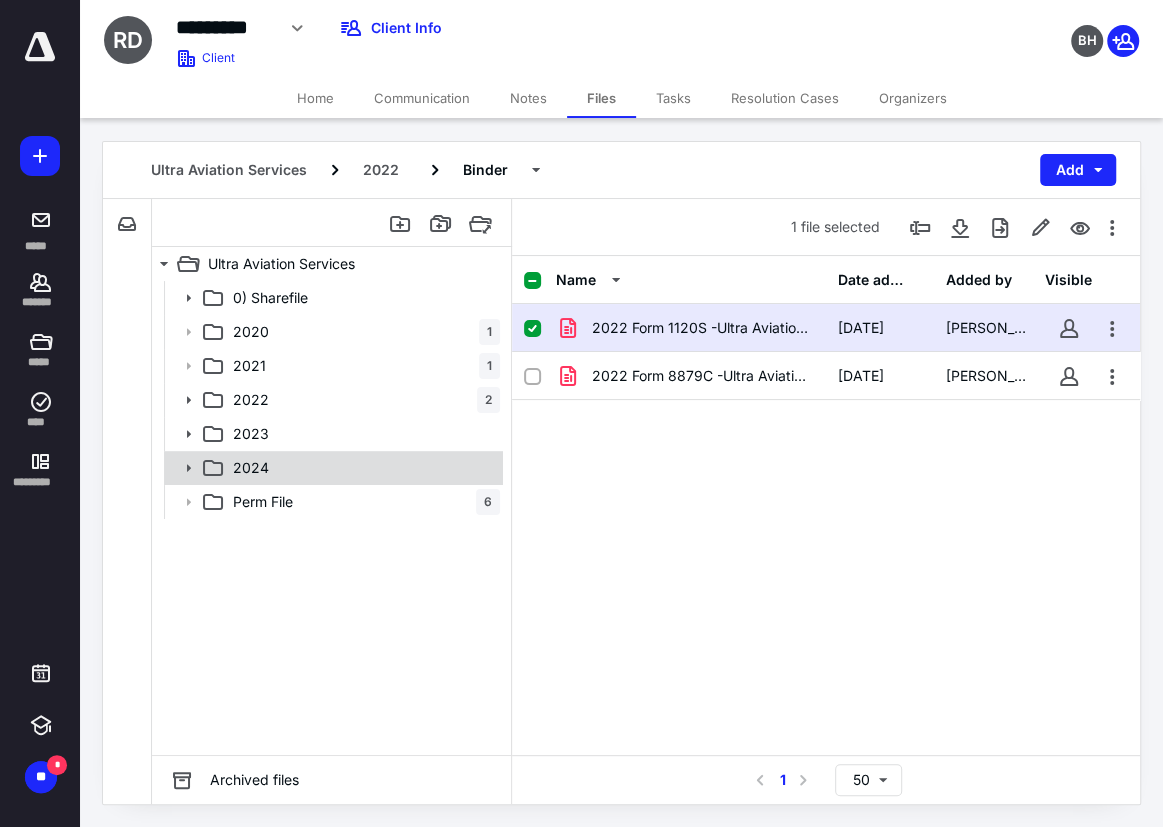 click on "2024" at bounding box center [332, 468] 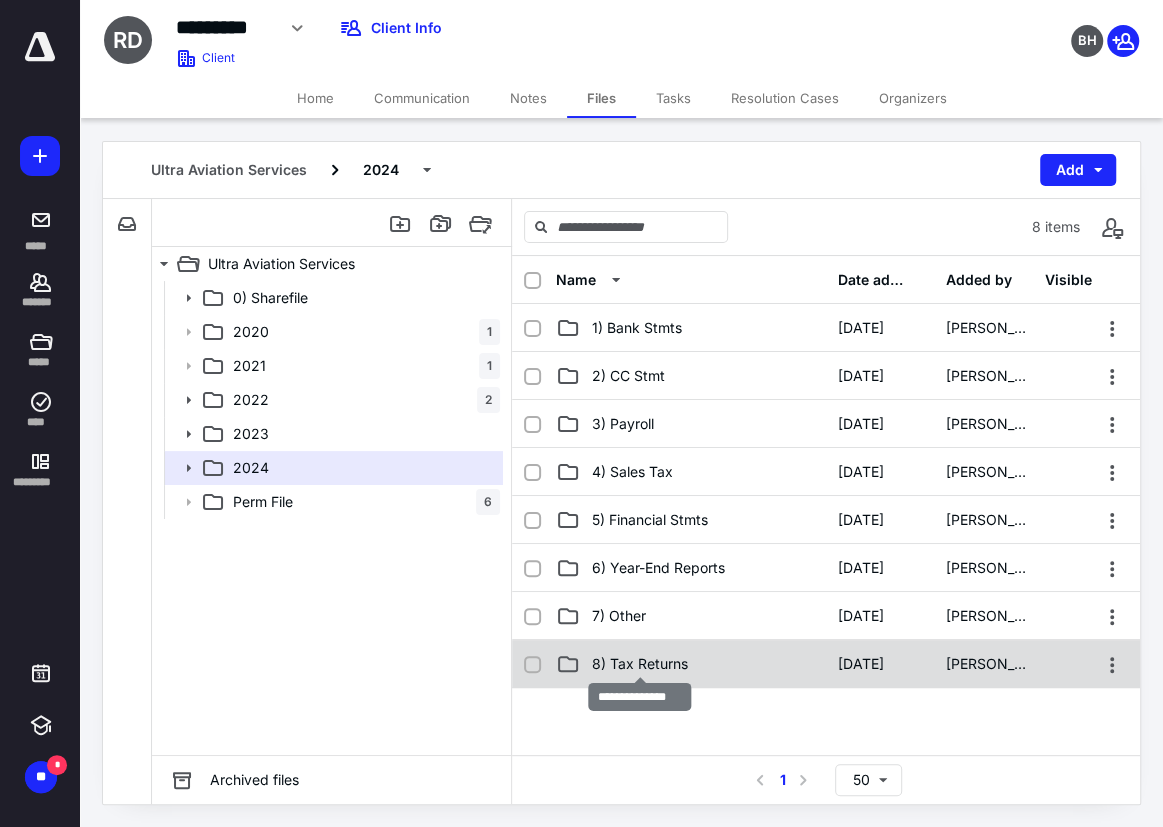 click on "8) Tax Returns" at bounding box center (640, 664) 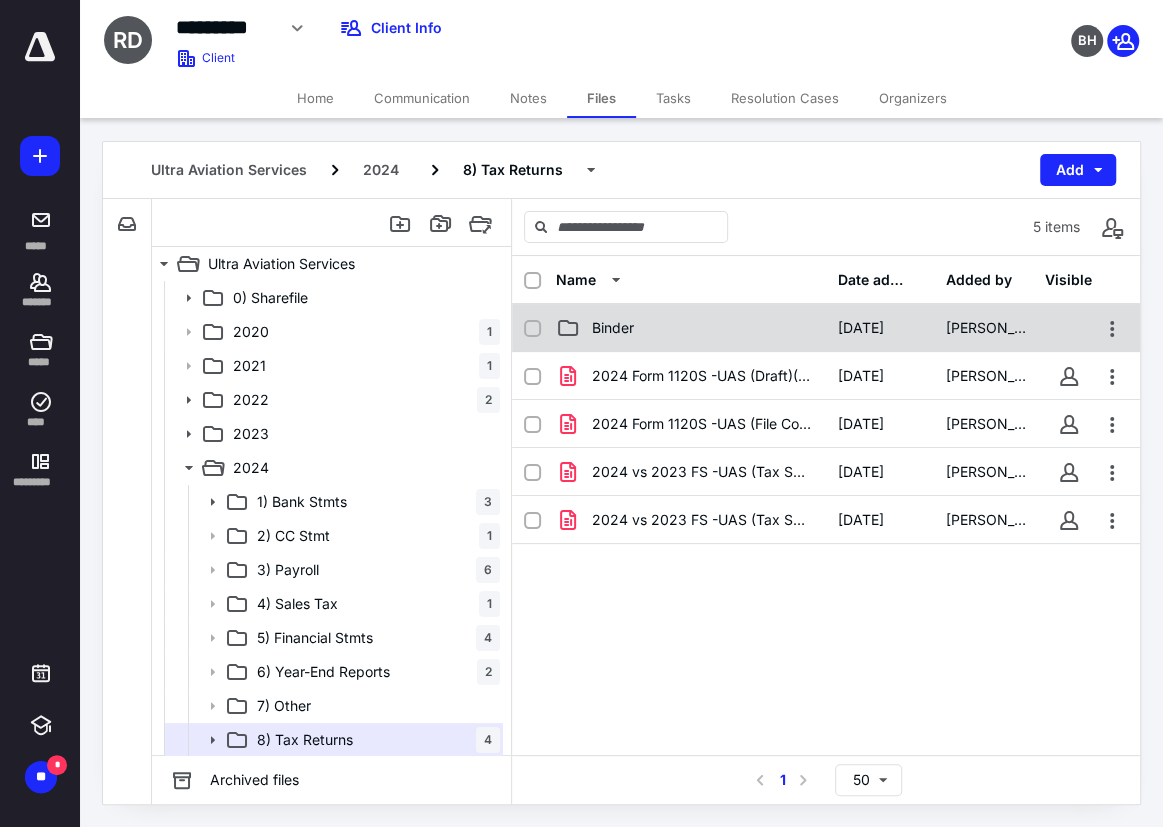 click on "Binder" at bounding box center [691, 328] 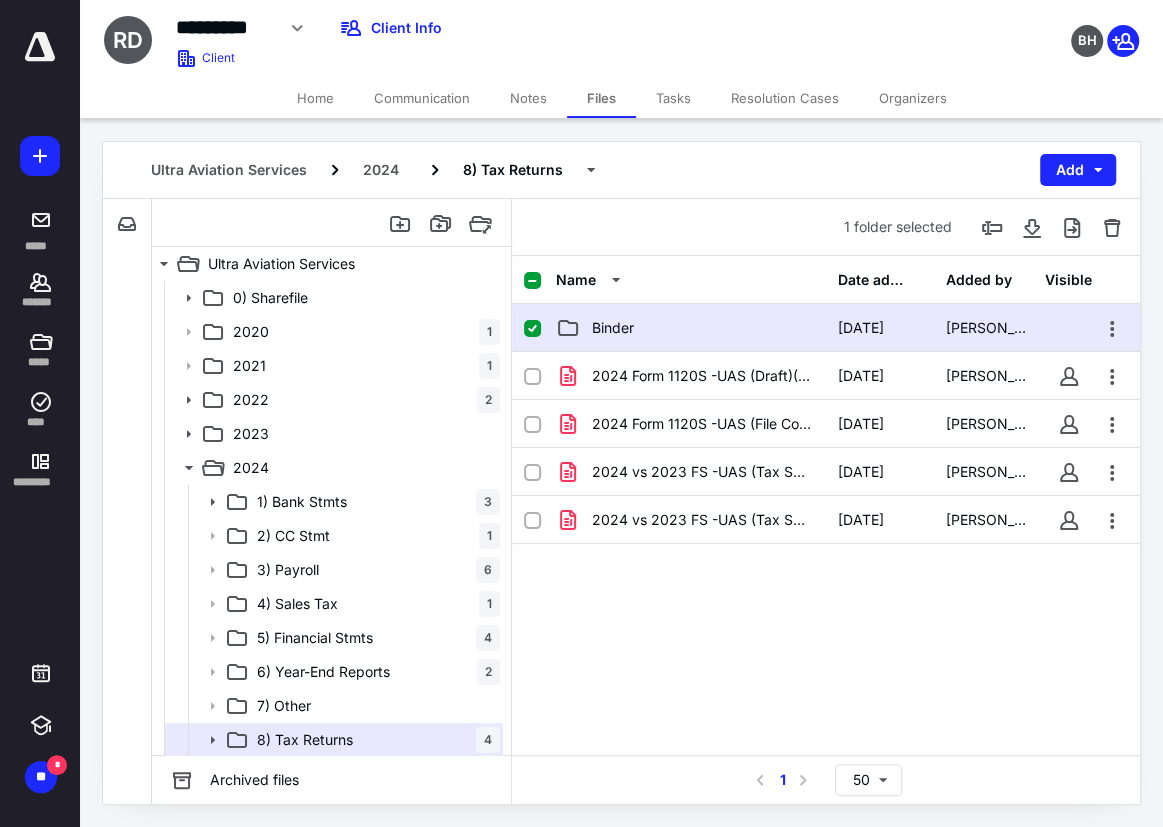 click on "Binder" at bounding box center [691, 328] 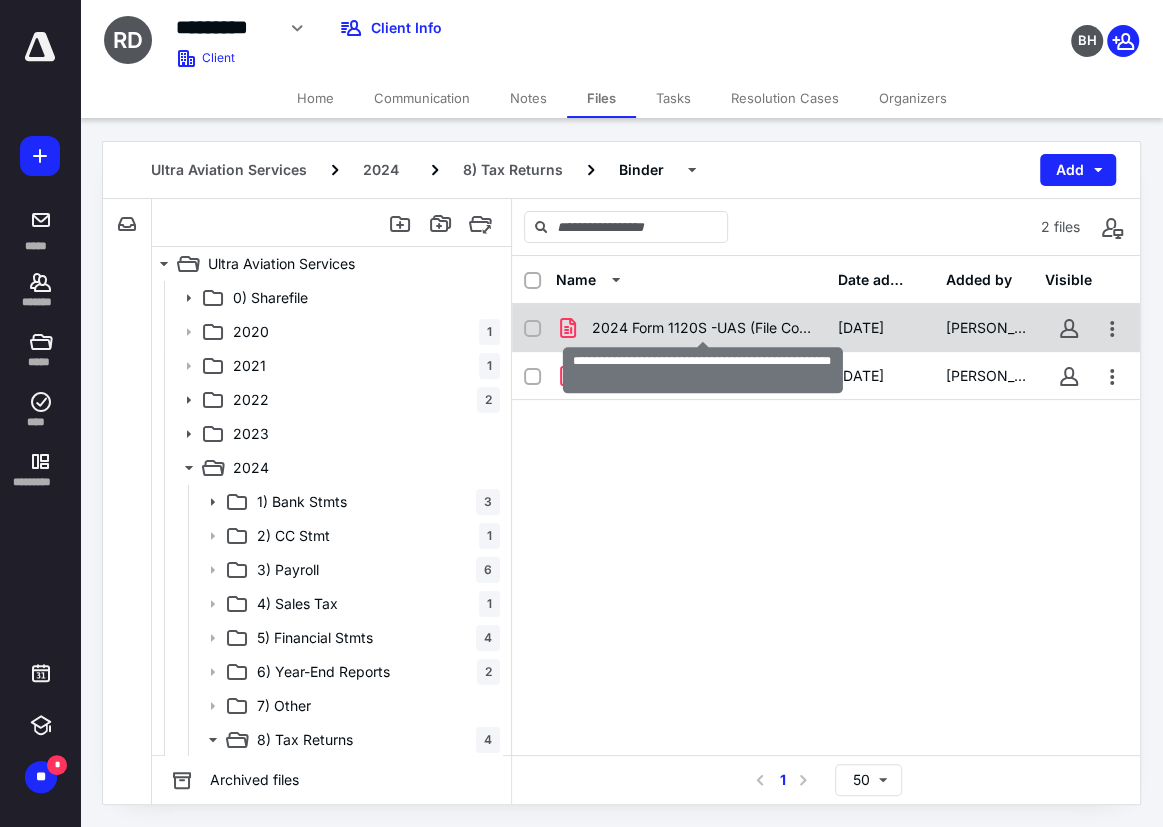 click on "2024 Form 1120S -UAS (File Copy)(v2)([DATE]).pdf" at bounding box center (703, 328) 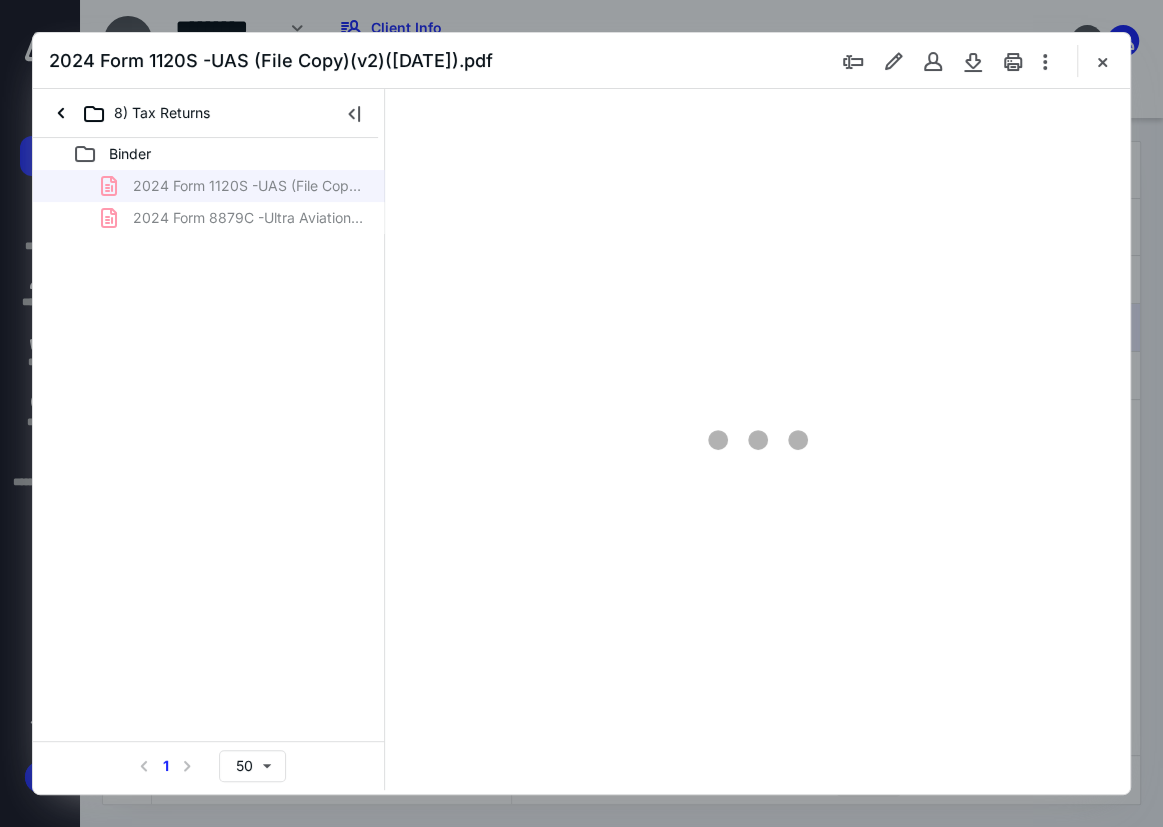 scroll, scrollTop: 0, scrollLeft: 0, axis: both 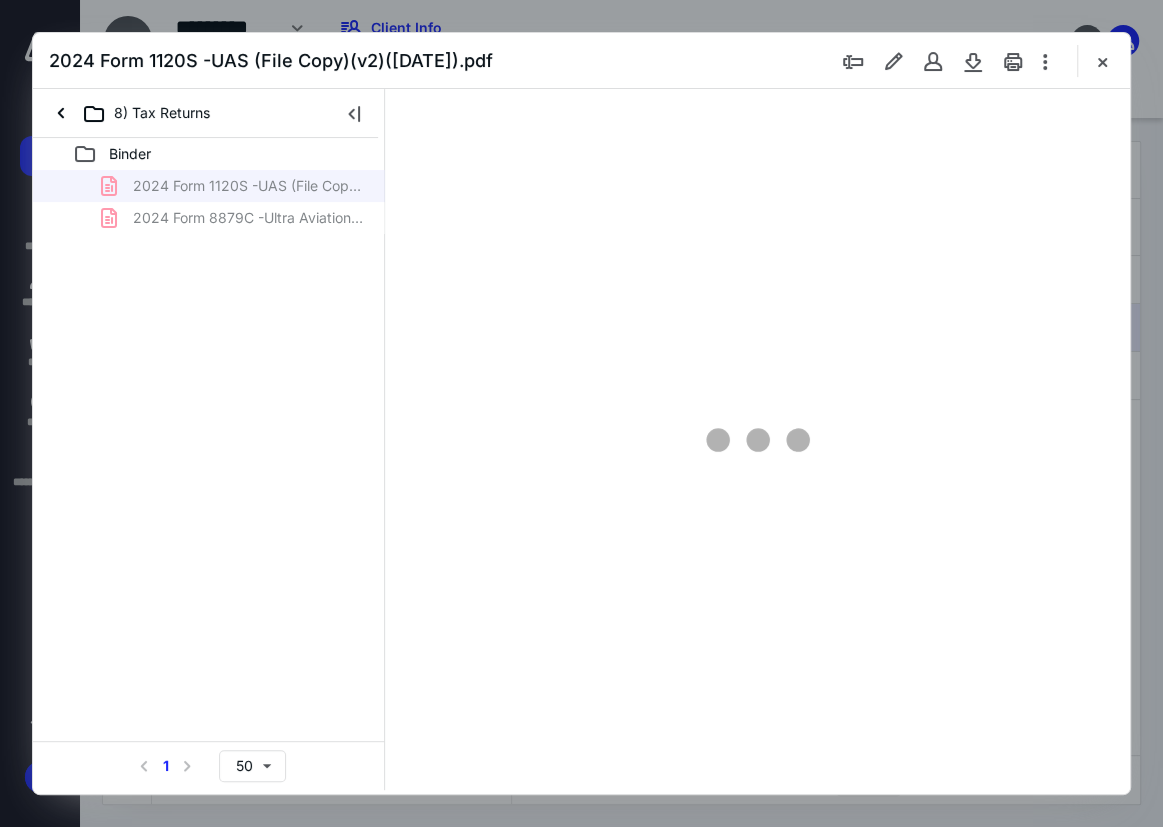 type on "75" 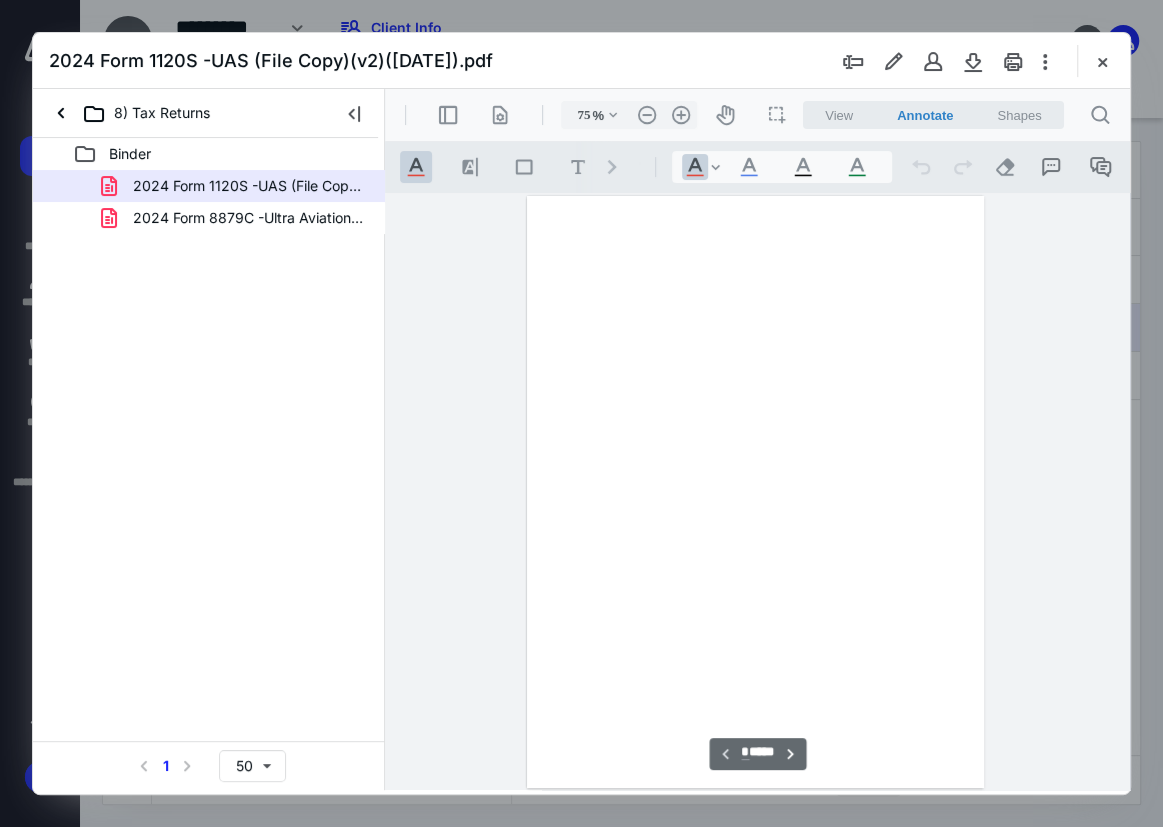 scroll, scrollTop: 107, scrollLeft: 0, axis: vertical 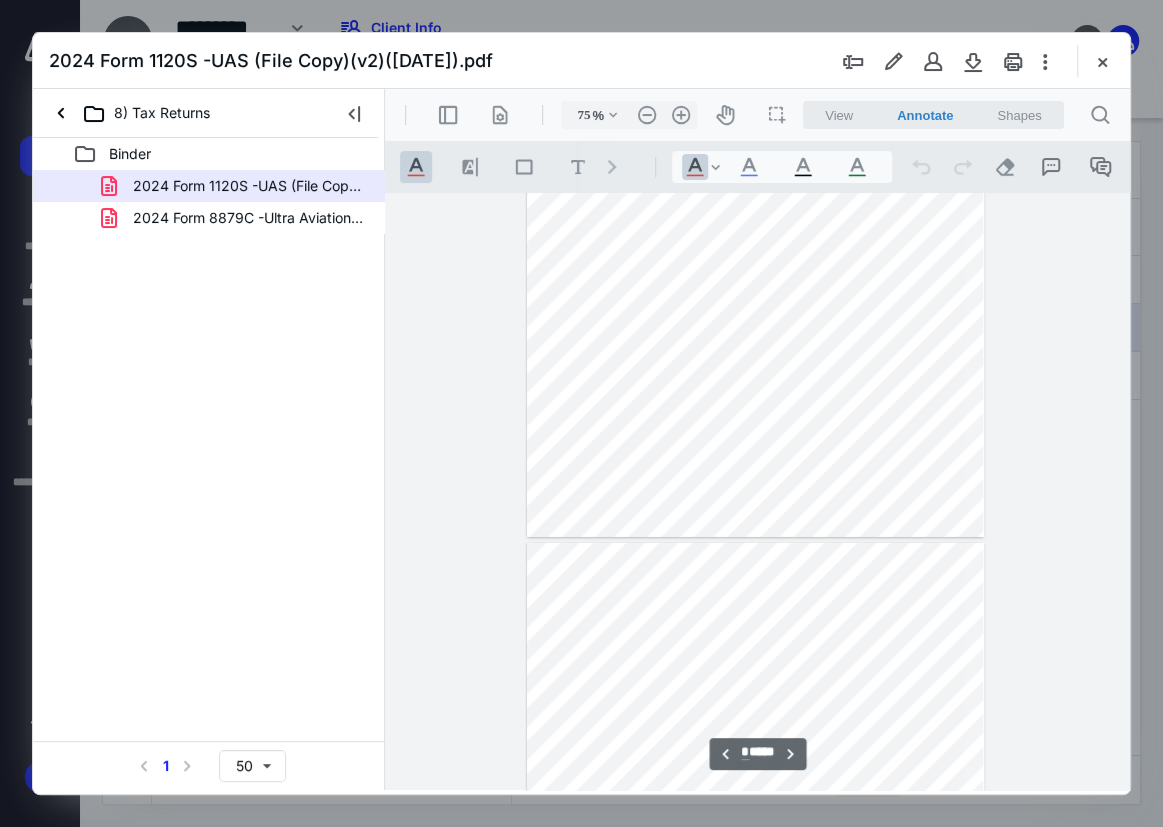 type on "*" 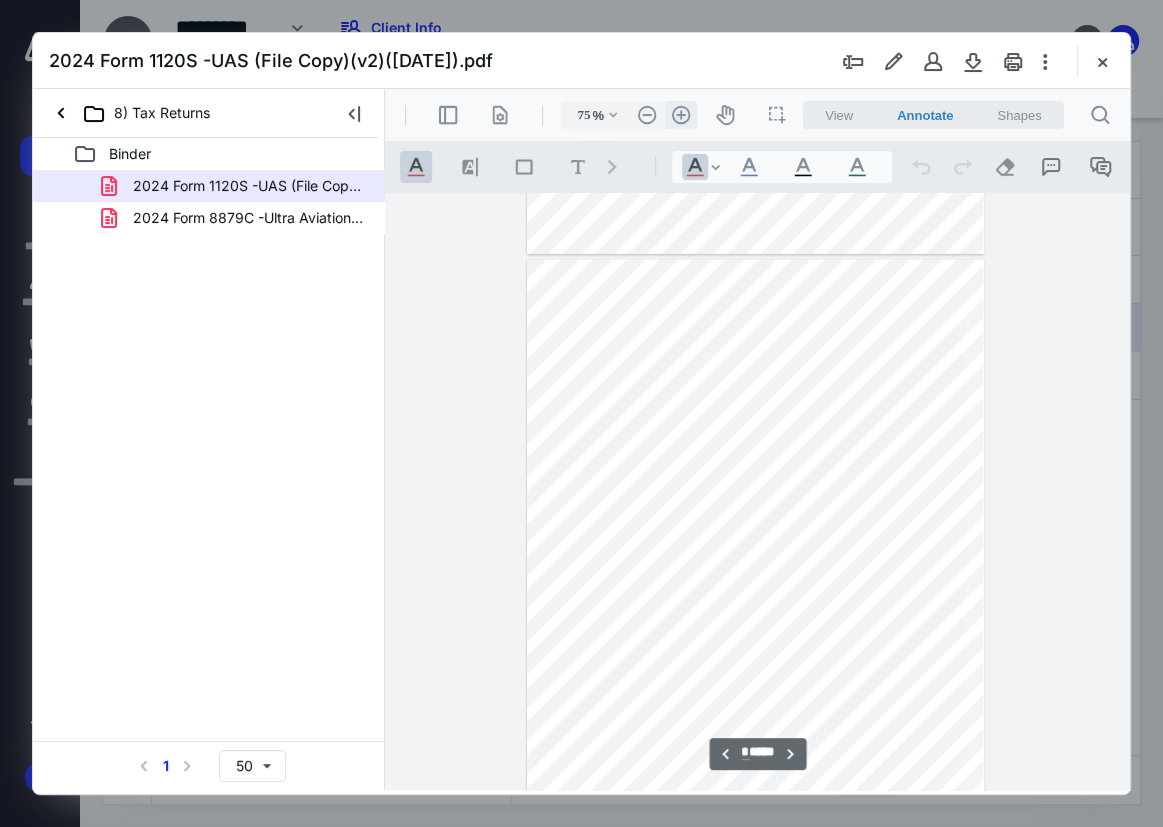 click on ".cls-1{fill:#abb0c4;} icon - header - zoom - in - line" at bounding box center [681, 115] 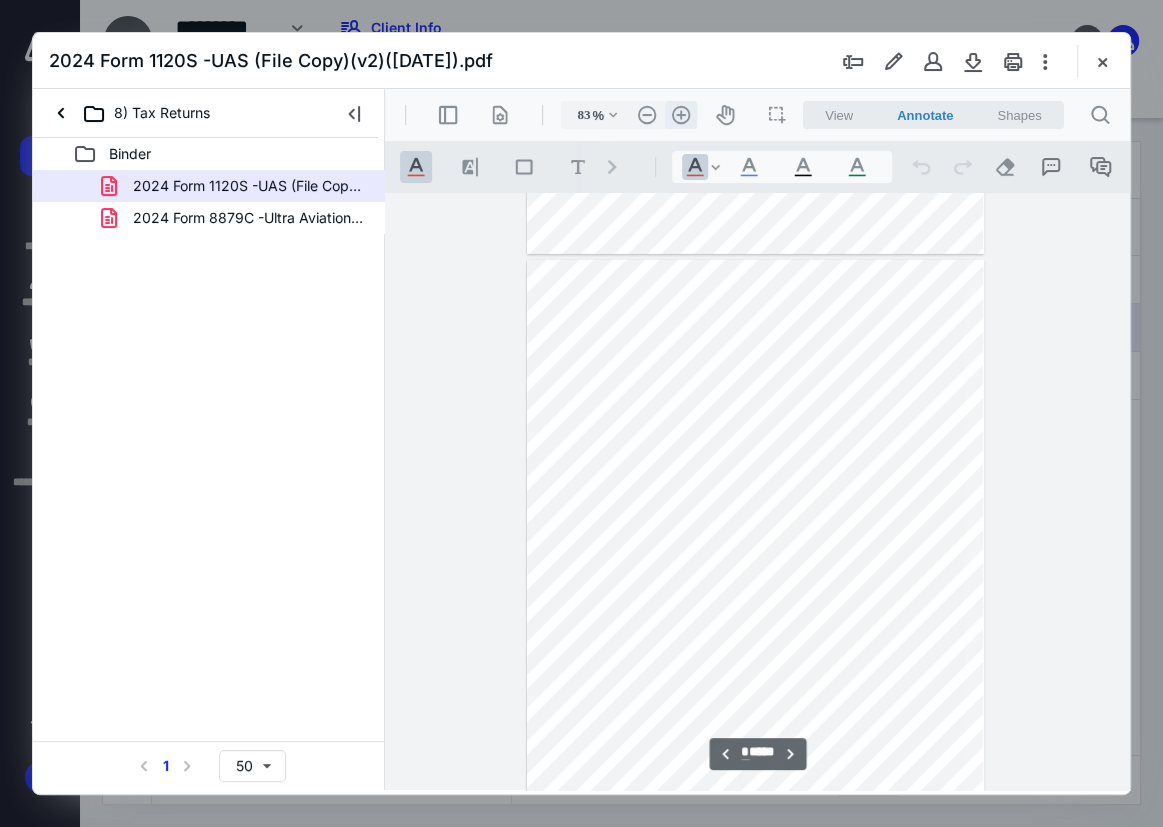 scroll, scrollTop: 3244, scrollLeft: 0, axis: vertical 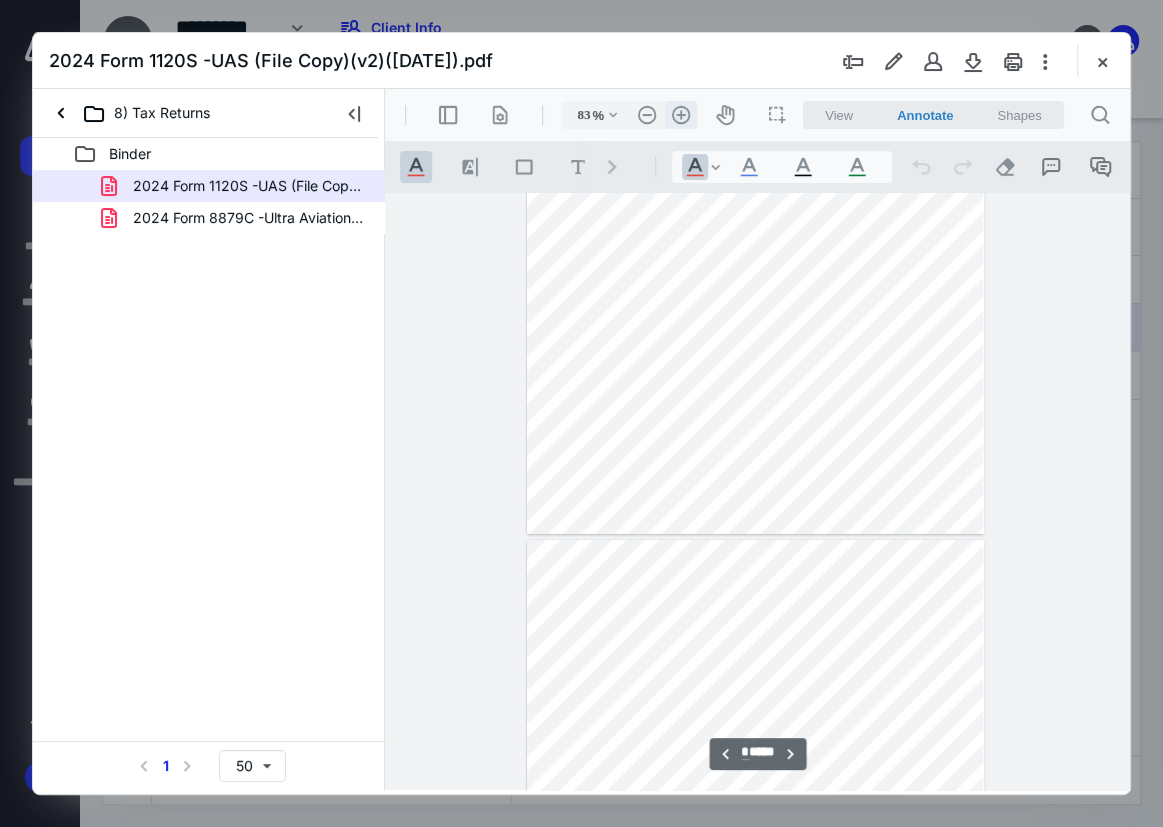 click on ".cls-1{fill:#abb0c4;} icon - header - zoom - in - line" at bounding box center [681, 115] 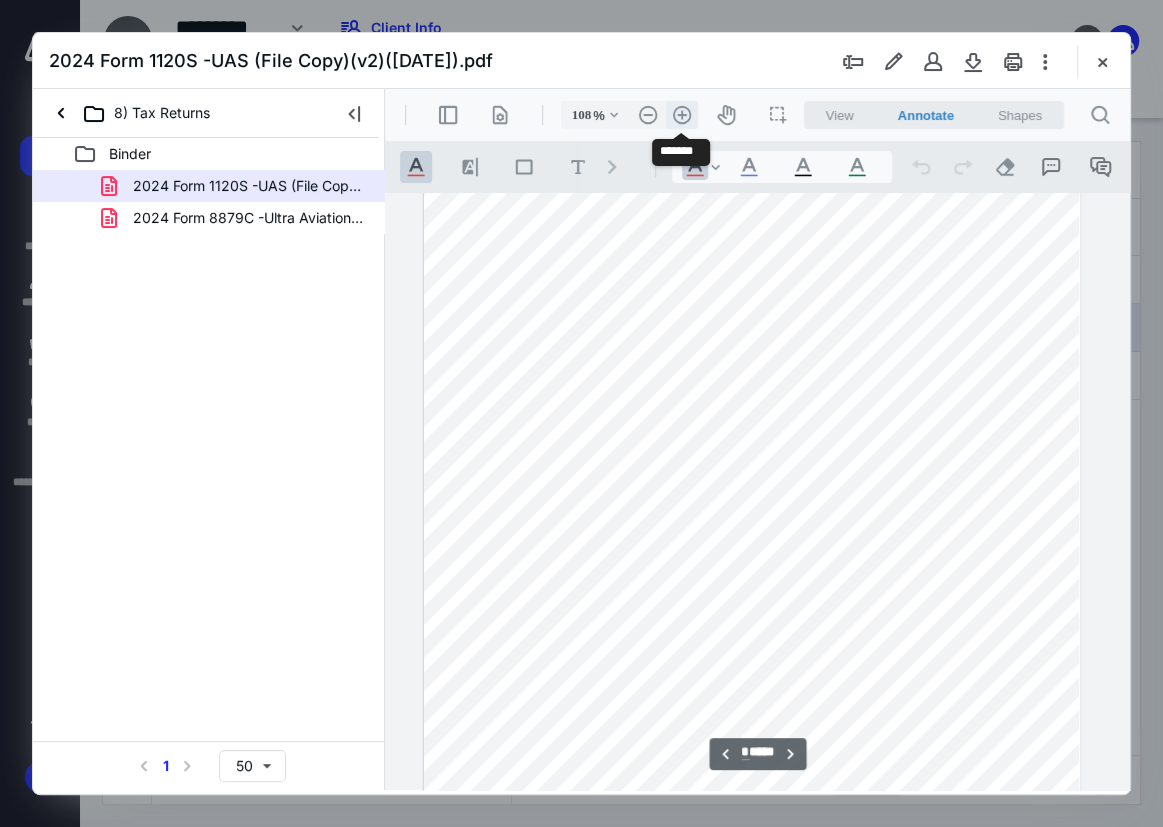 click on ".cls-1{fill:#abb0c4;} icon - header - zoom - in - line" at bounding box center [682, 115] 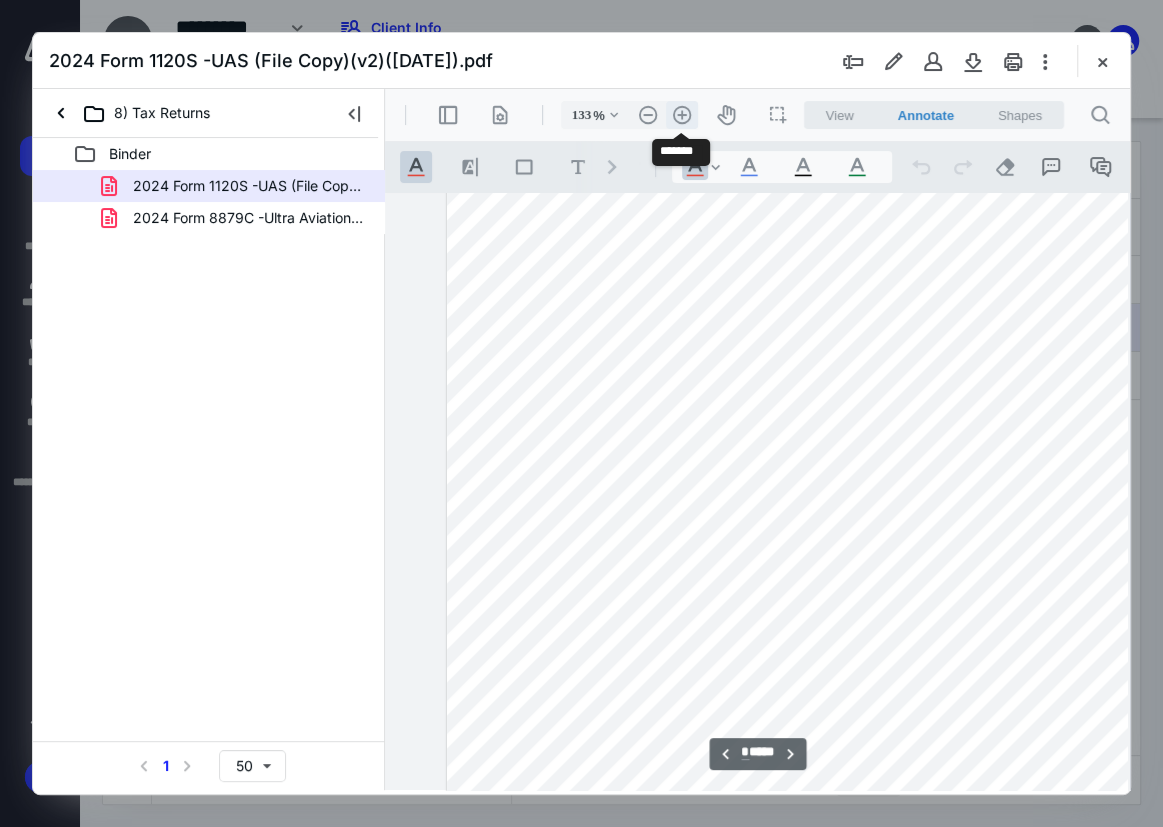 click on ".cls-1{fill:#abb0c4;} icon - header - zoom - in - line" at bounding box center [682, 115] 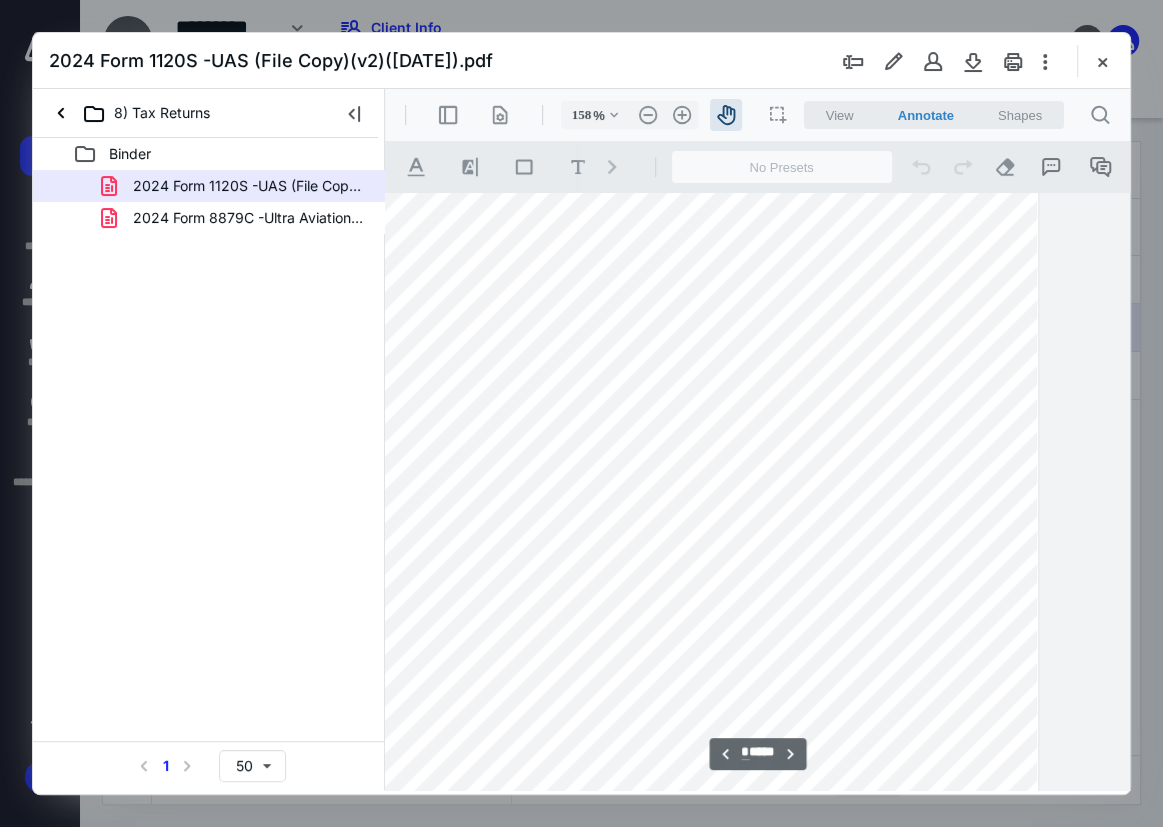 drag, startPoint x: 758, startPoint y: 441, endPoint x: 567, endPoint y: 423, distance: 191.8463 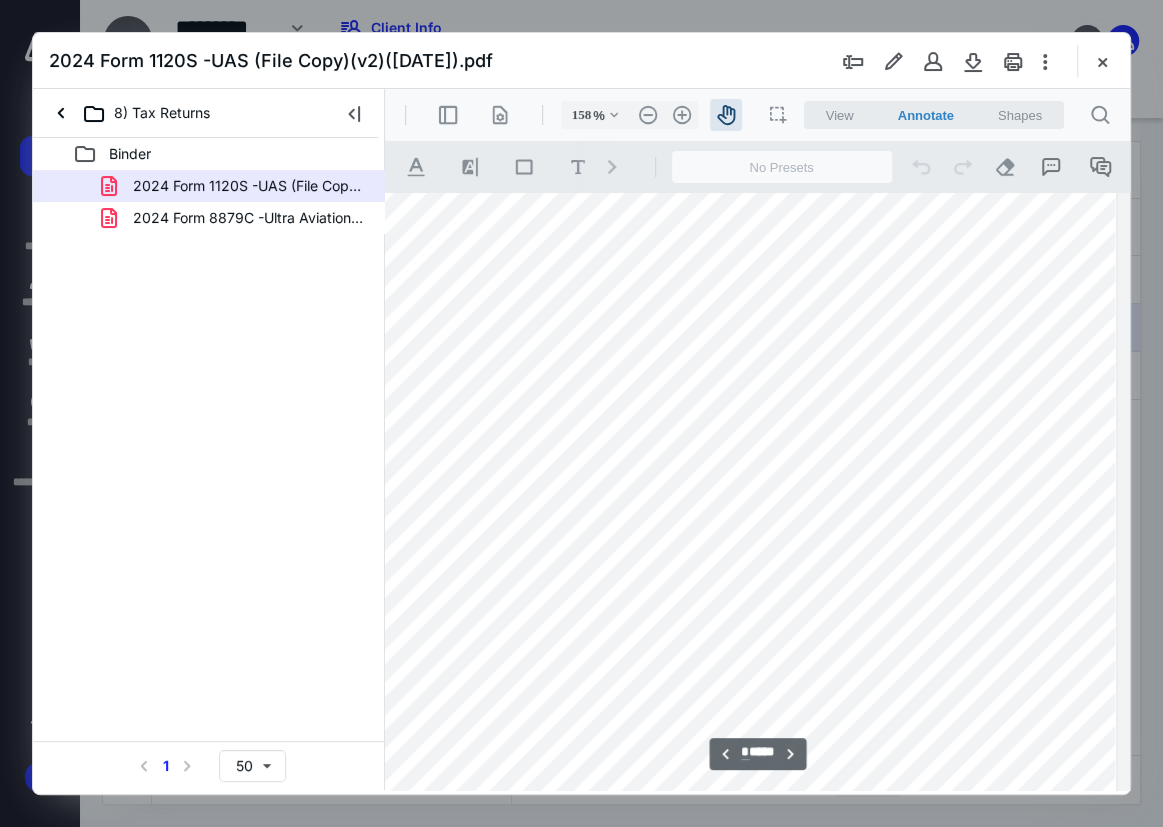 scroll, scrollTop: 6448, scrollLeft: 386, axis: both 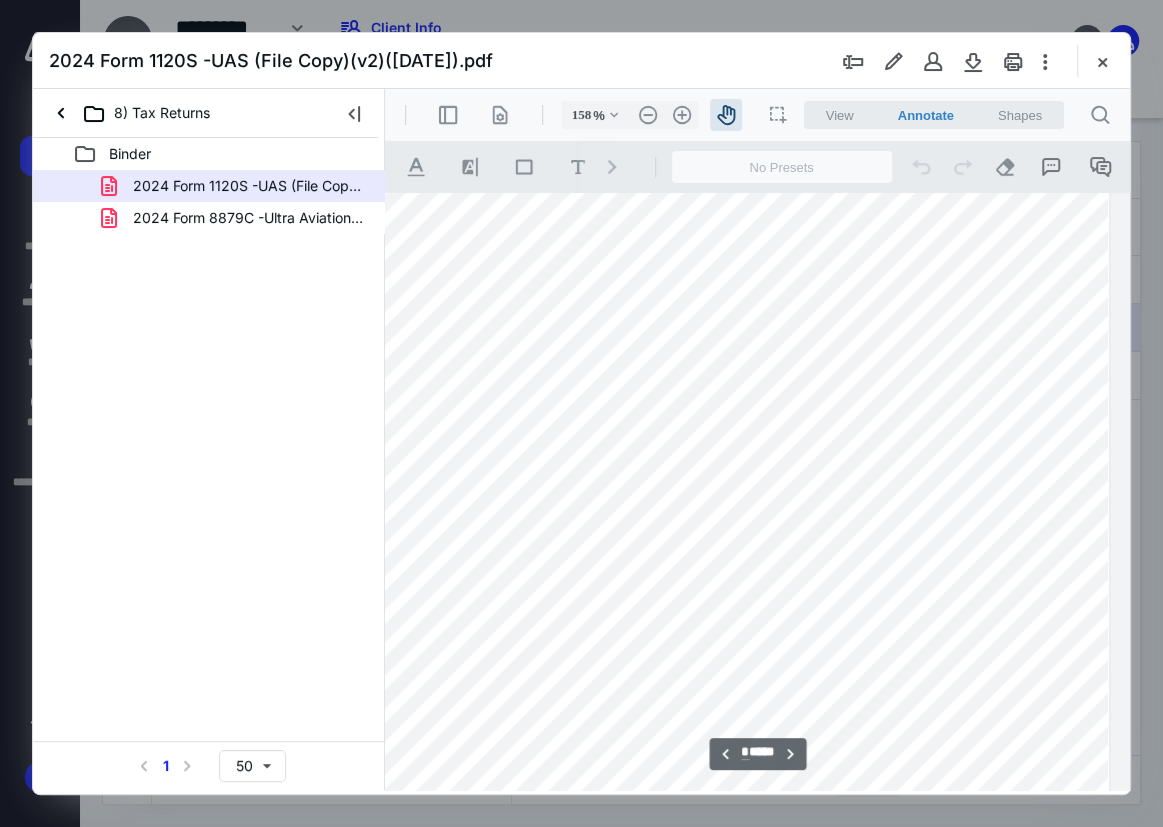 drag, startPoint x: 577, startPoint y: 411, endPoint x: 431, endPoint y: 517, distance: 180.42172 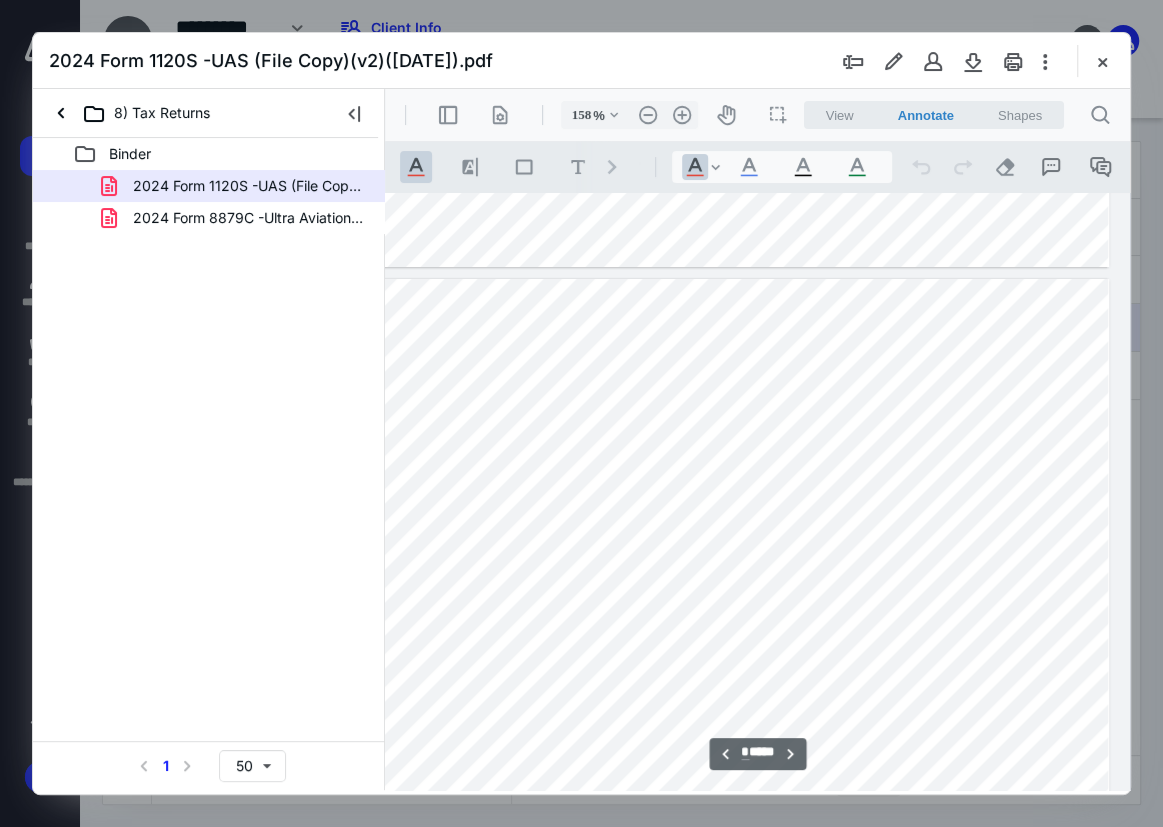scroll, scrollTop: 8720, scrollLeft: 386, axis: both 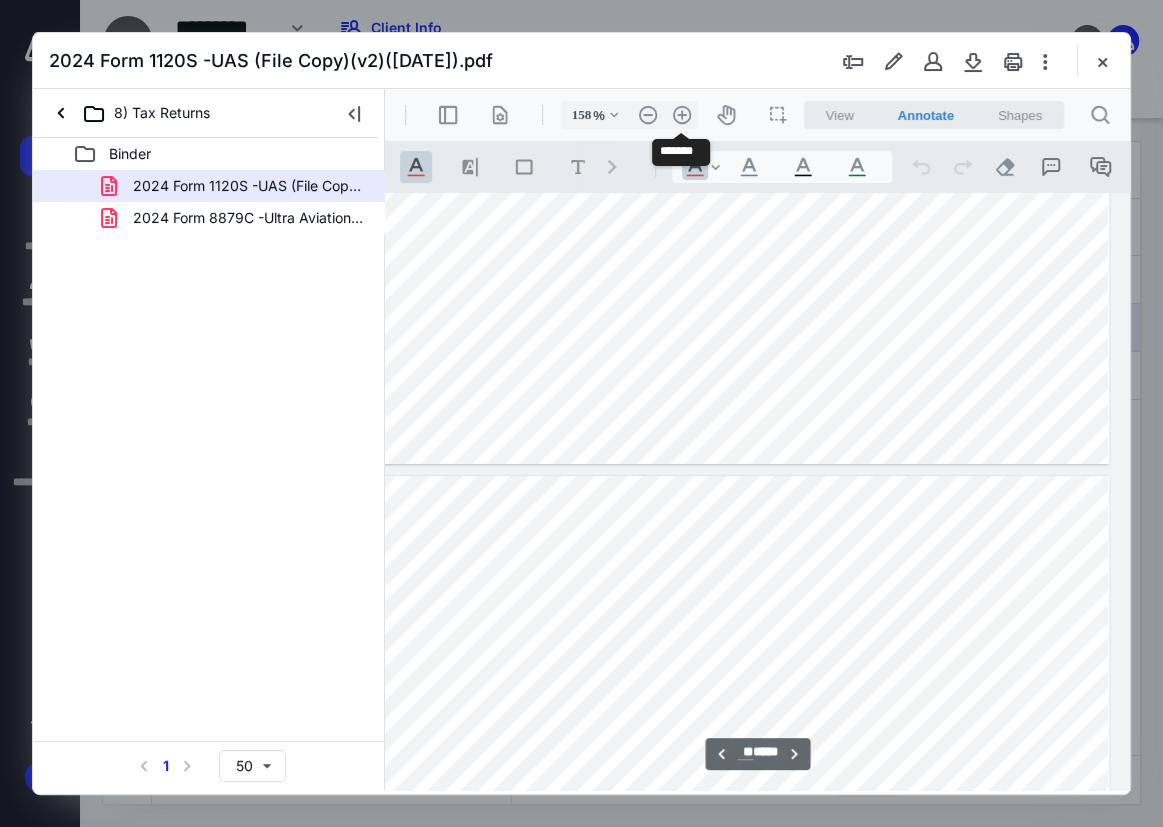 drag, startPoint x: 1123, startPoint y: 316, endPoint x: 1532, endPoint y: 622, distance: 510.80035 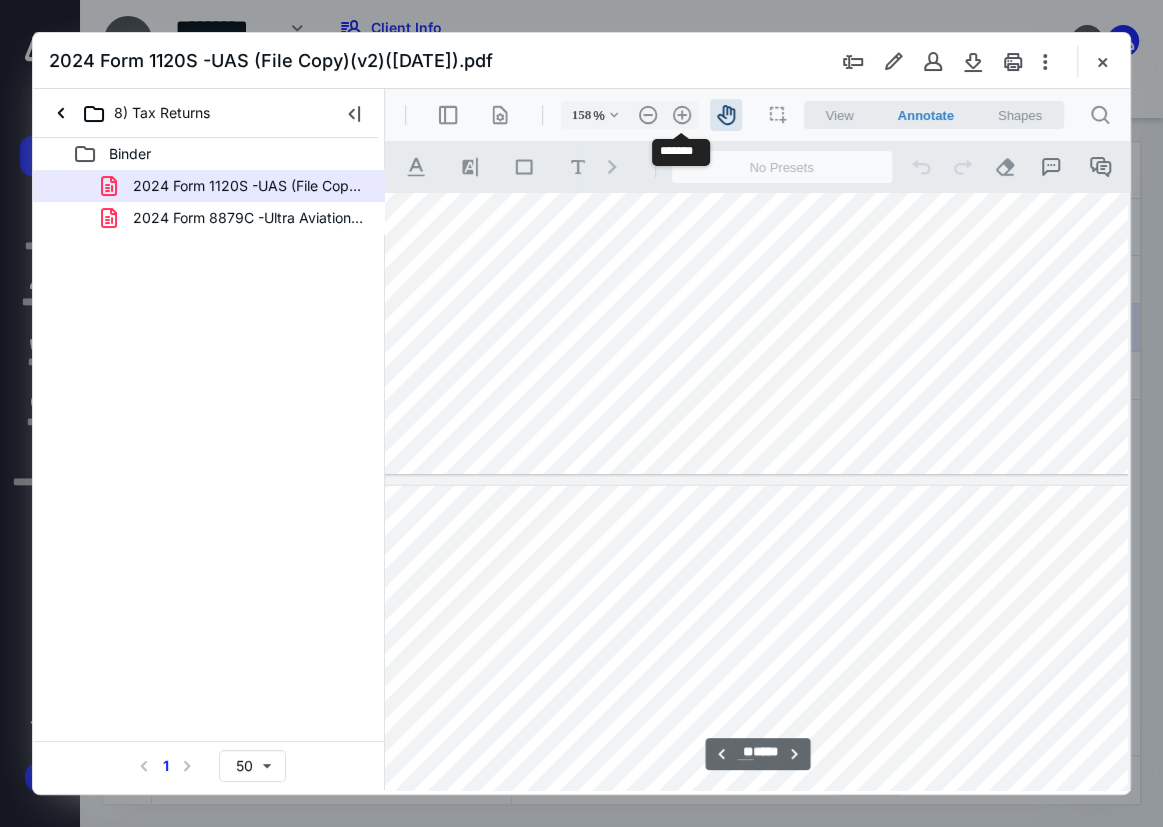 drag, startPoint x: 771, startPoint y: 474, endPoint x: 941, endPoint y: 458, distance: 170.75128 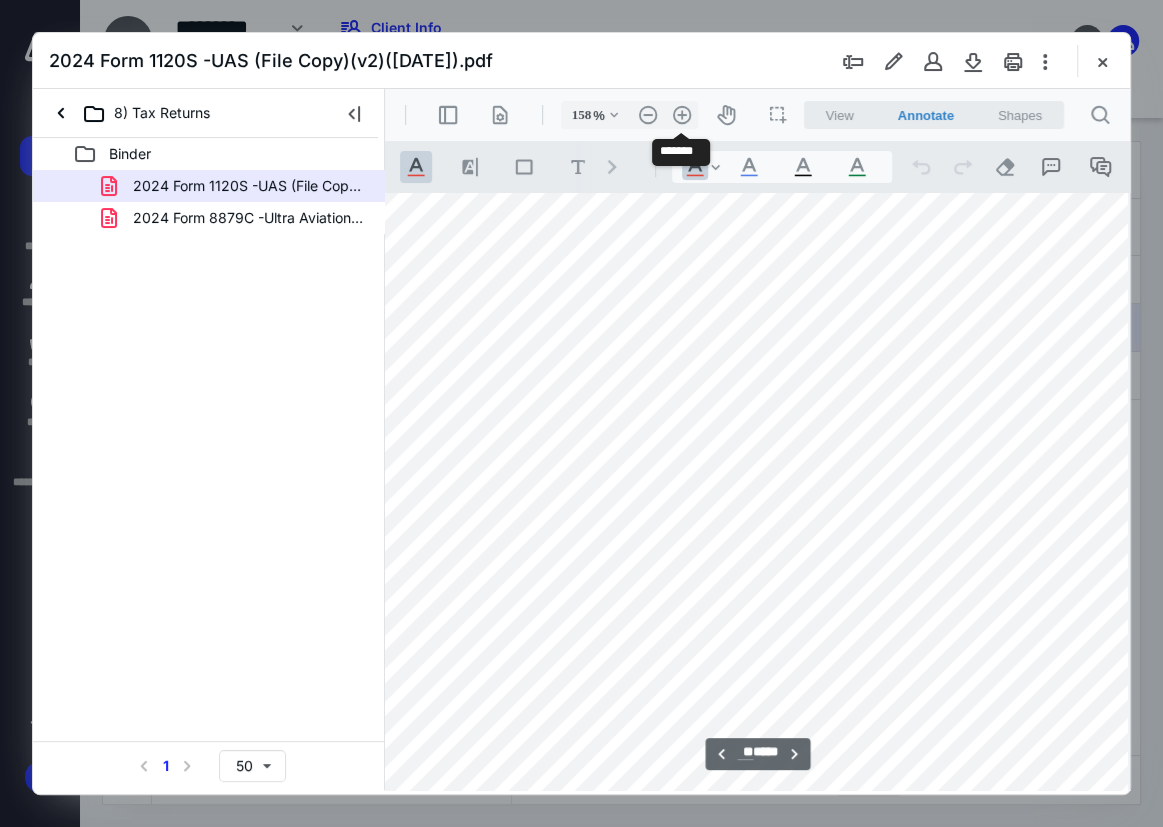 scroll, scrollTop: 29268, scrollLeft: 230, axis: both 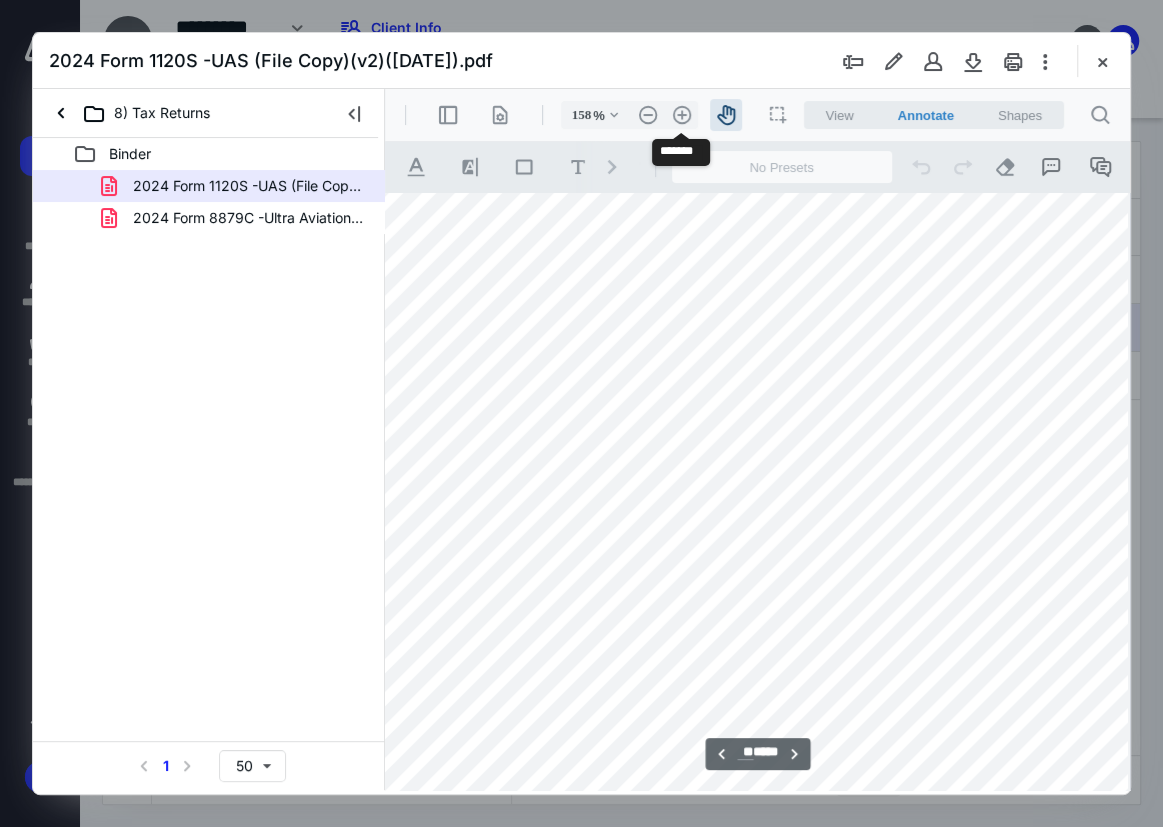 drag, startPoint x: 920, startPoint y: 461, endPoint x: 889, endPoint y: 487, distance: 40.459858 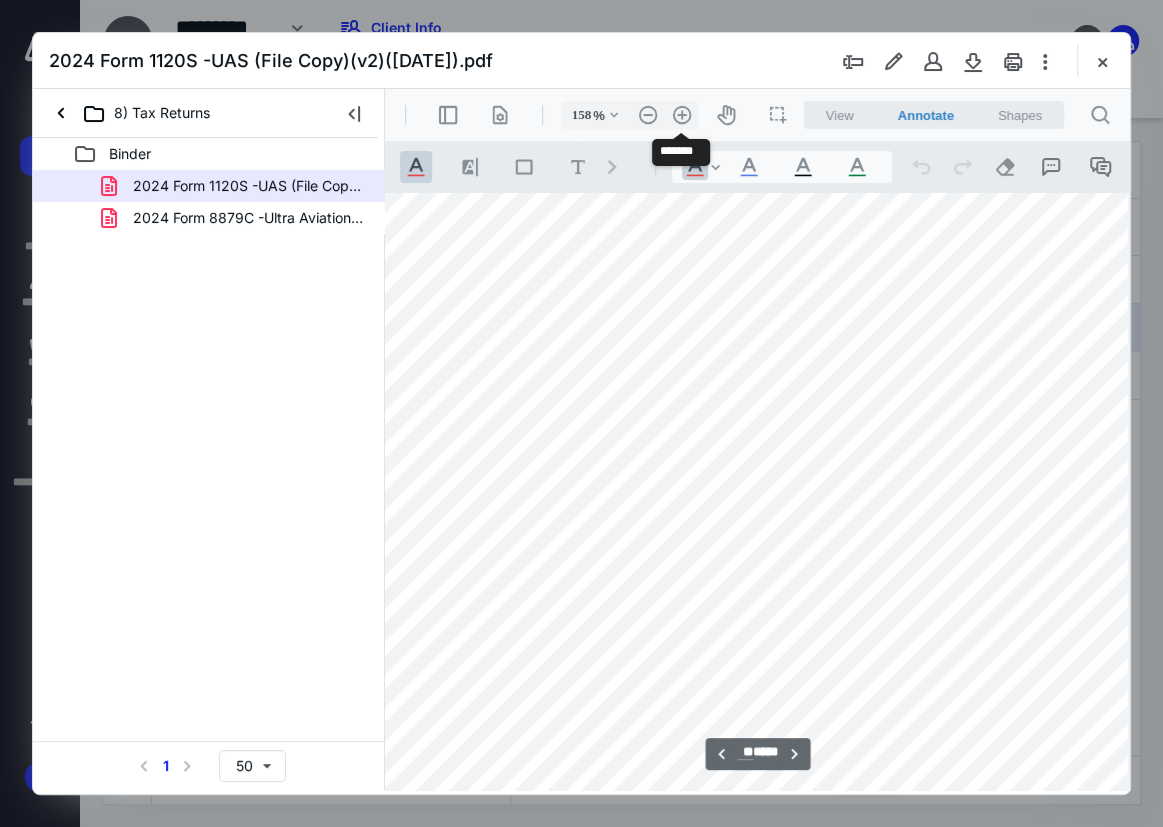 scroll, scrollTop: 28970, scrollLeft: 259, axis: both 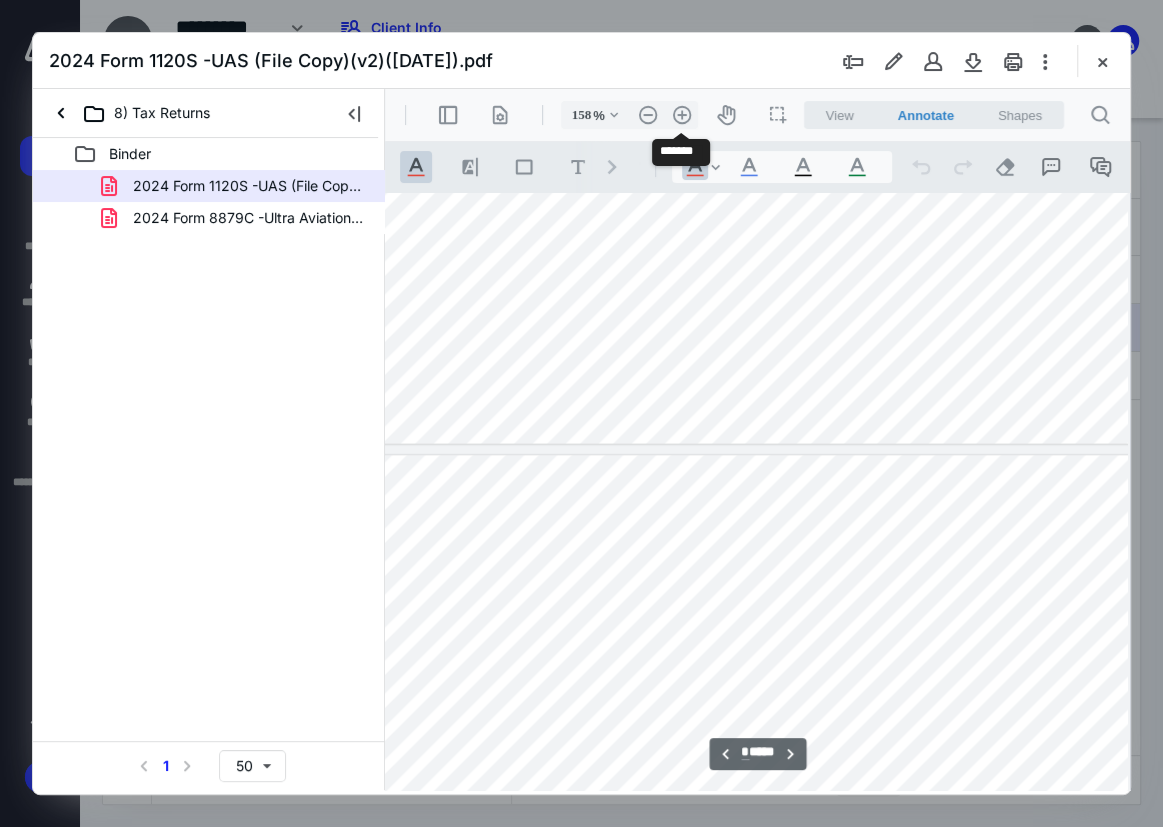 type on "*" 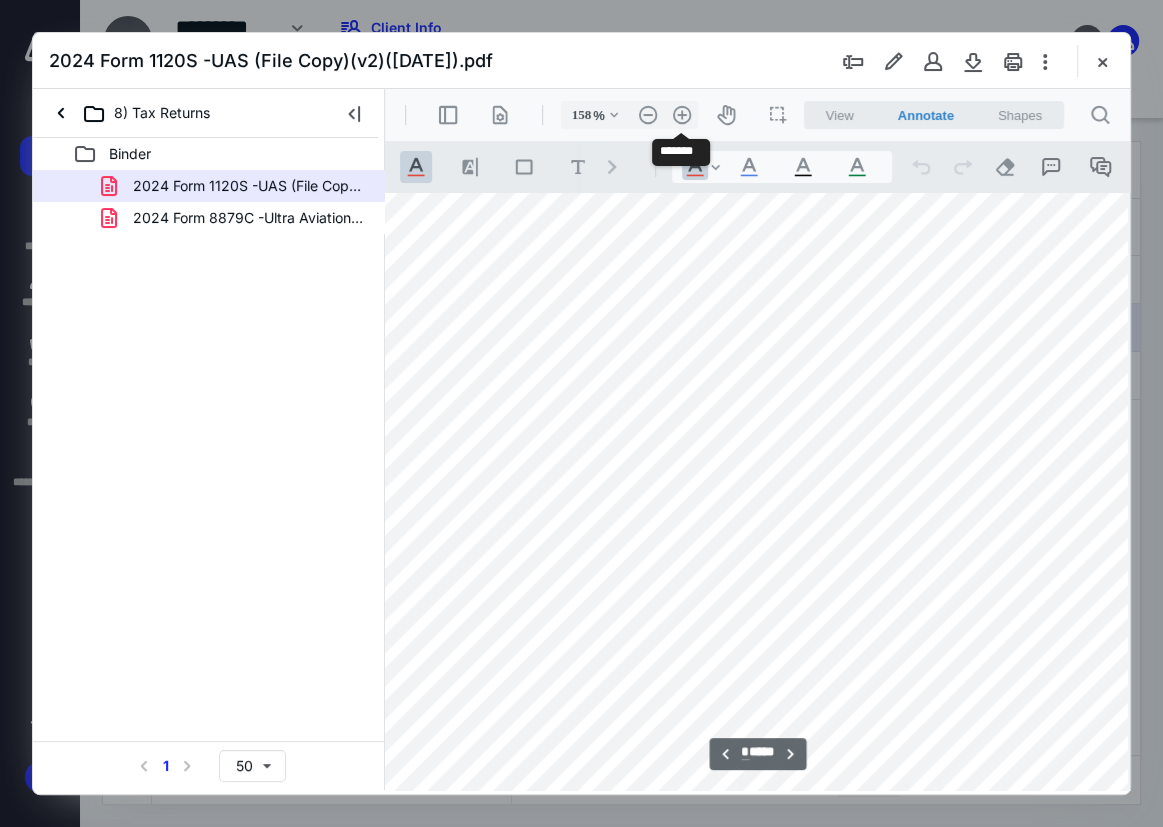 scroll, scrollTop: 6368, scrollLeft: 259, axis: both 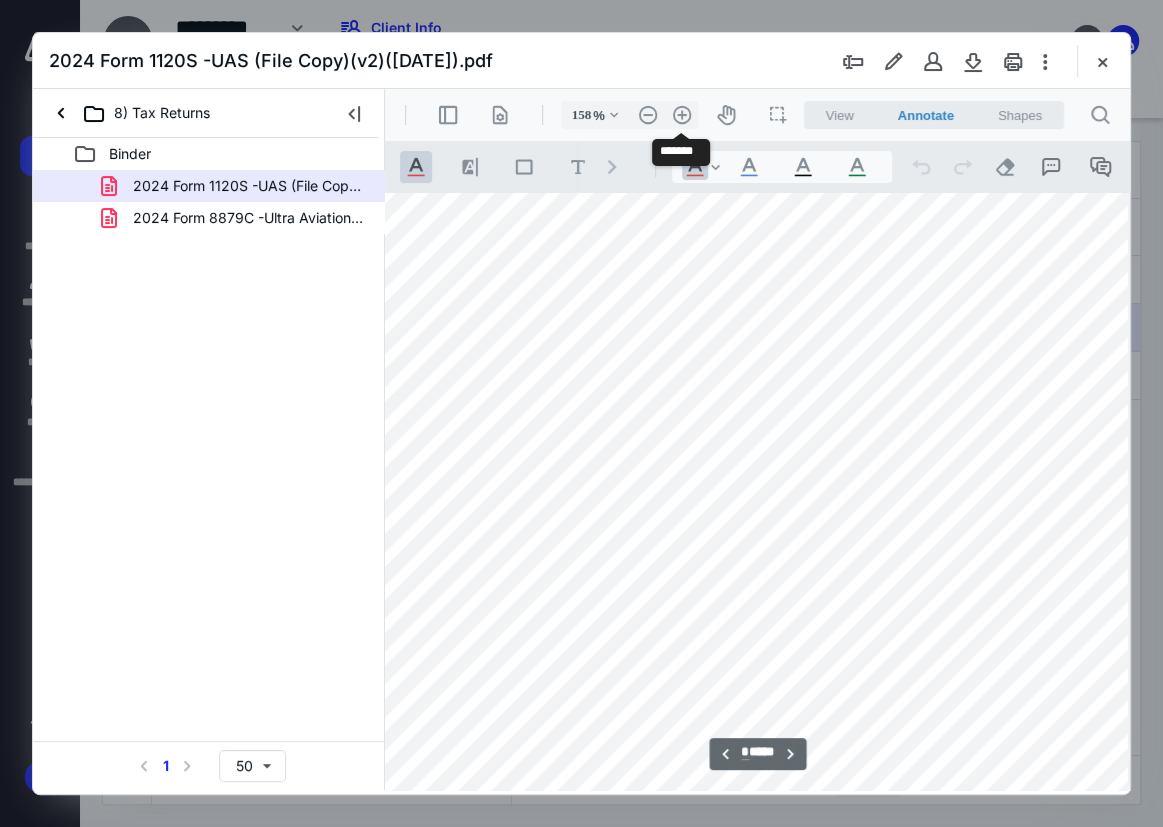 drag, startPoint x: 1122, startPoint y: 586, endPoint x: 1523, endPoint y: 385, distance: 448.55545 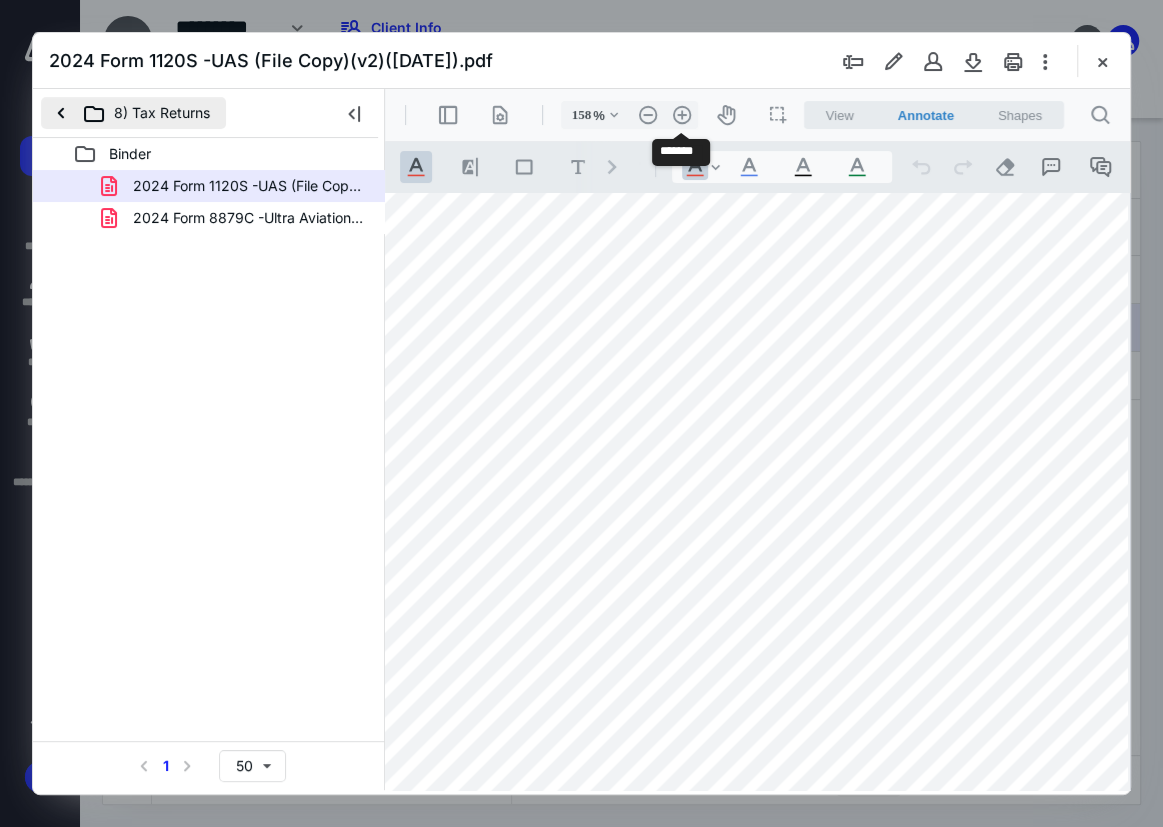 click on "8) Tax Returns" at bounding box center [133, 113] 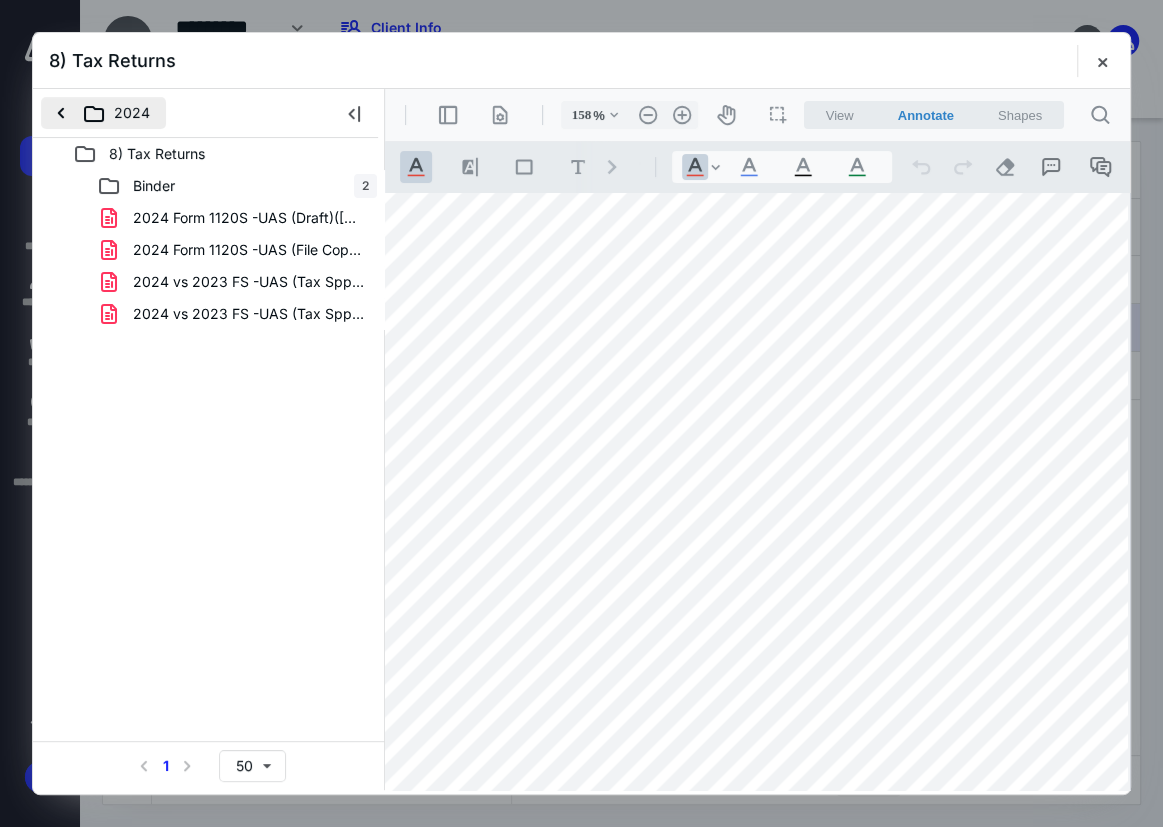 click on "2024" at bounding box center (103, 113) 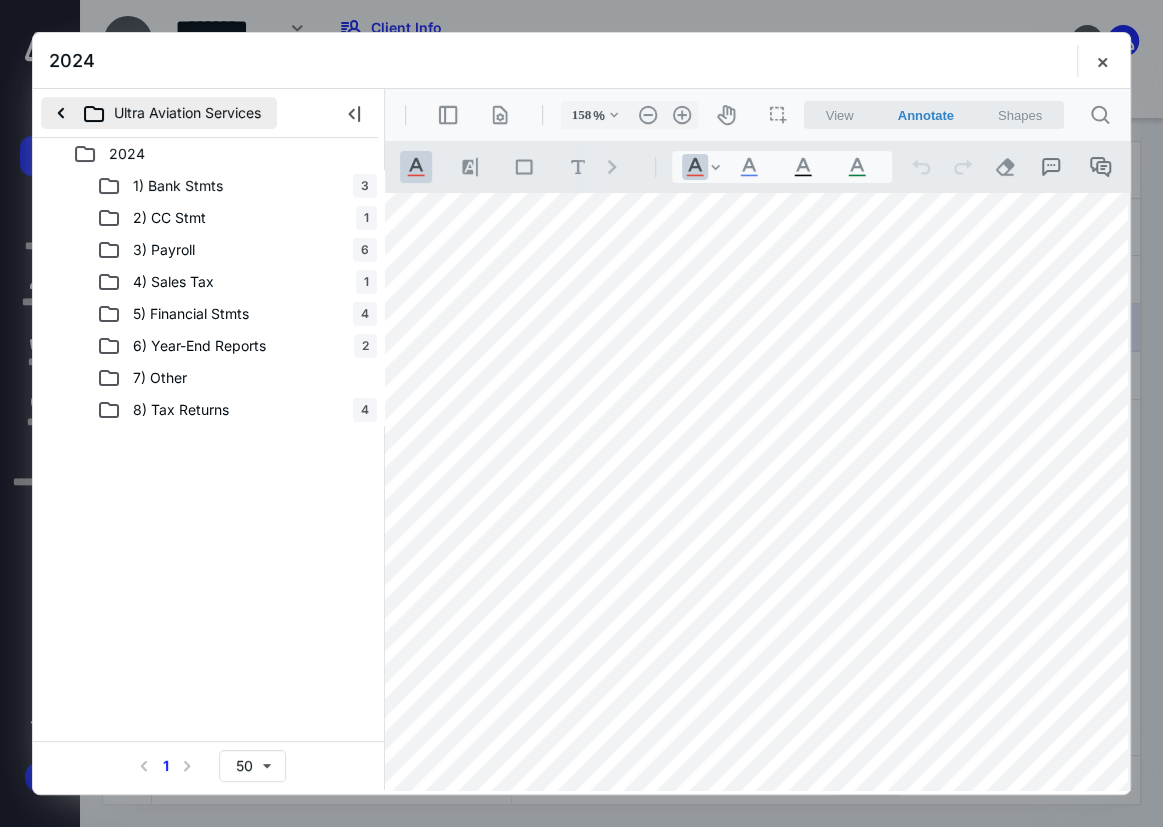 click on "Ultra Aviation Services" at bounding box center [159, 113] 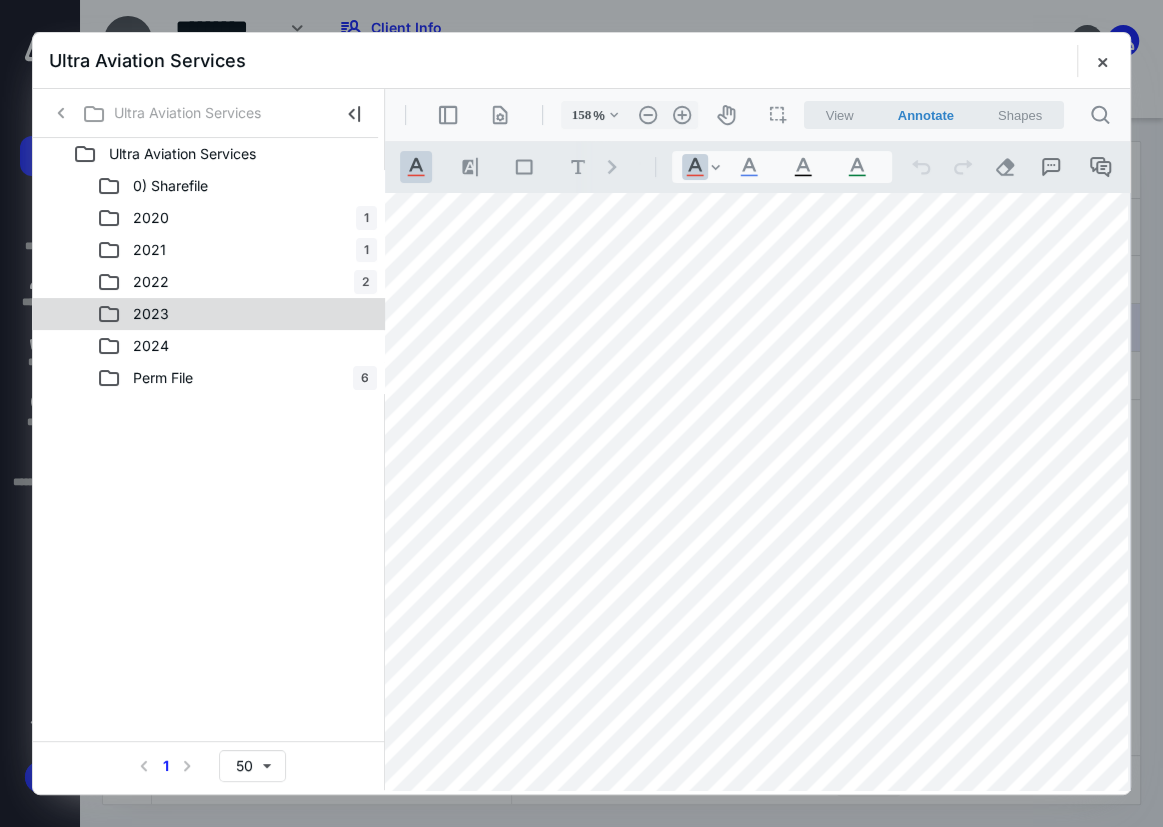 click on "2023" at bounding box center [139, 314] 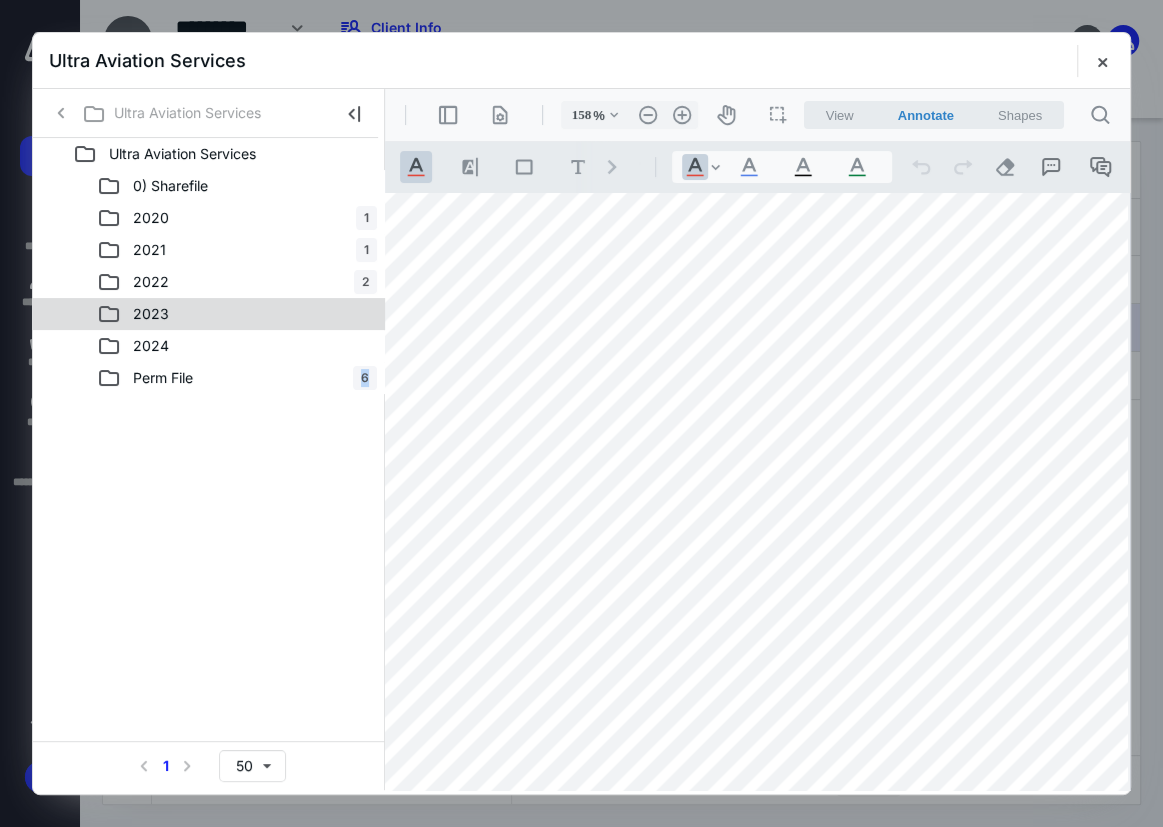 click on "2023" at bounding box center (139, 314) 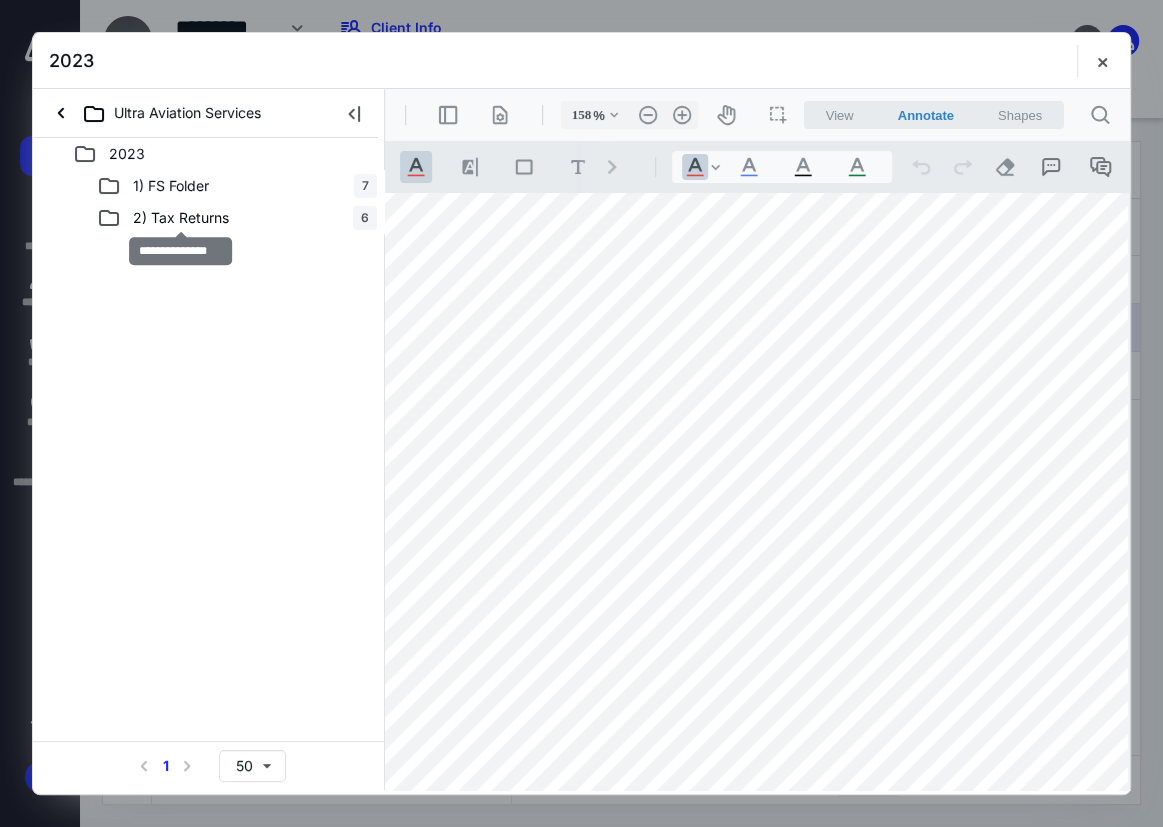 click on "2) Tax Returns" at bounding box center (181, 218) 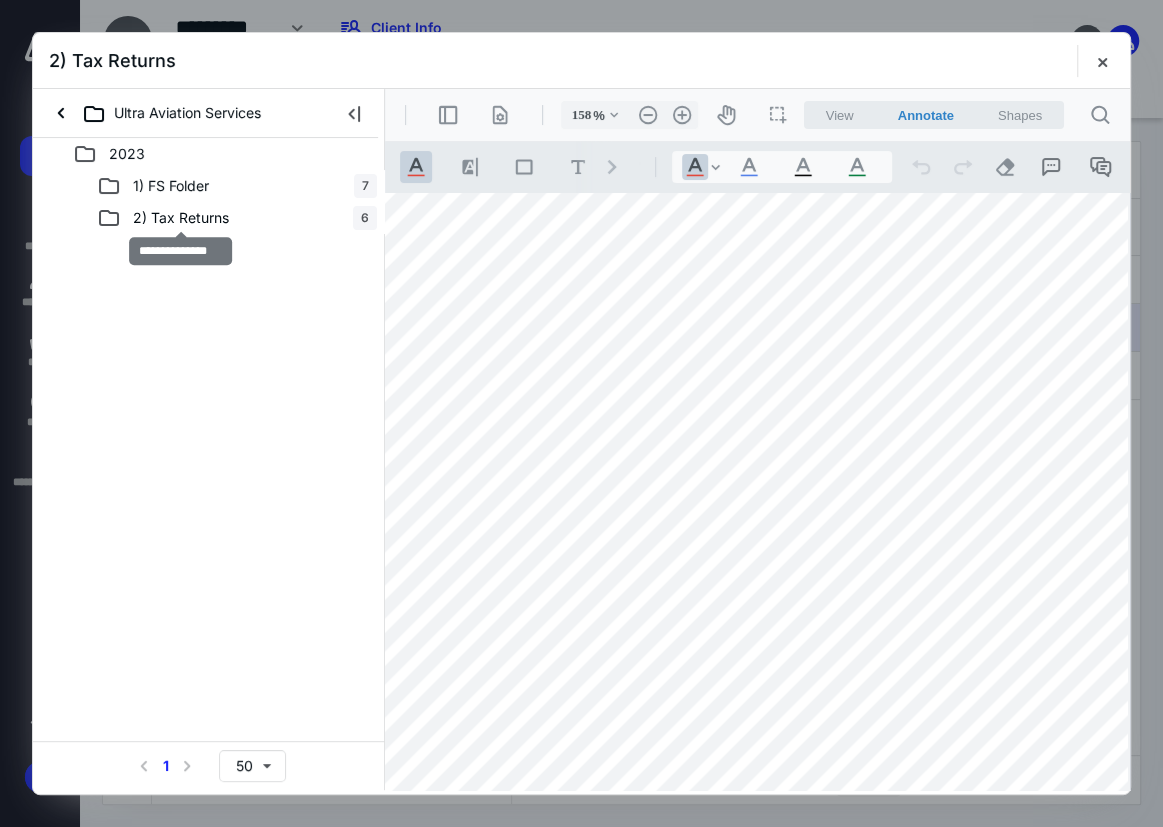 click on "2) Tax Returns" at bounding box center [181, 218] 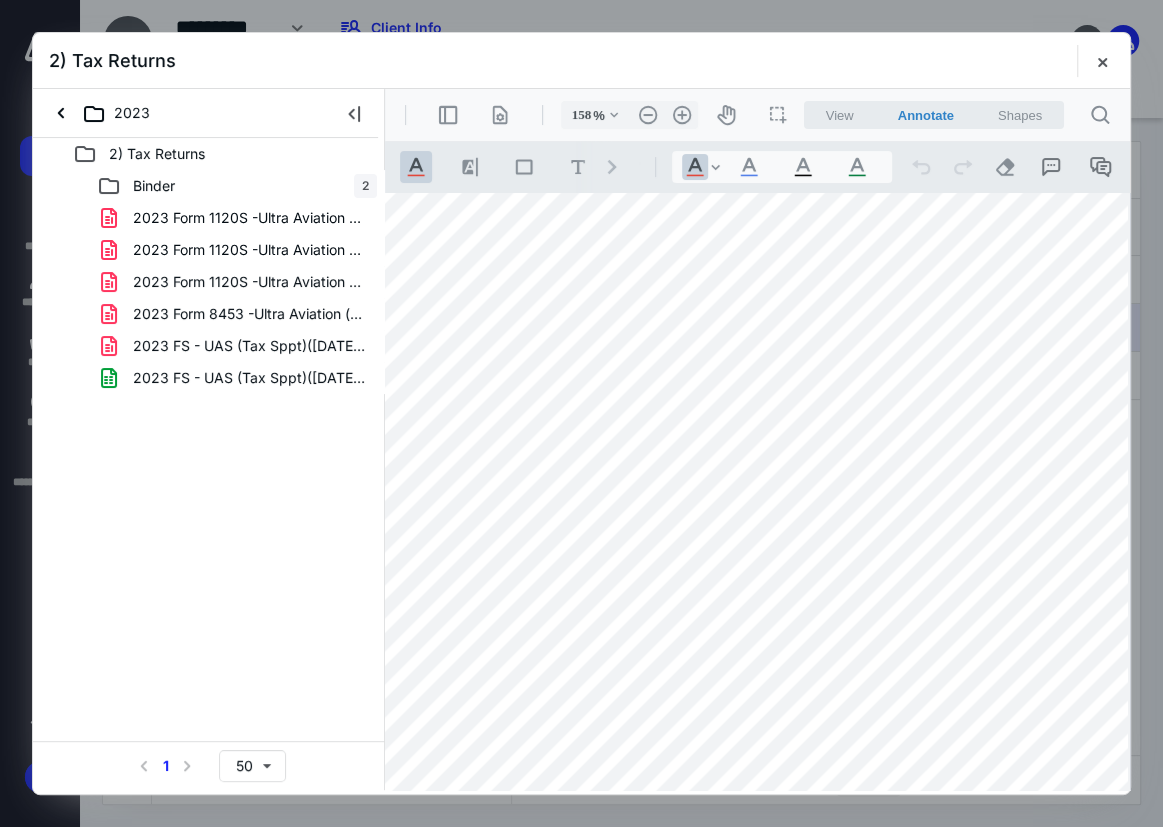 click on "2023 Form 1120S -Ultra Aviation Svcs Inc (Amnd)(File Copy).pdf" at bounding box center (249, 250) 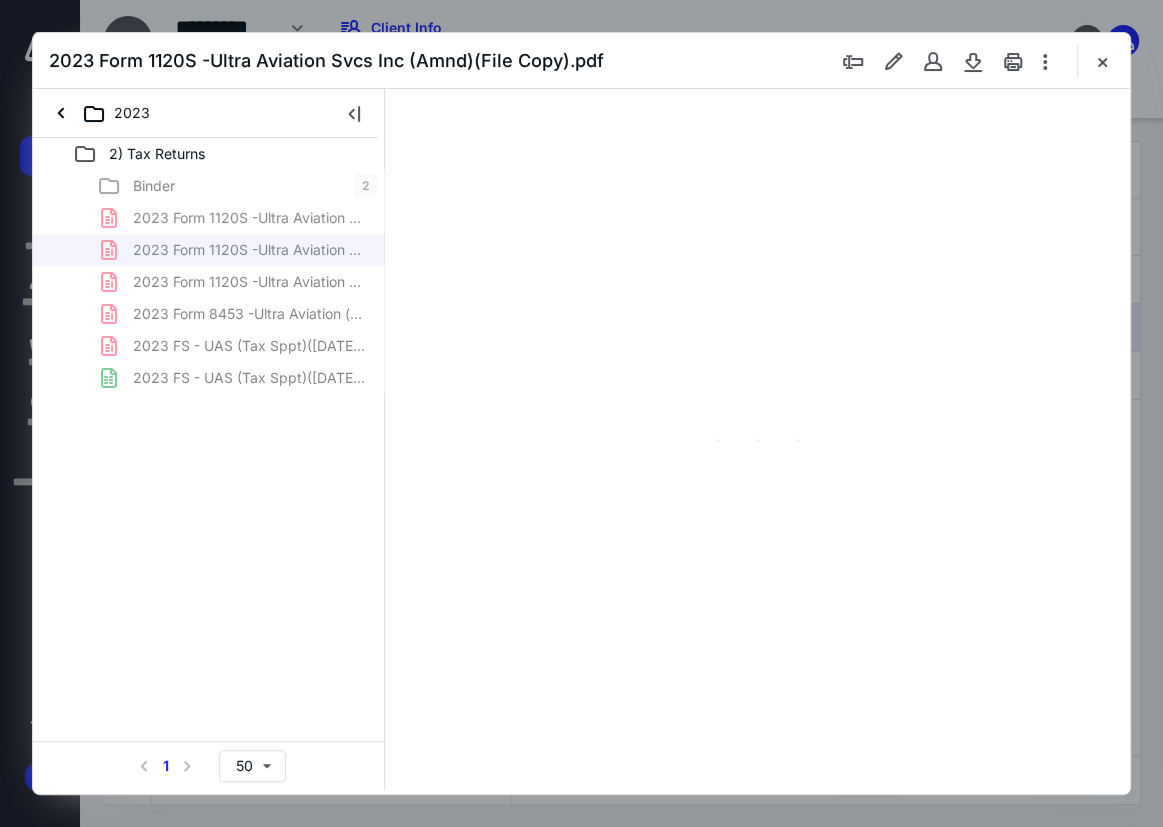 type on "75" 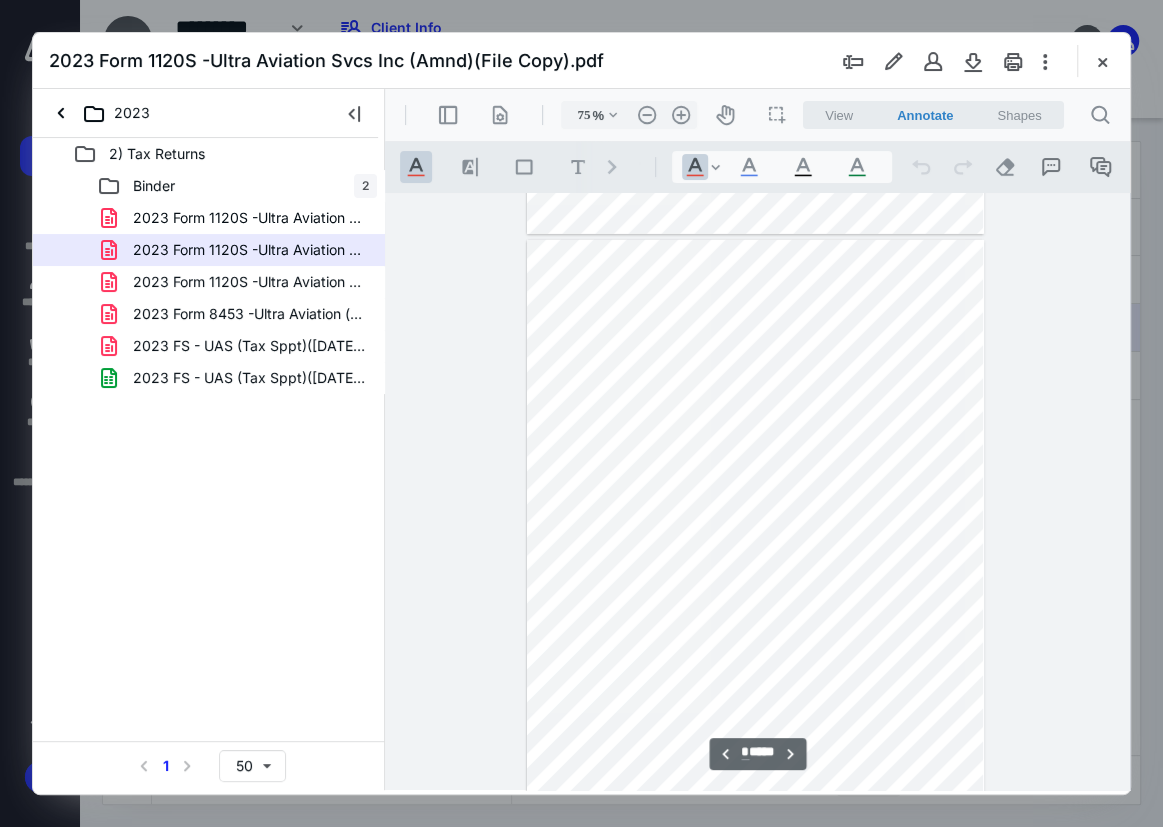 type on "*" 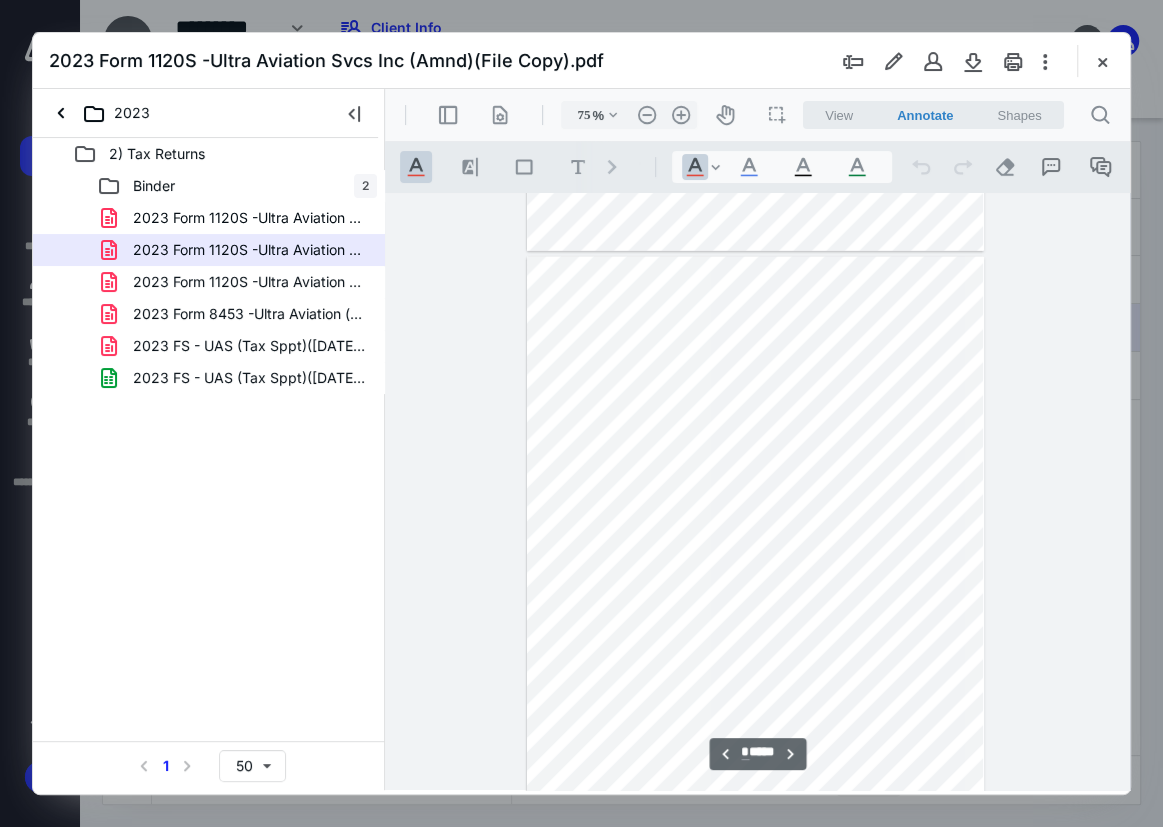 scroll, scrollTop: 2925, scrollLeft: 0, axis: vertical 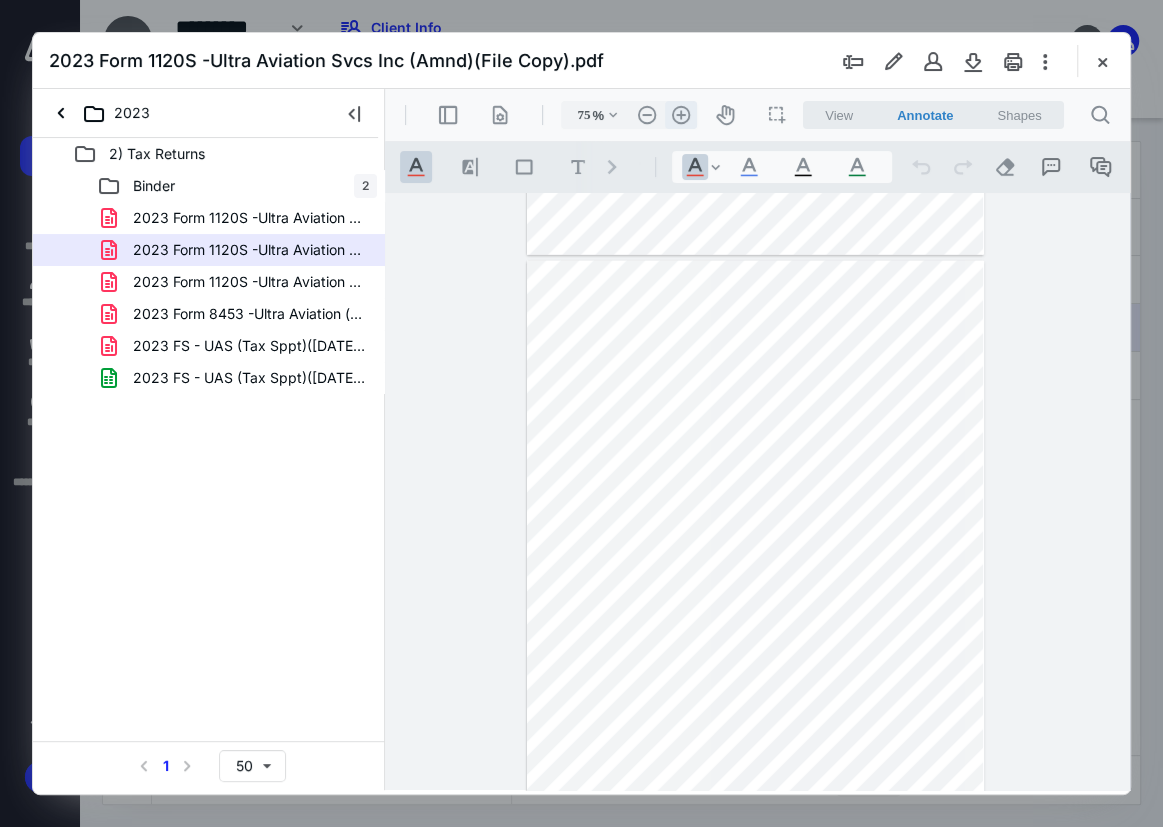click on ".cls-1{fill:#abb0c4;} icon - header - zoom - in - line" at bounding box center (681, 115) 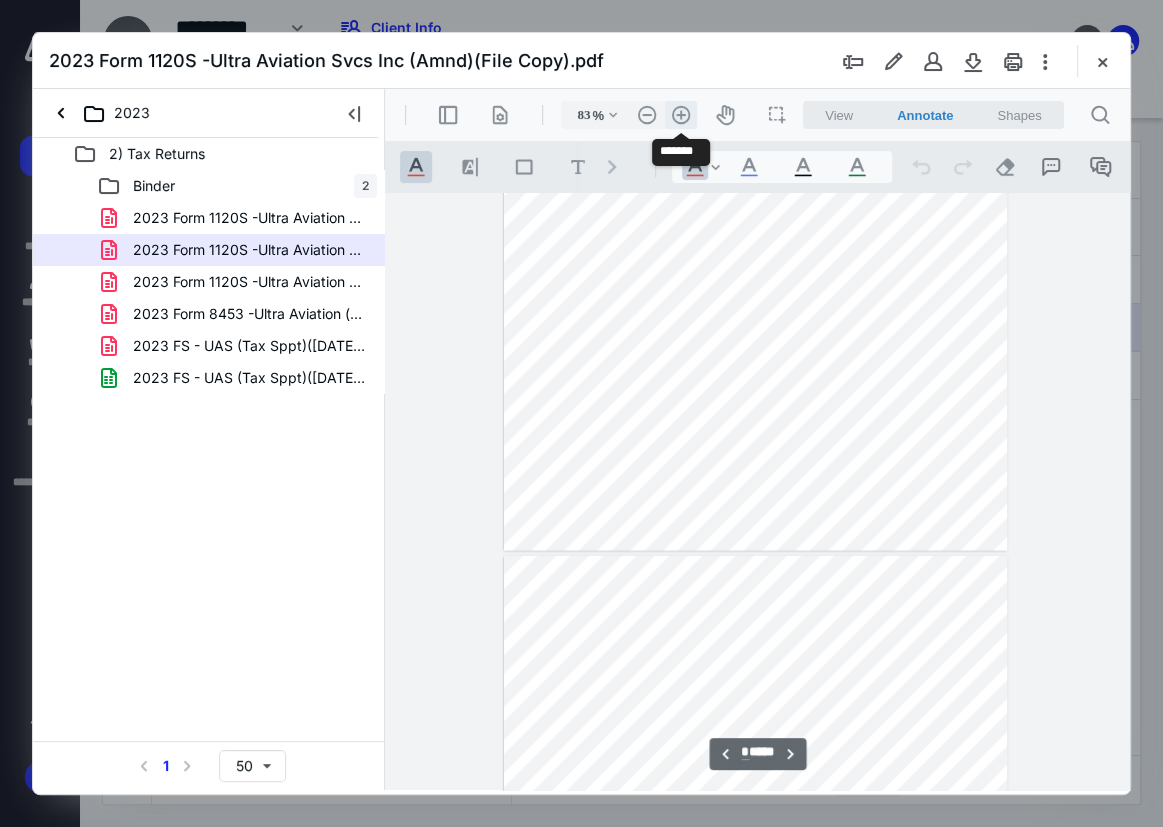 click on ".cls-1{fill:#abb0c4;} icon - header - zoom - in - line" at bounding box center [681, 115] 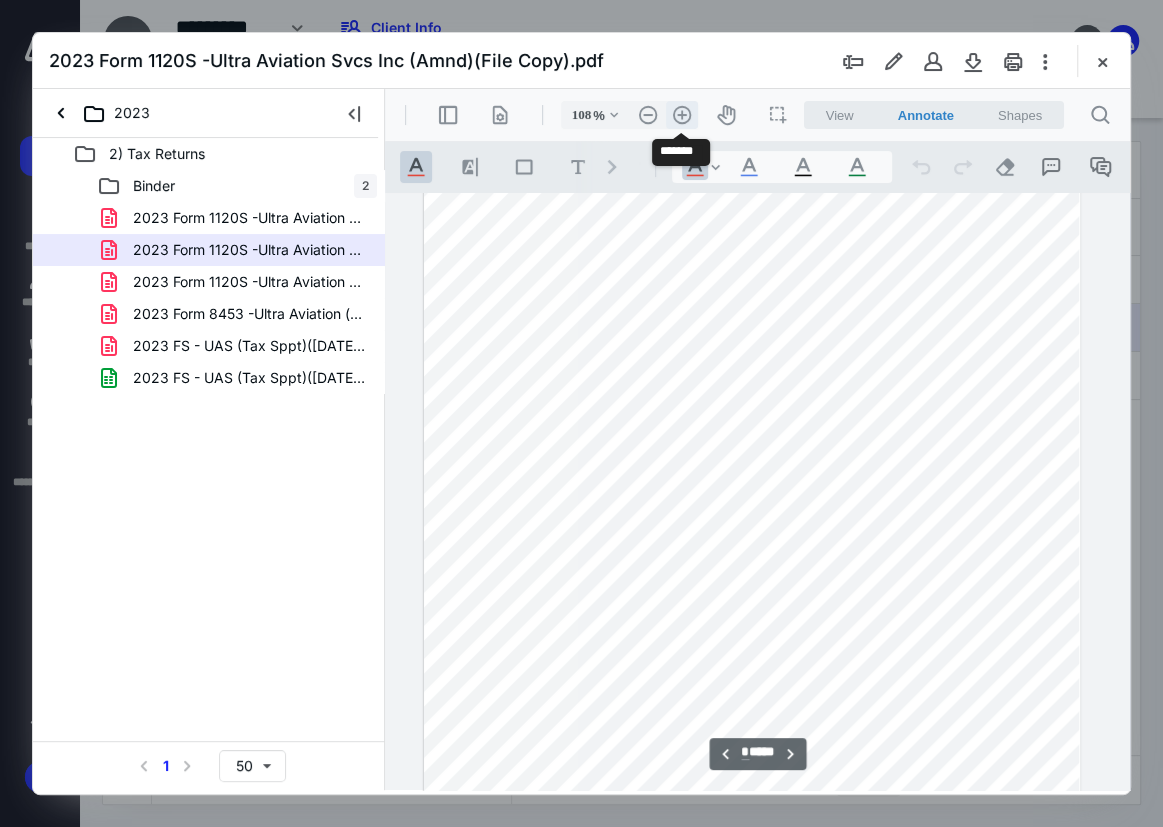 click on ".cls-1{fill:#abb0c4;} icon - header - zoom - in - line" at bounding box center [682, 115] 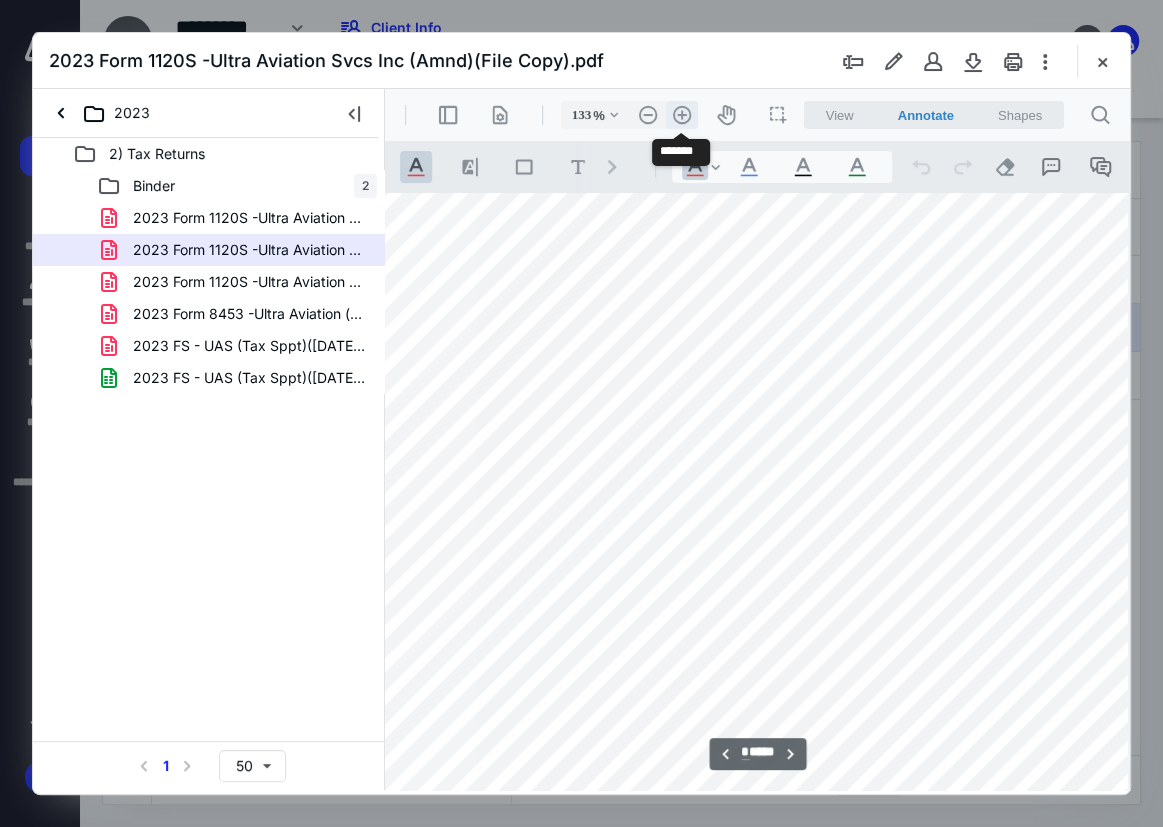 click on ".cls-1{fill:#abb0c4;} icon - header - zoom - in - line" at bounding box center [682, 115] 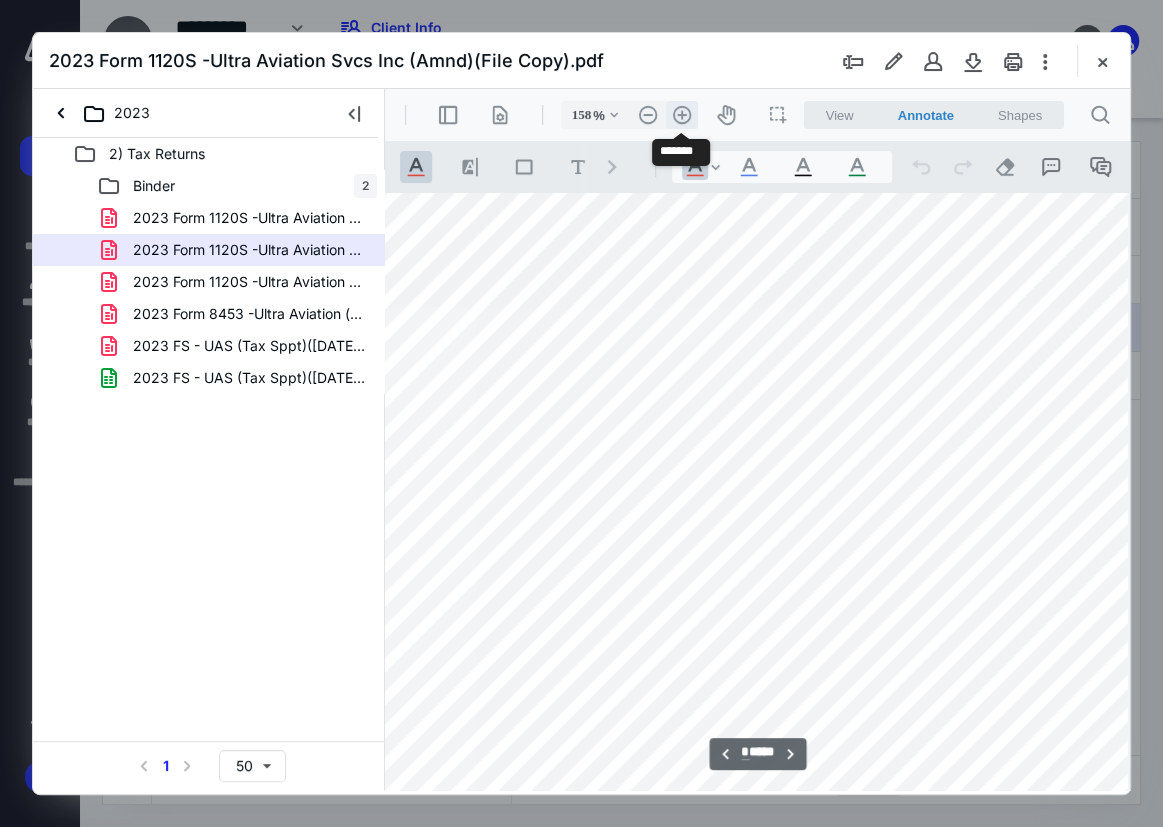 scroll, scrollTop: 6426, scrollLeft: 266, axis: both 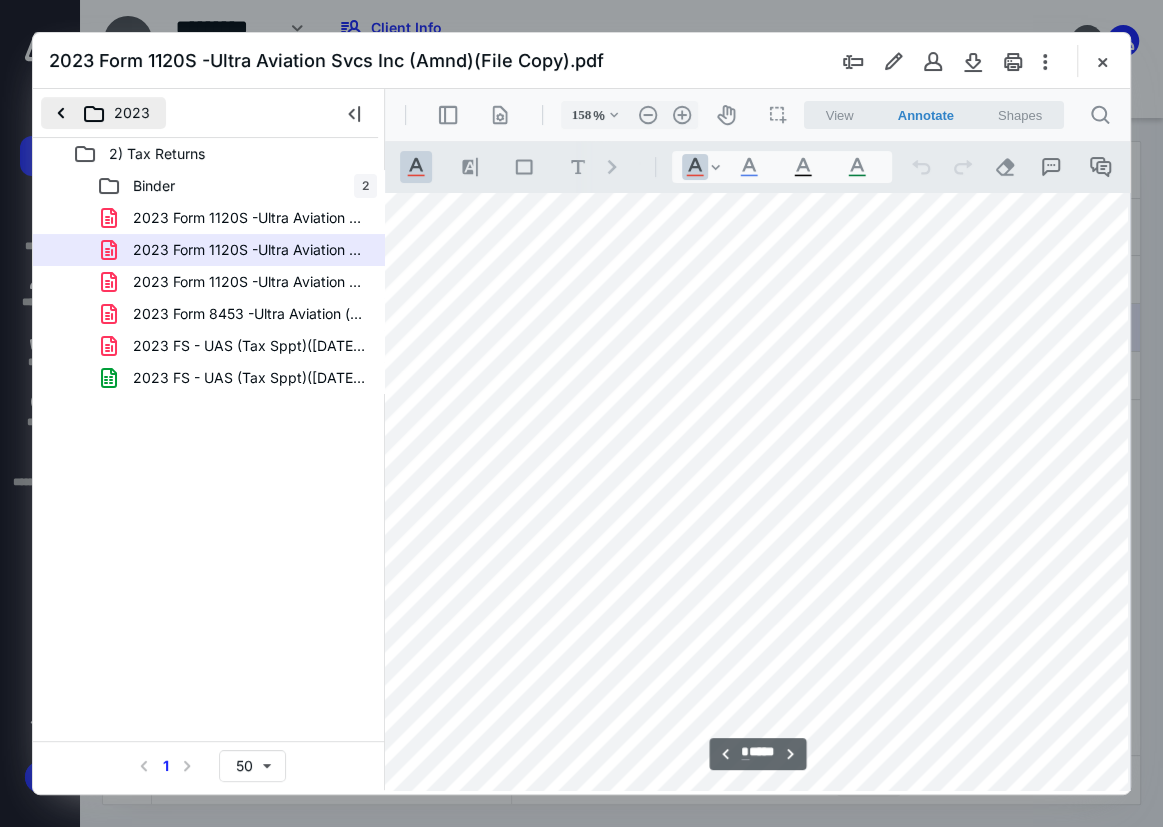 click on "2023" at bounding box center [103, 113] 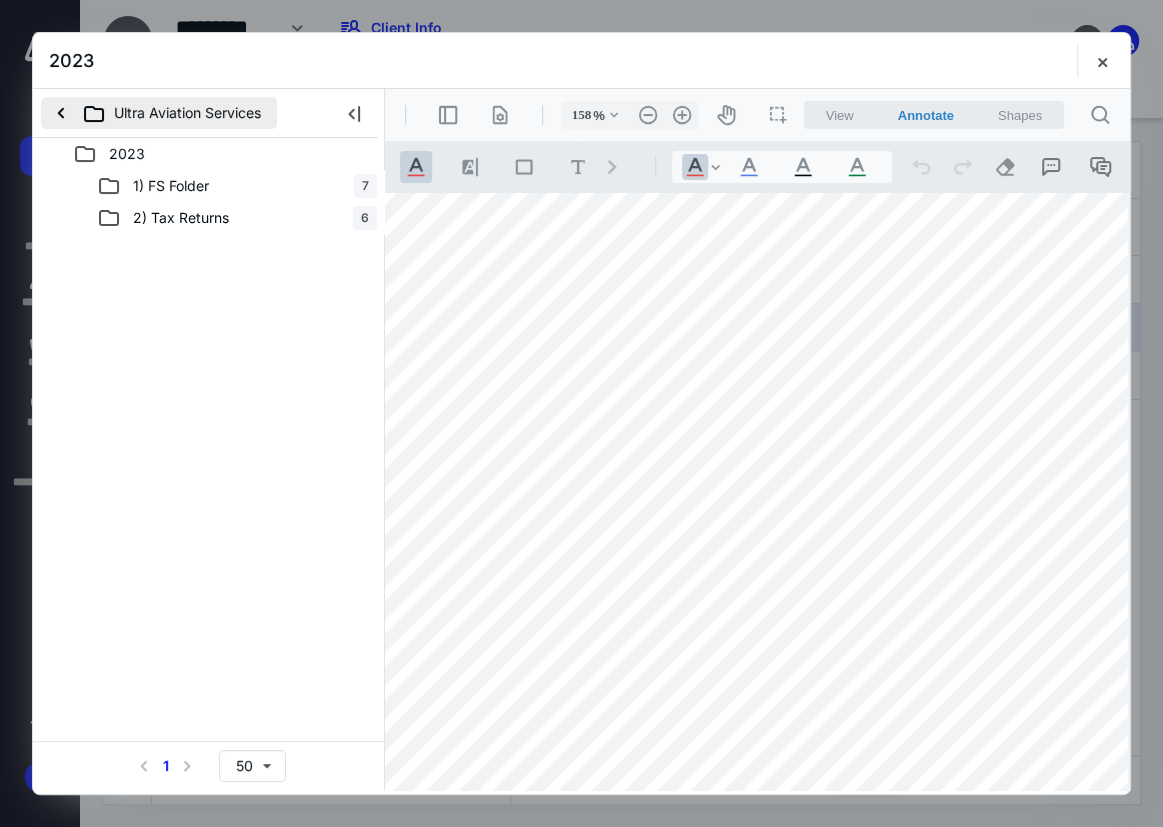 click on "Ultra Aviation Services" at bounding box center [159, 113] 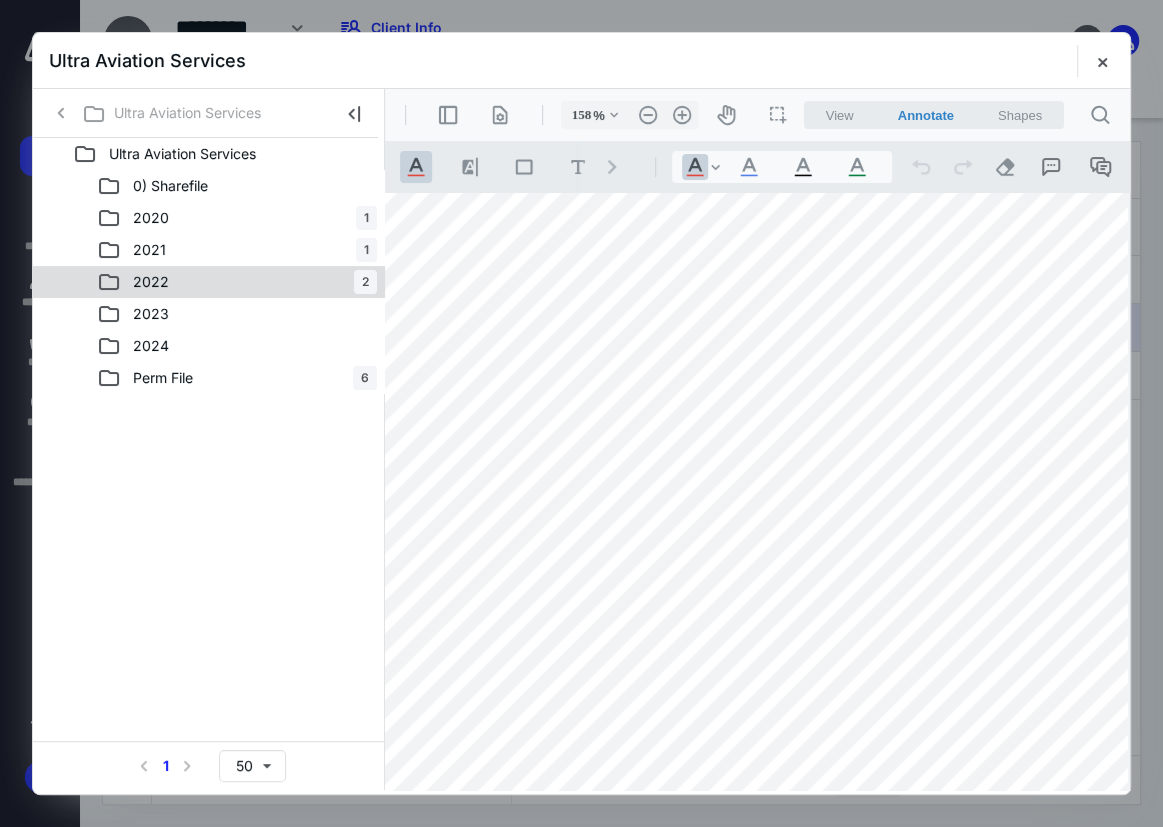 click on "2022 2" at bounding box center [237, 282] 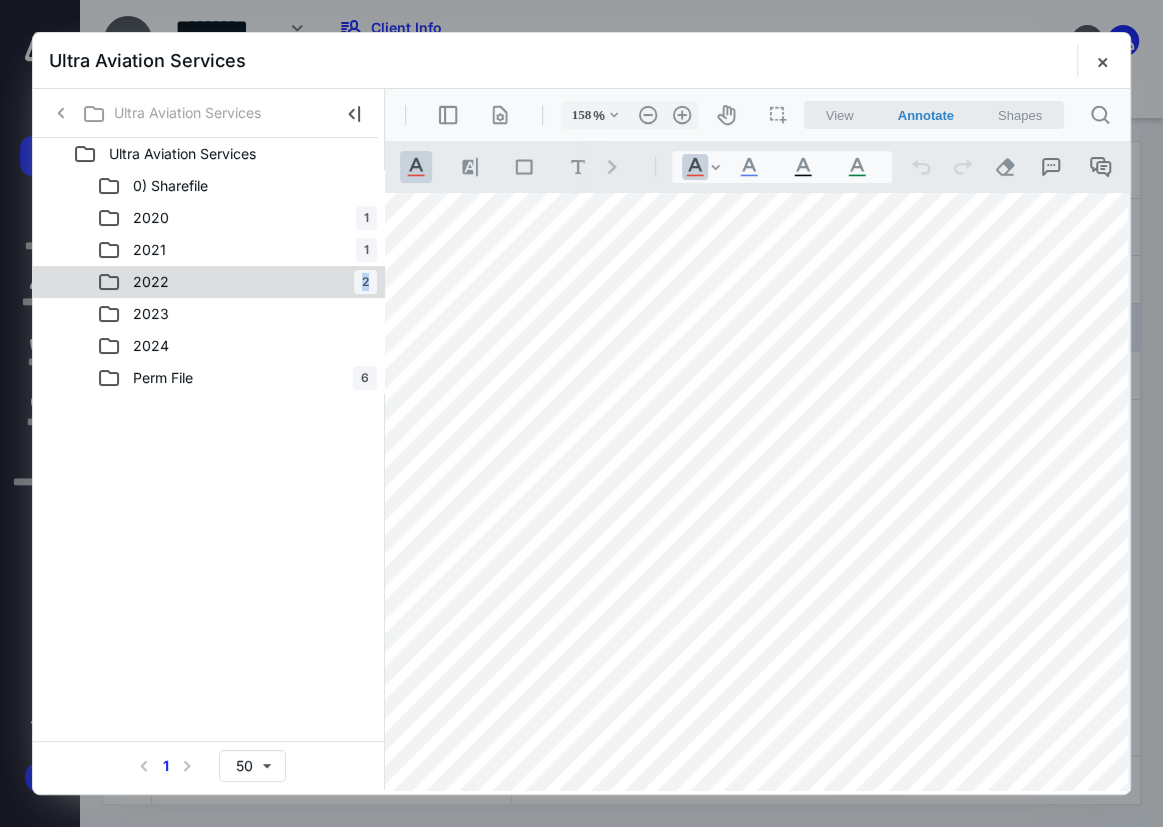 click on "2022 2" at bounding box center (237, 282) 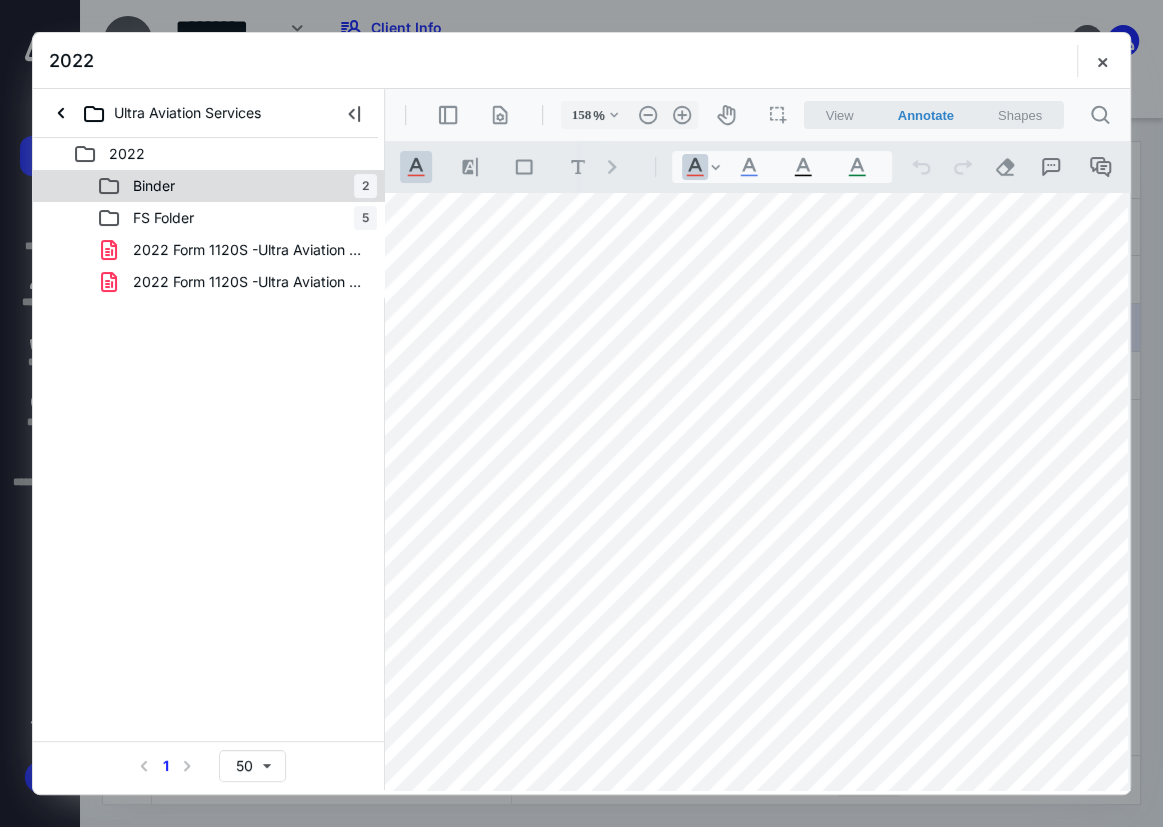 click on "Binder 2" at bounding box center [237, 186] 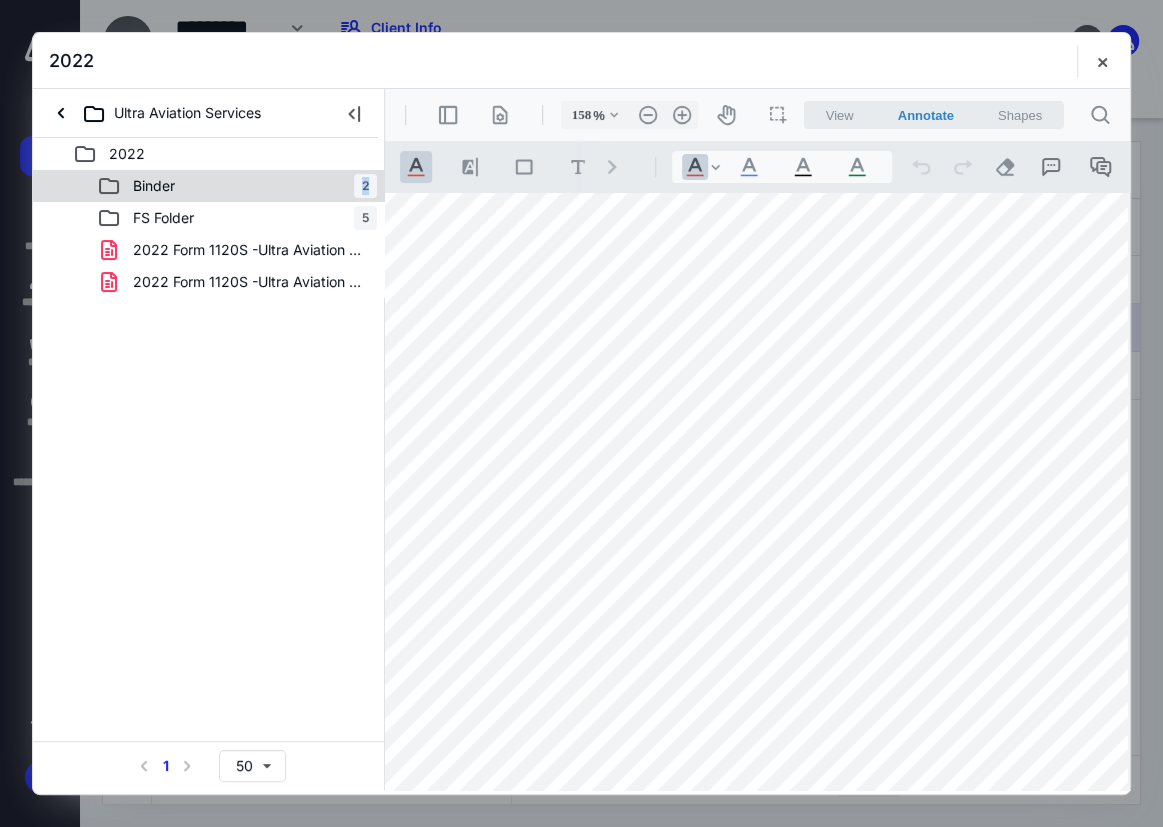 click on "Binder 2" at bounding box center (237, 186) 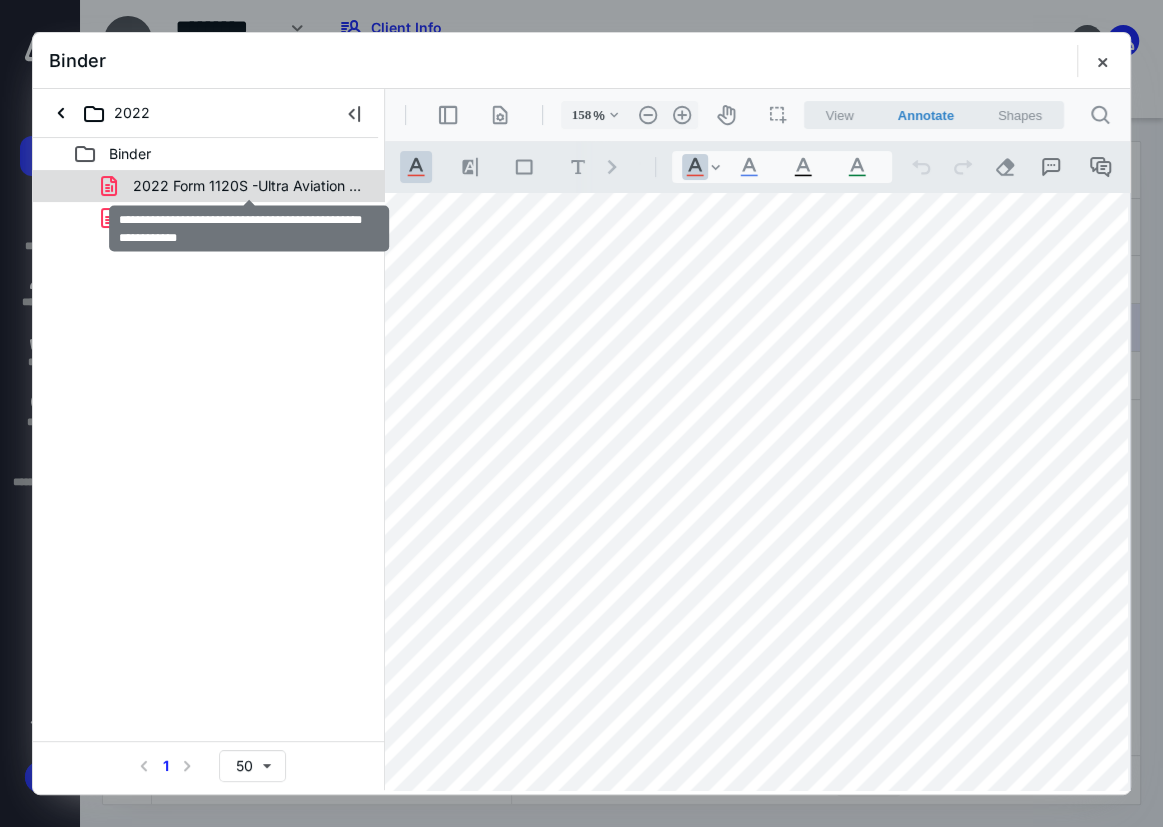click on "2022 Form 1120S -Ultra Aviation Svcs Inc (As Amnd))(File C.pdf" at bounding box center [249, 186] 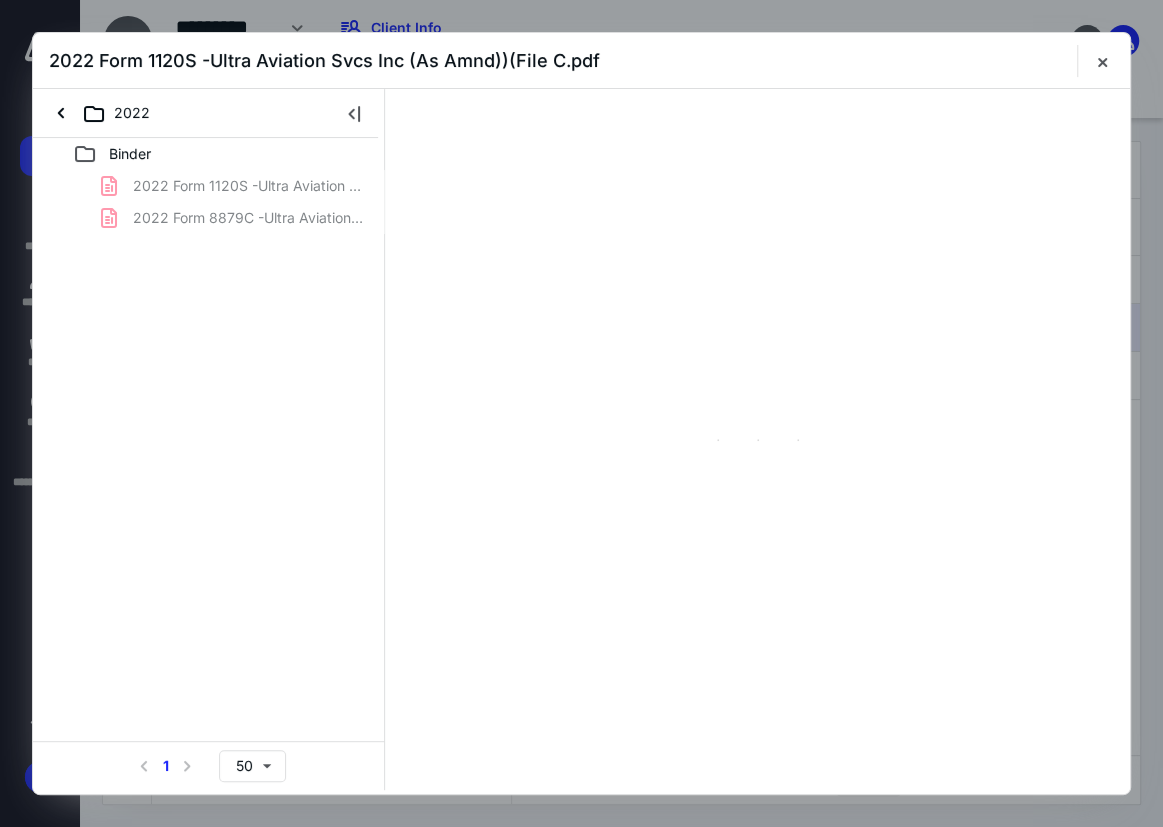 click on "2022 Form 1120S -Ultra Aviation Svcs Inc (As Amnd))(File C.pdf 2022 Form 8879C -Ultra Aviation (e-file auth).pdf" at bounding box center (209, 202) 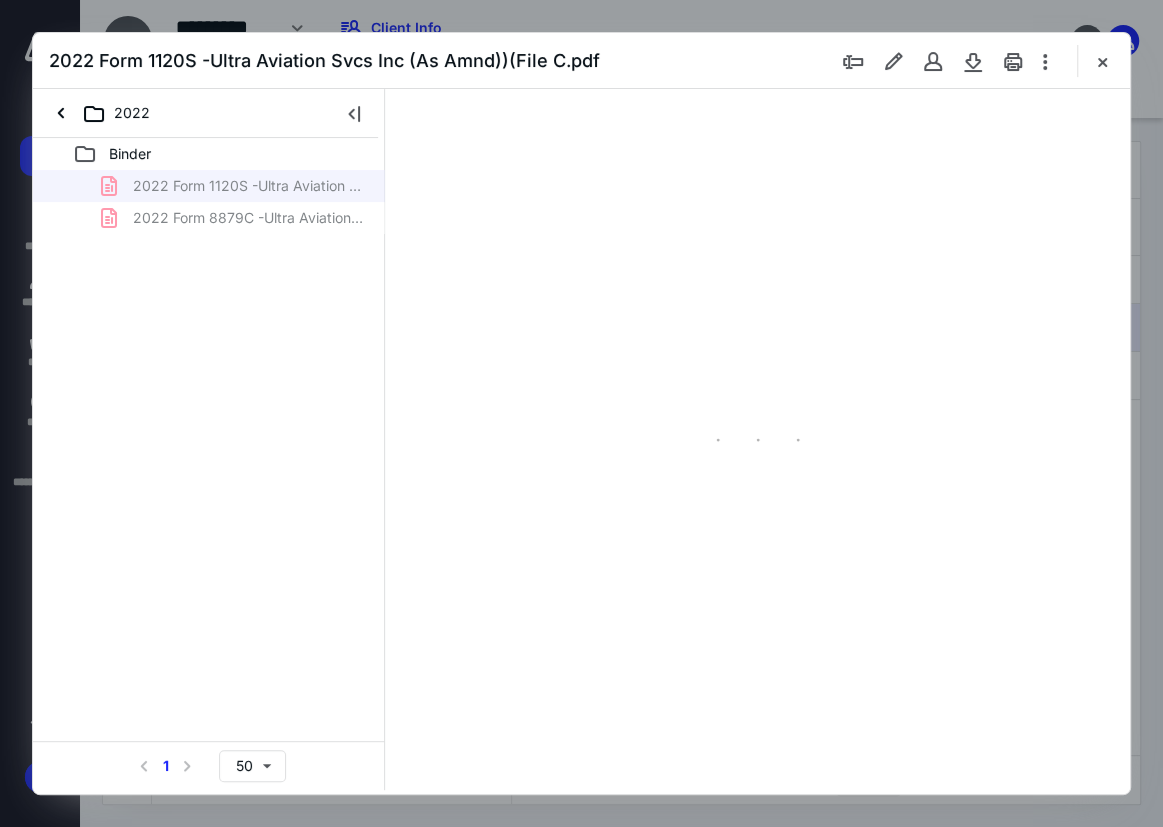 type on "75" 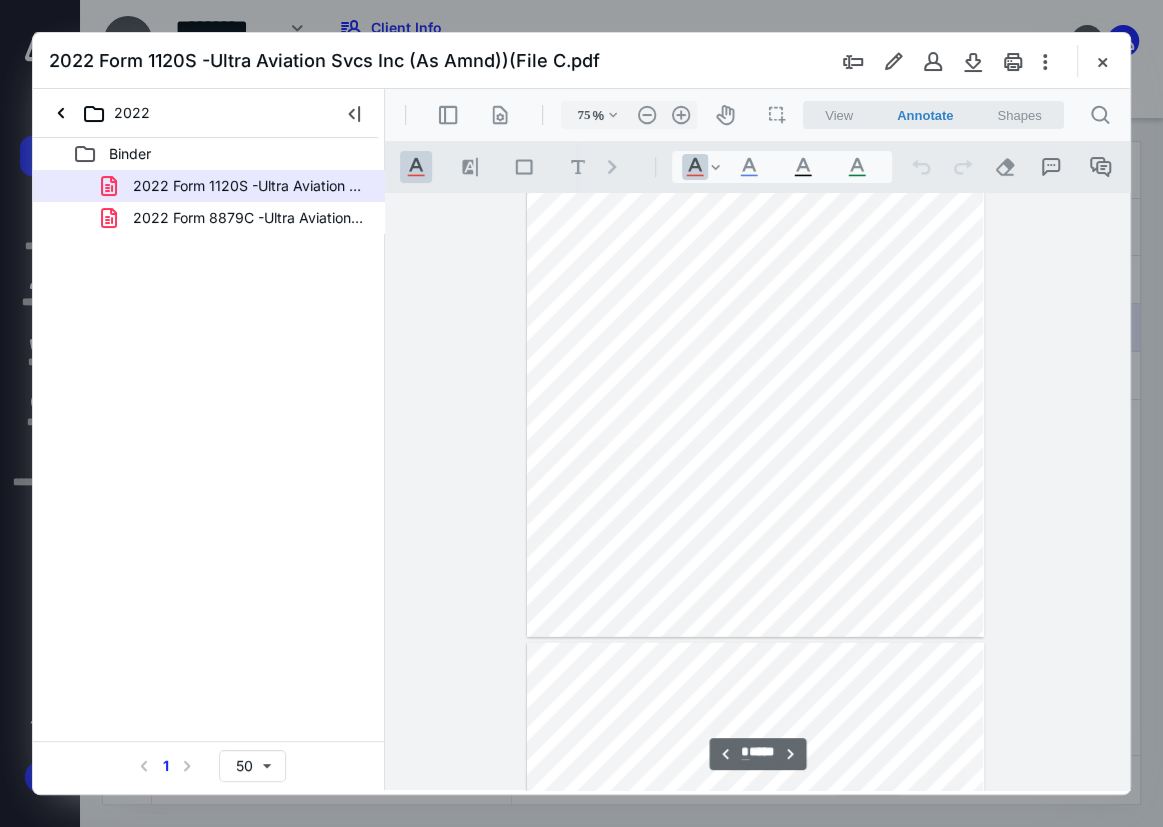 type on "*" 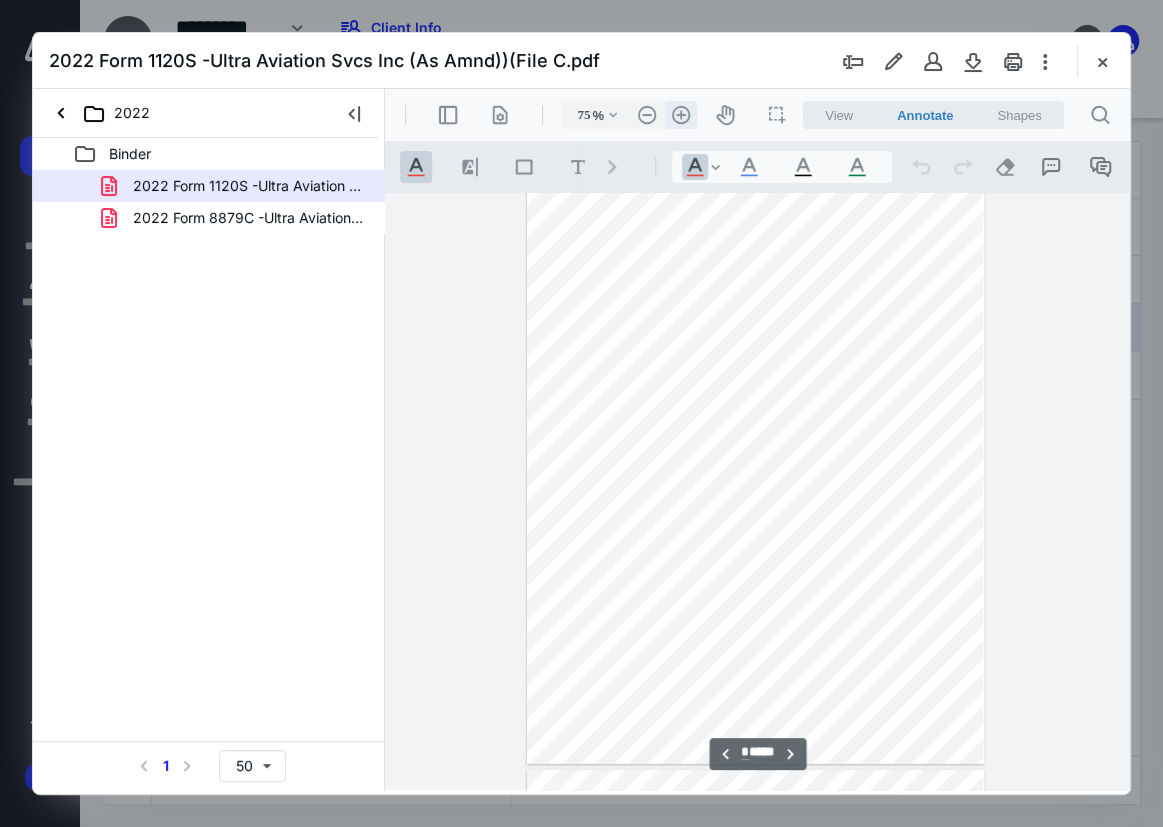 scroll, scrollTop: 3015, scrollLeft: 0, axis: vertical 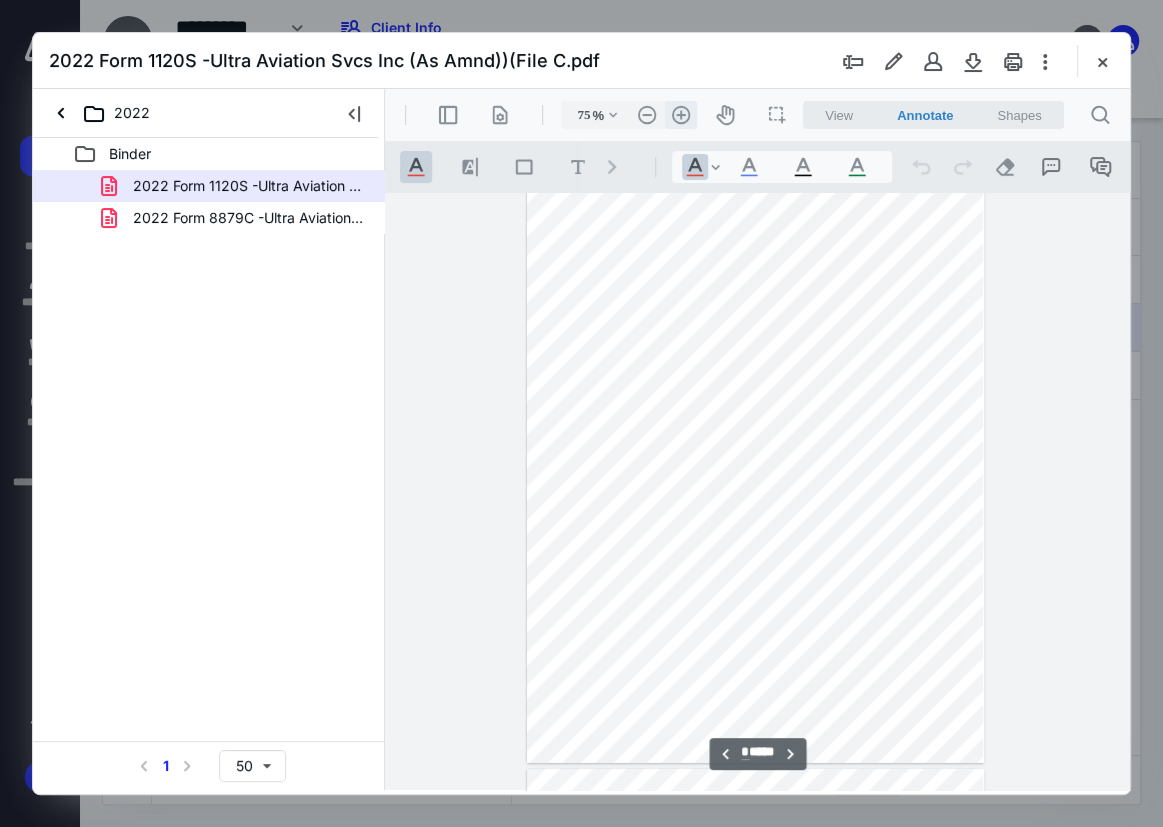 click on ".cls-1{fill:#abb0c4;} icon - header - zoom - in - line" at bounding box center [681, 115] 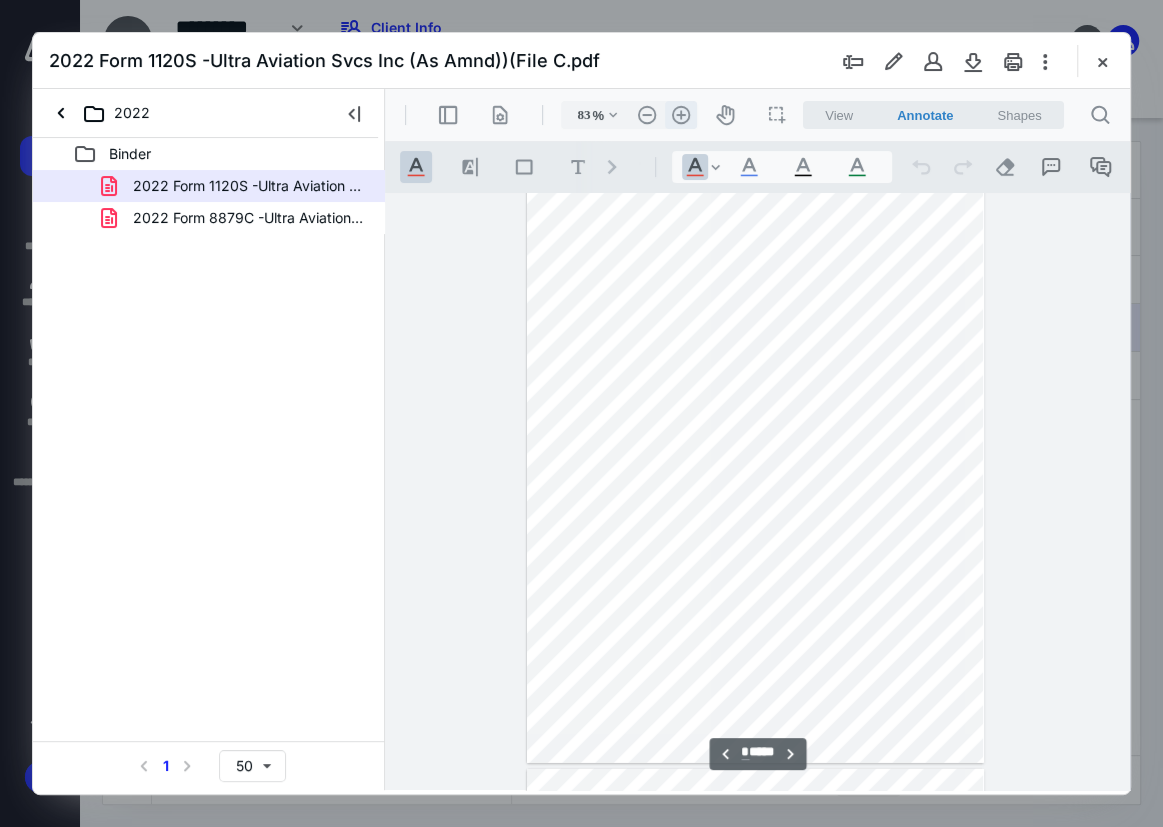 click on ".cls-1{fill:#abb0c4;} icon - header - zoom - in - line" at bounding box center [681, 115] 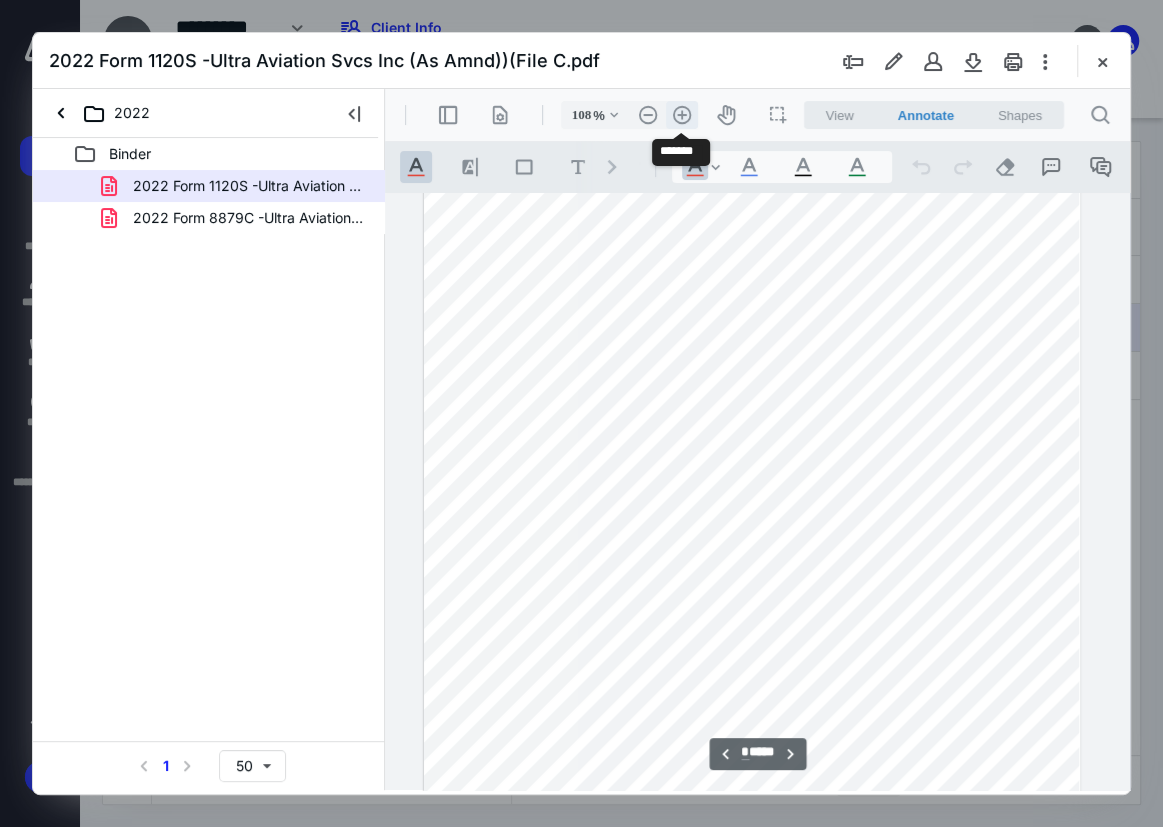 click on ".cls-1{fill:#abb0c4;} icon - header - zoom - in - line" at bounding box center [682, 115] 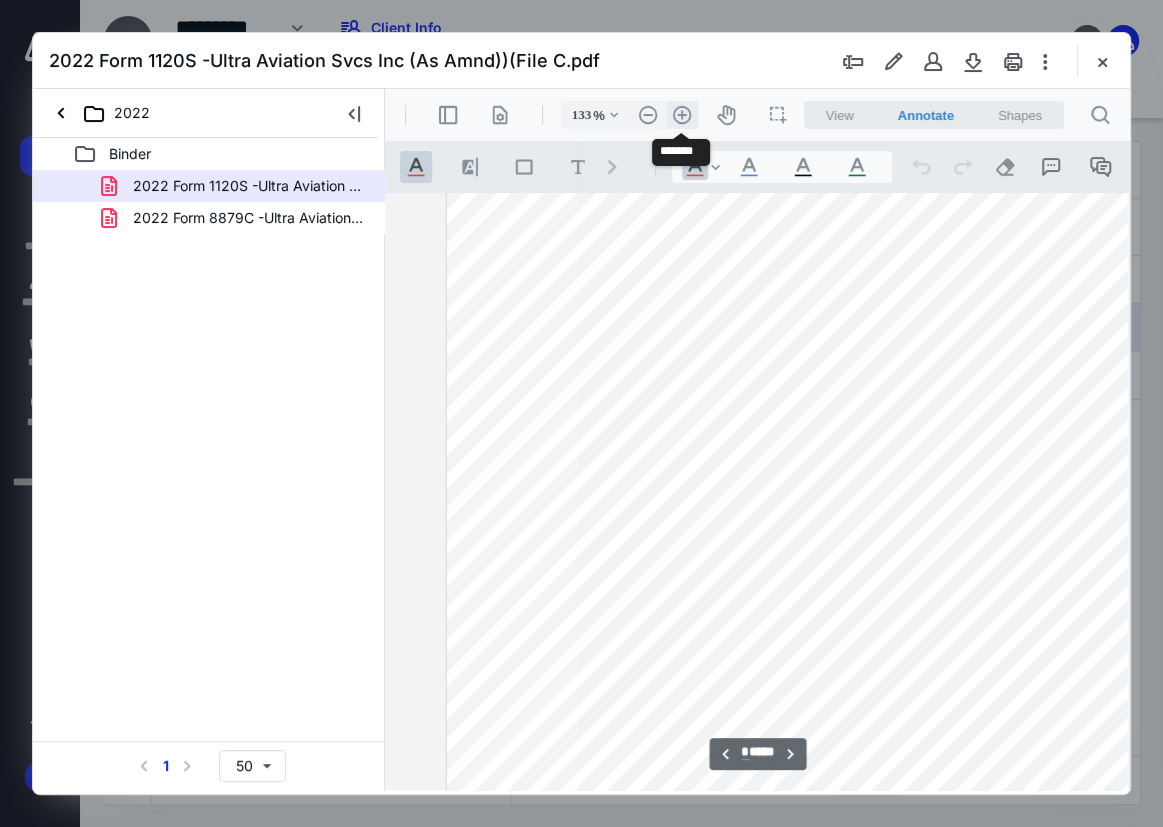 click on ".cls-1{fill:#abb0c4;} icon - header - zoom - in - line" at bounding box center [682, 115] 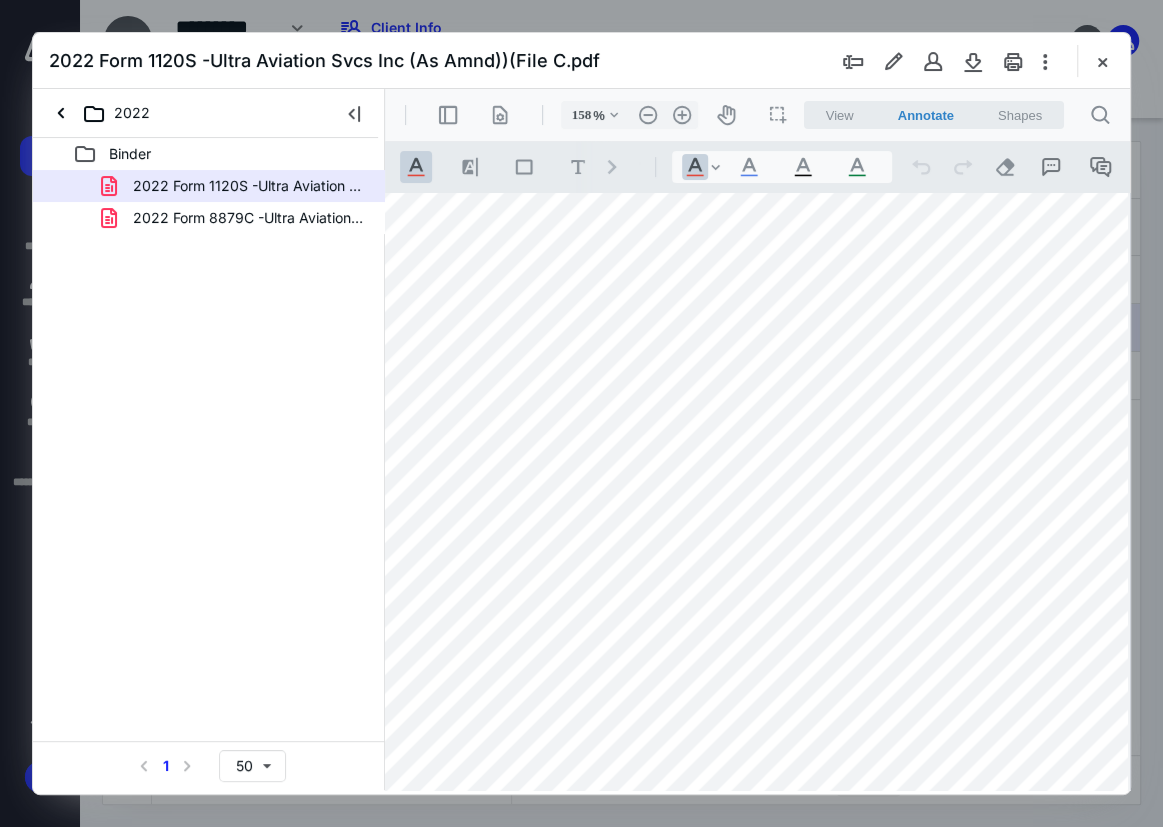 scroll, scrollTop: 6616, scrollLeft: 266, axis: both 